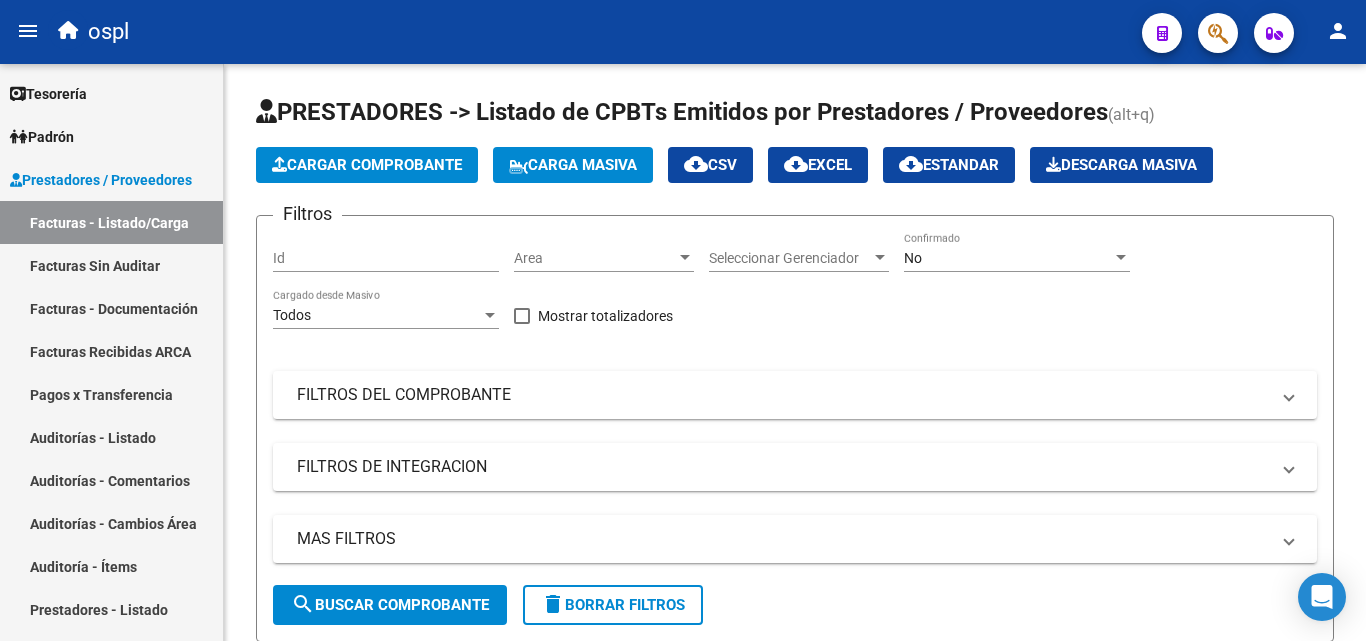 scroll, scrollTop: 0, scrollLeft: 0, axis: both 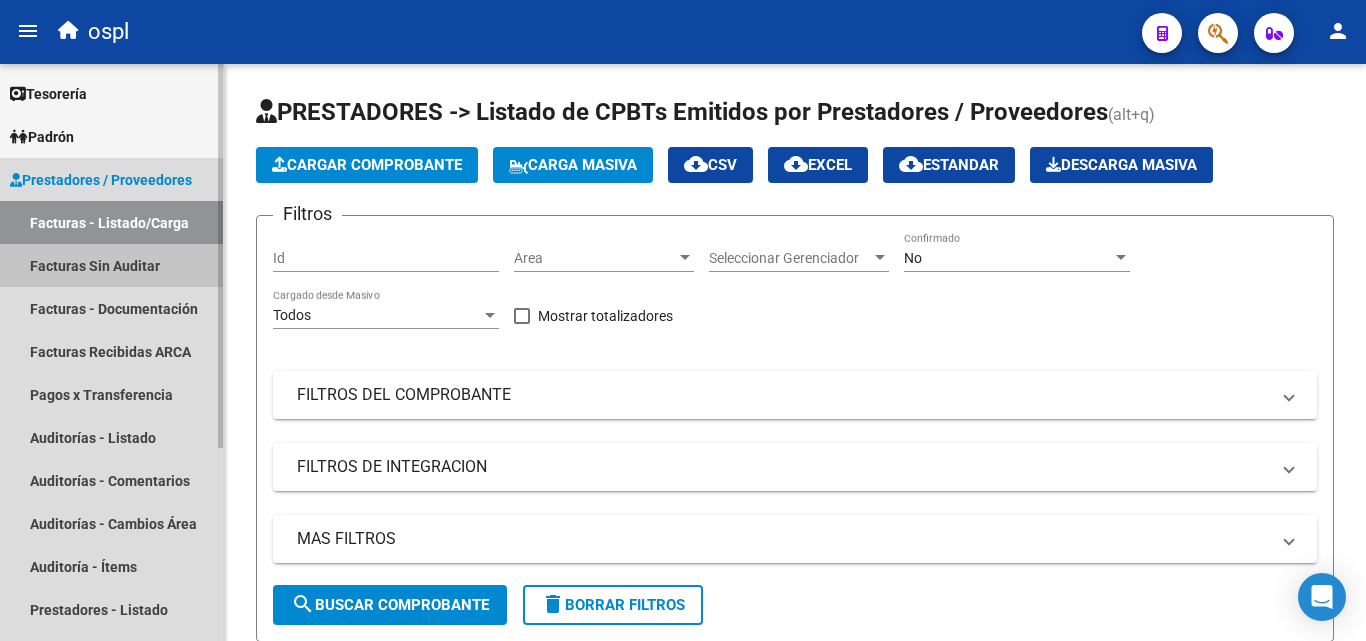 click on "Facturas Sin Auditar" at bounding box center [111, 265] 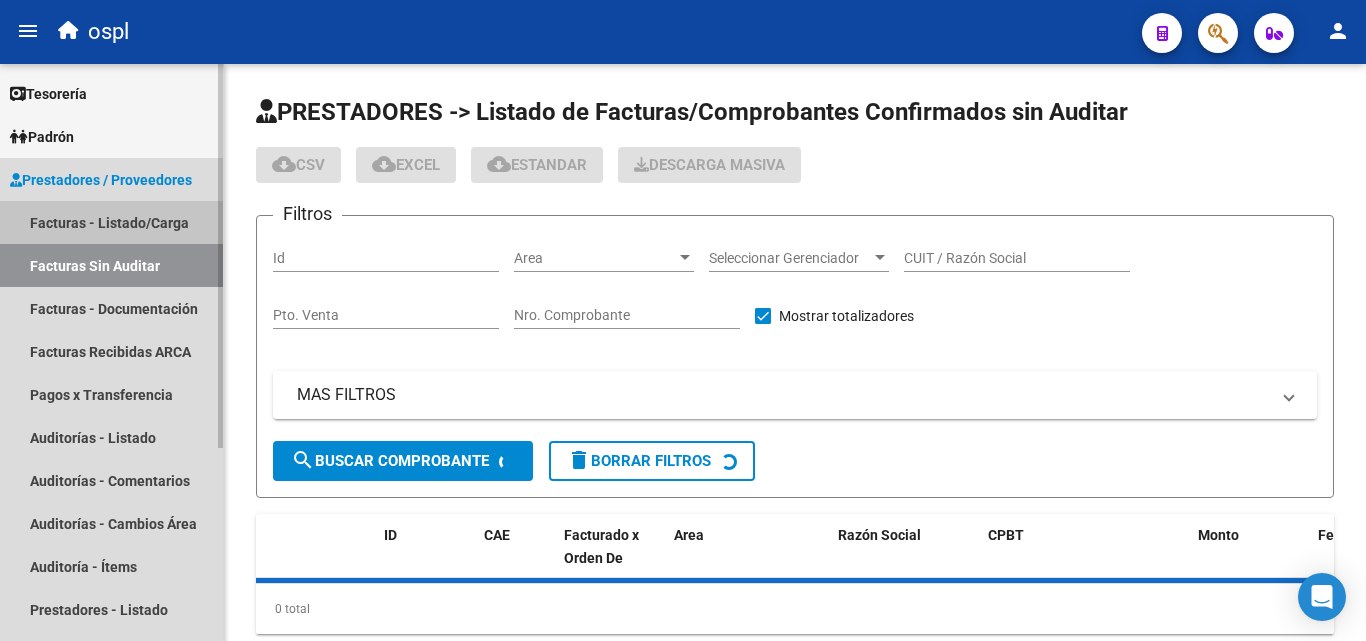 click on "Facturas - Listado/Carga" at bounding box center [111, 222] 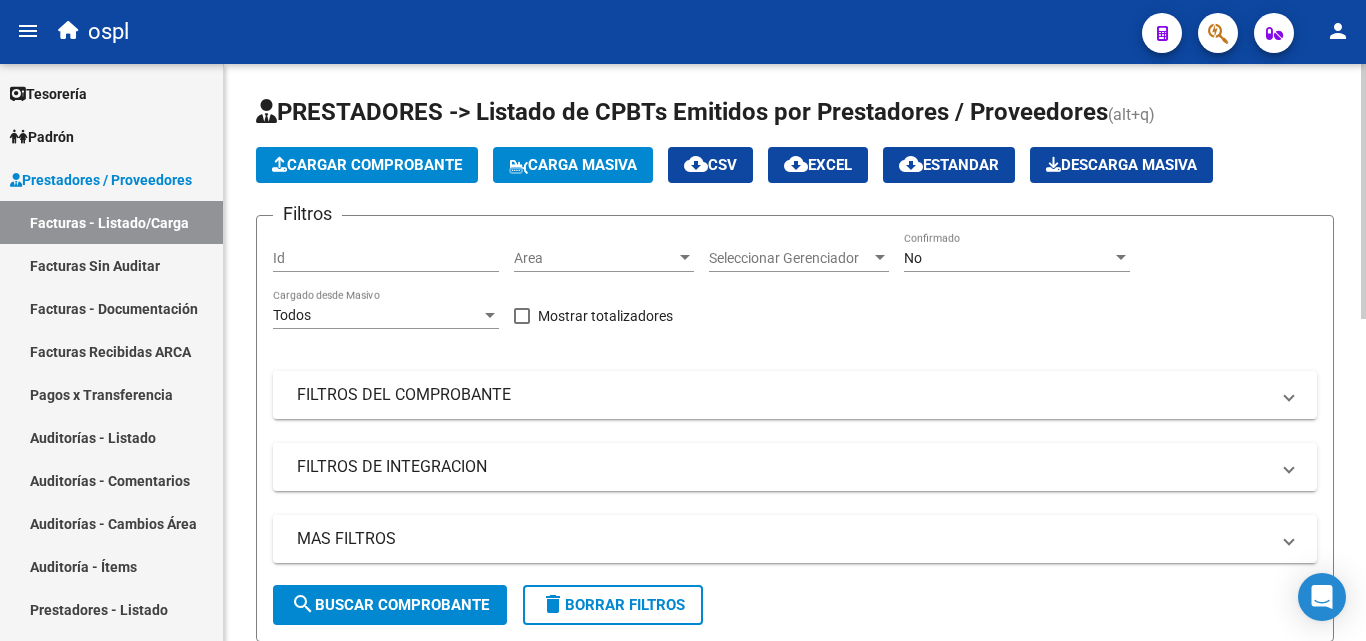 click on "Area Area" 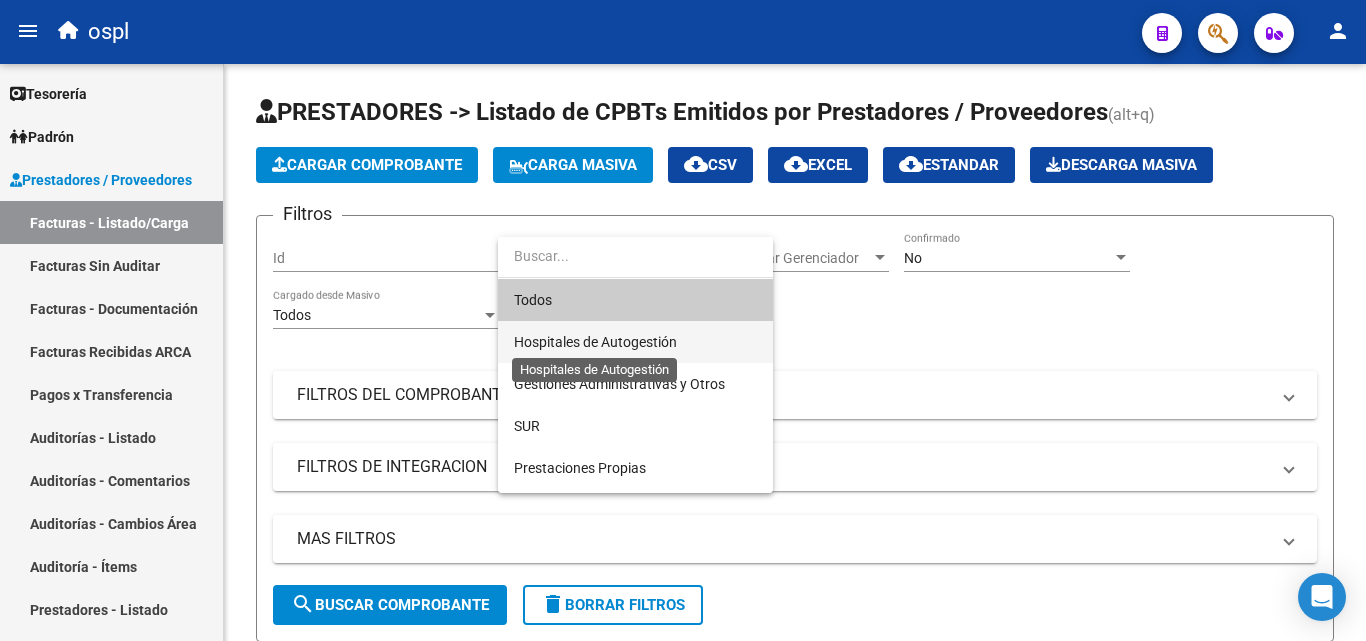 click on "Hospitales de Autogestión" at bounding box center [595, 342] 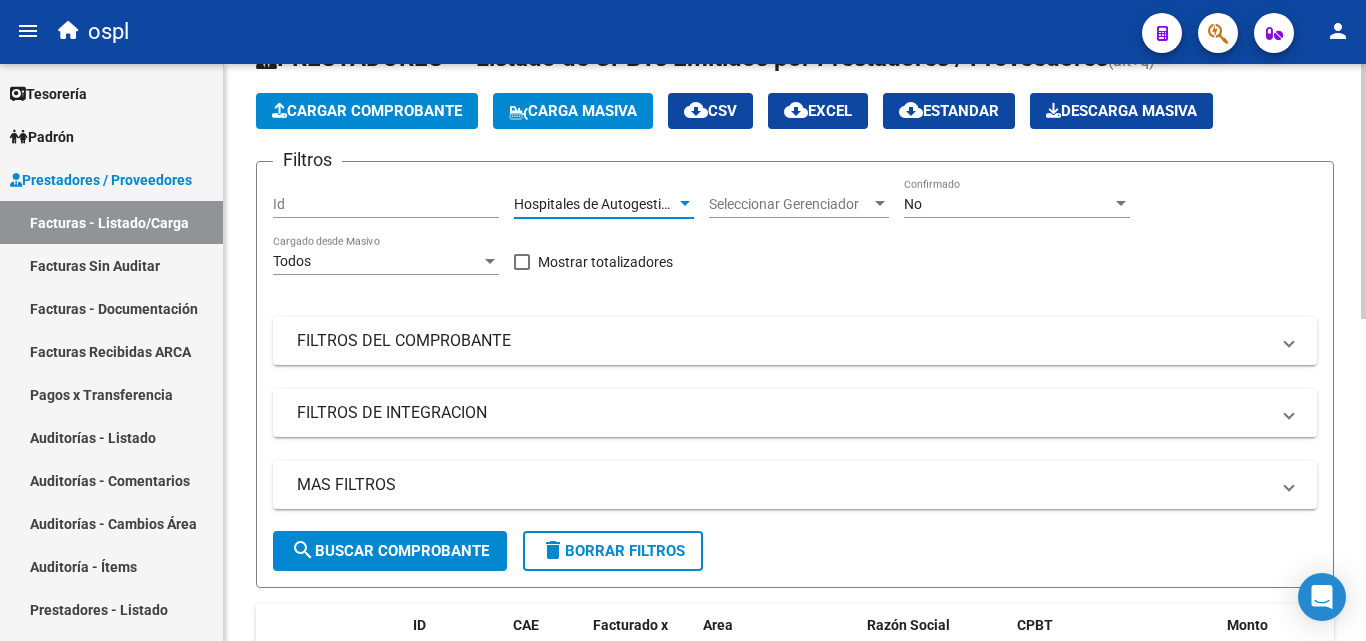 scroll, scrollTop: 100, scrollLeft: 0, axis: vertical 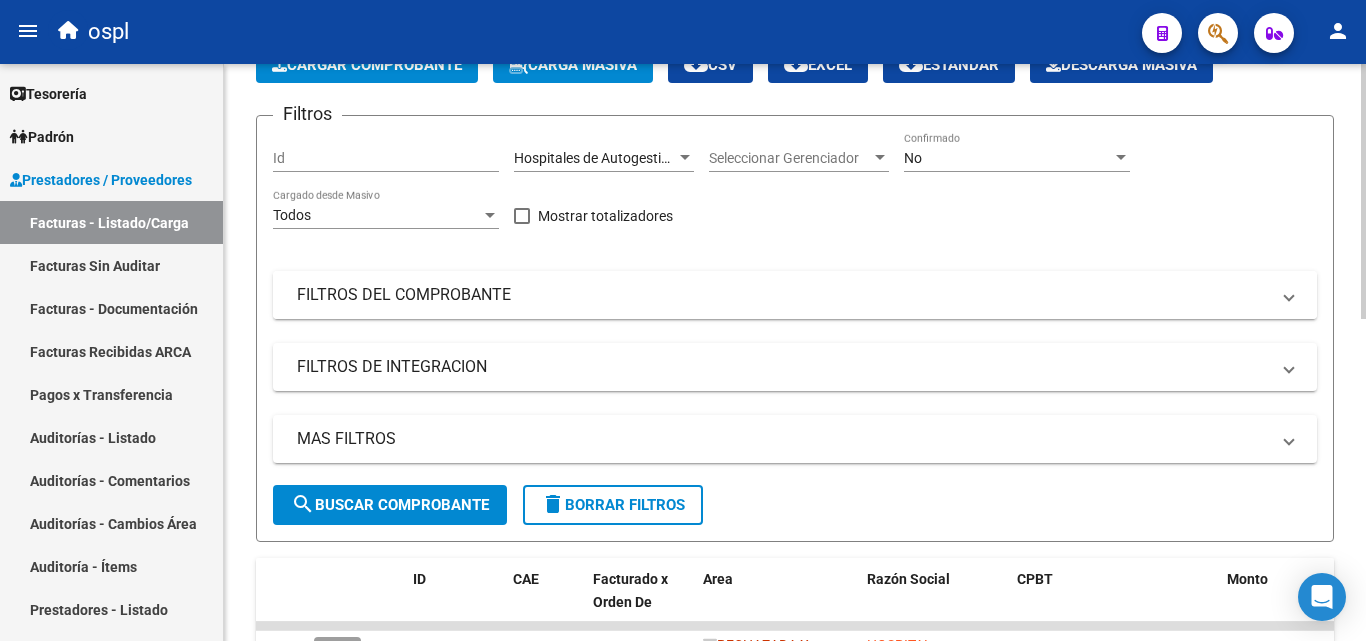 click on "FILTROS DEL COMPROBANTE" at bounding box center (783, 295) 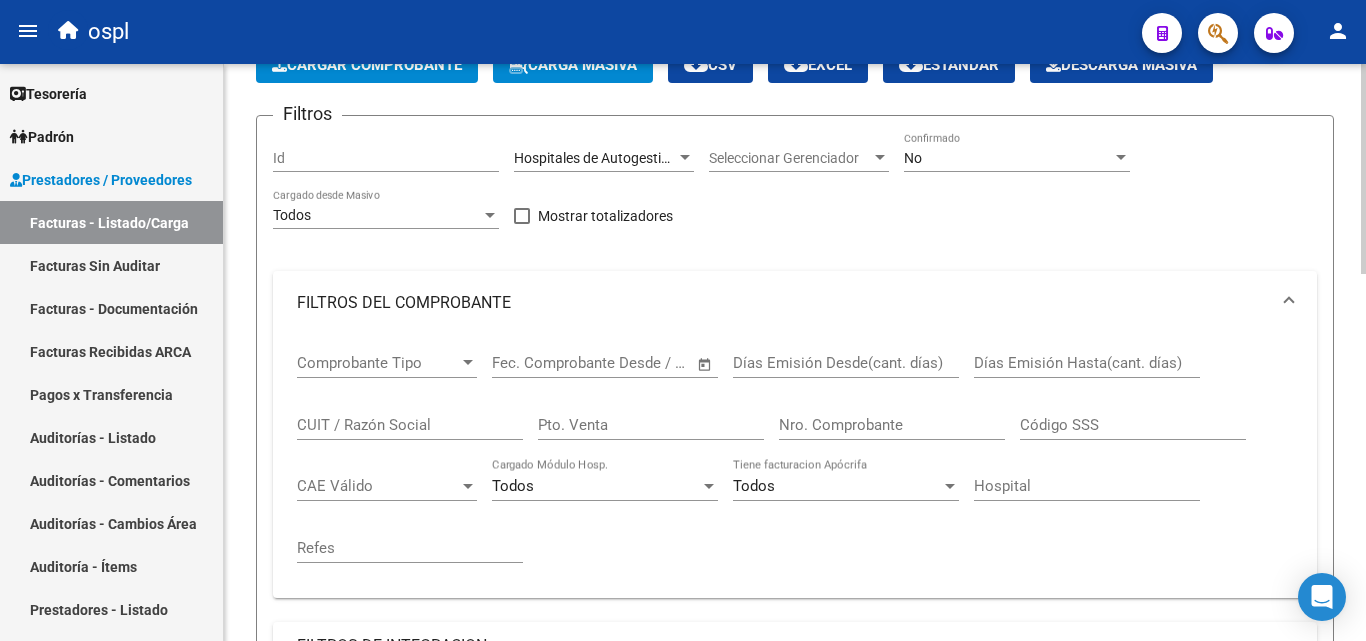 click 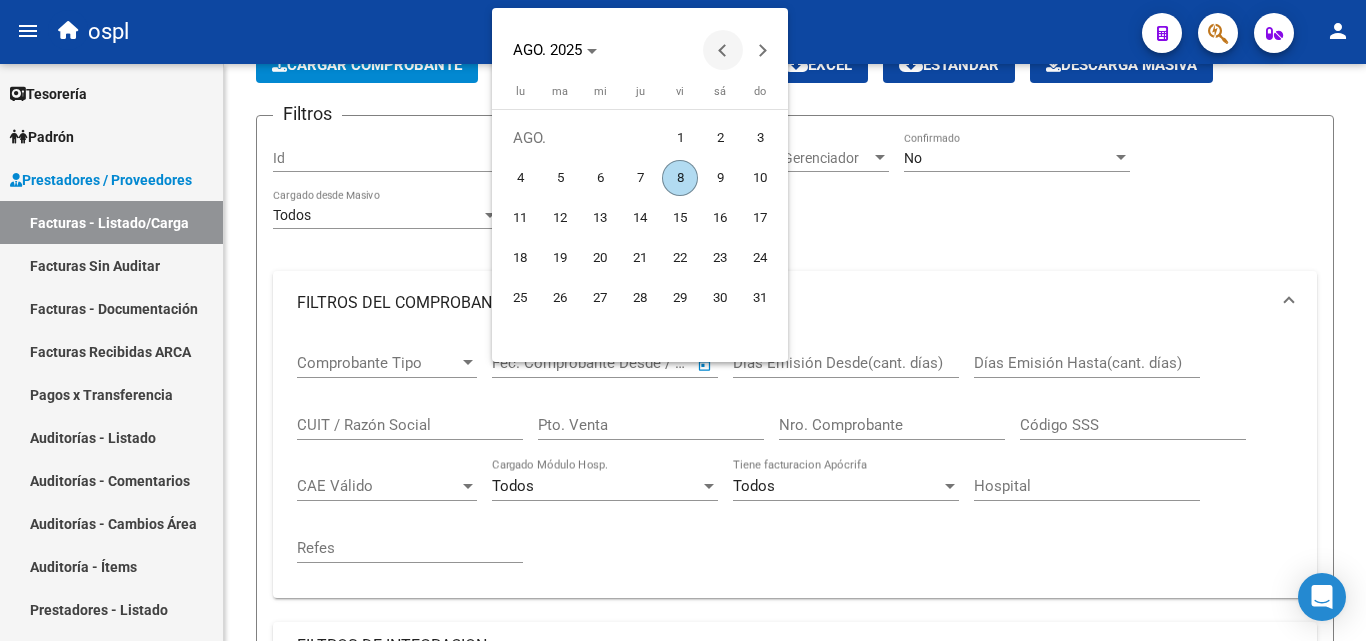 click at bounding box center [723, 50] 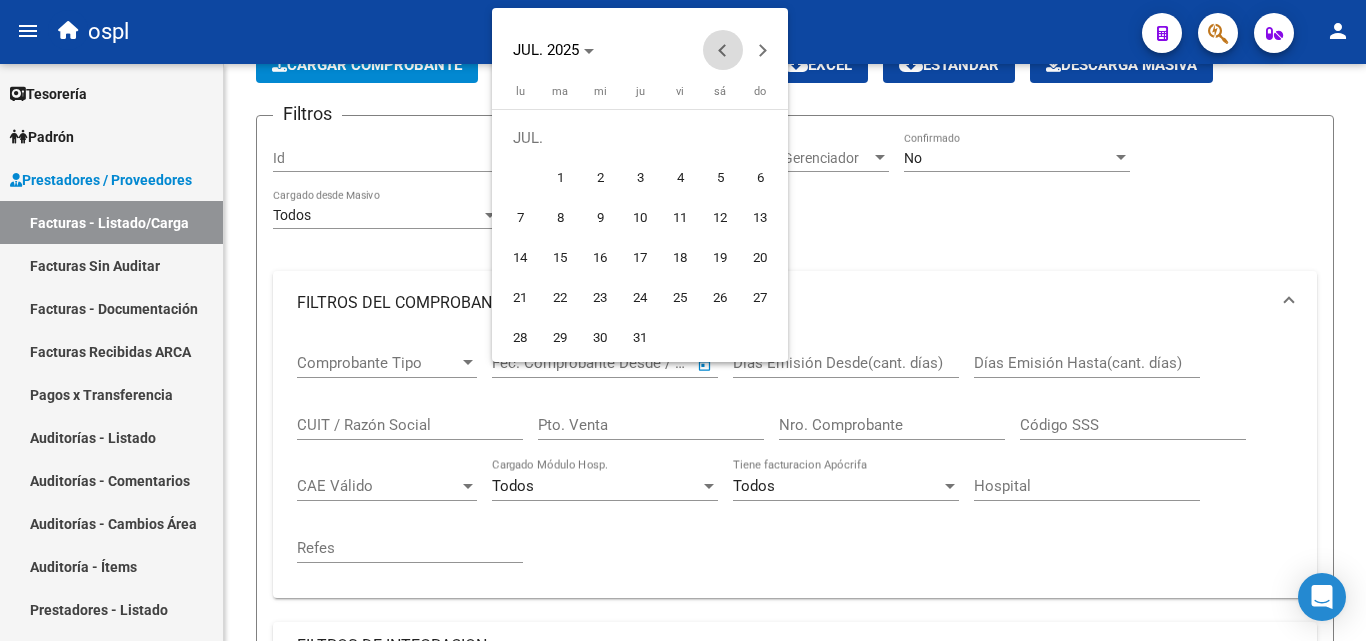 click at bounding box center (723, 50) 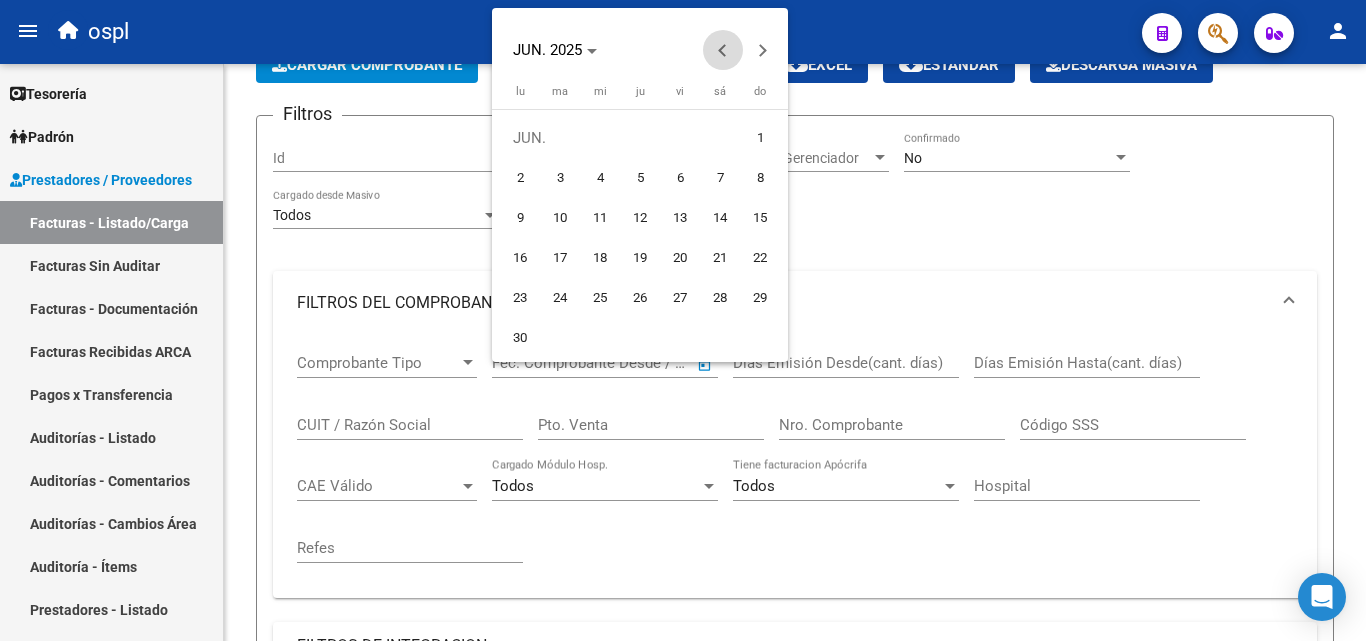 click at bounding box center (723, 50) 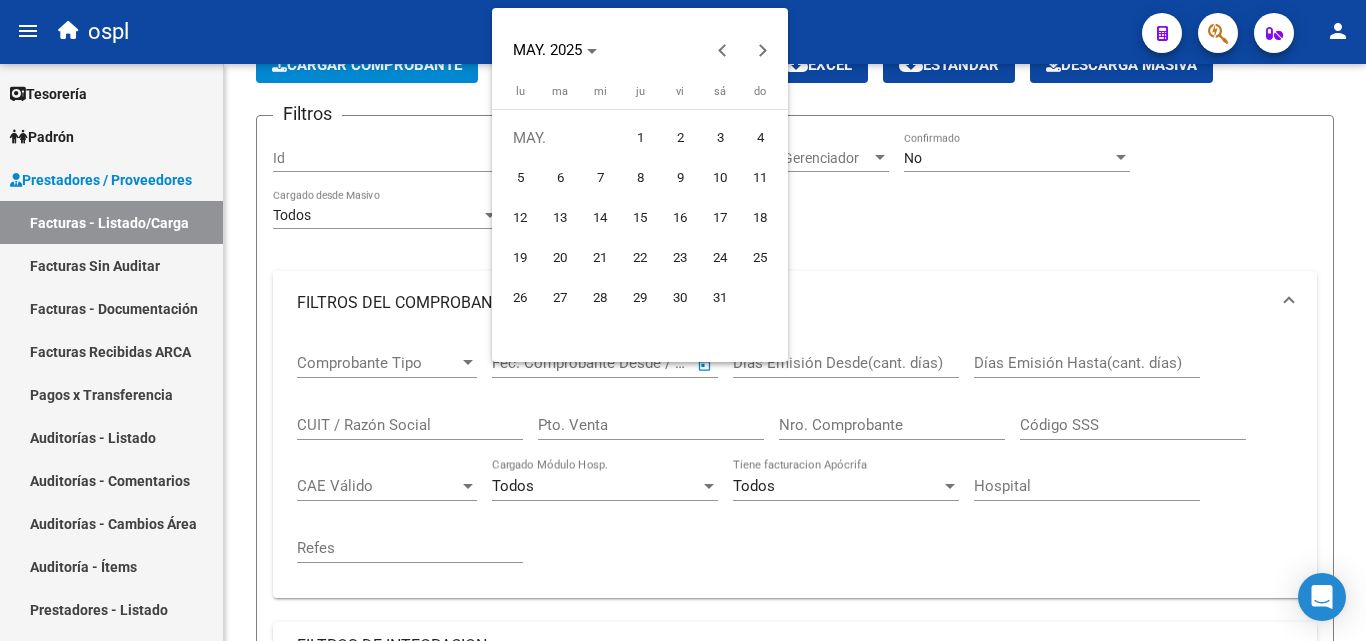 click on "1" at bounding box center [640, 138] 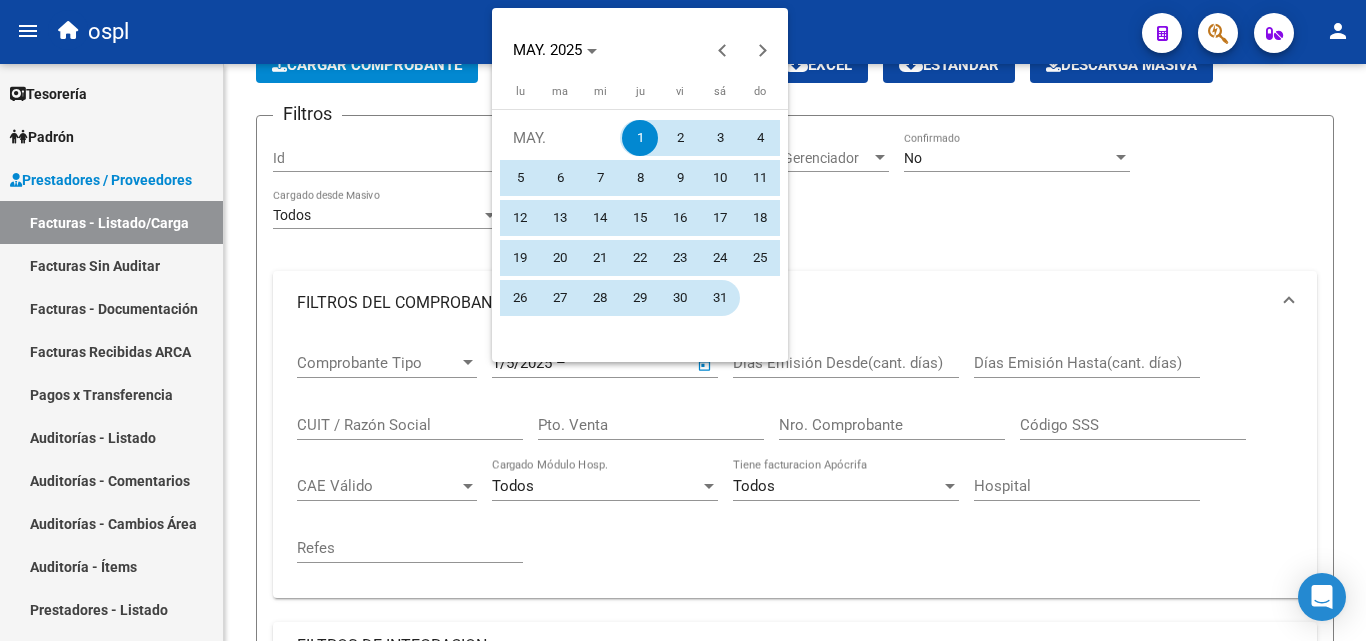 click on "31" at bounding box center (720, 298) 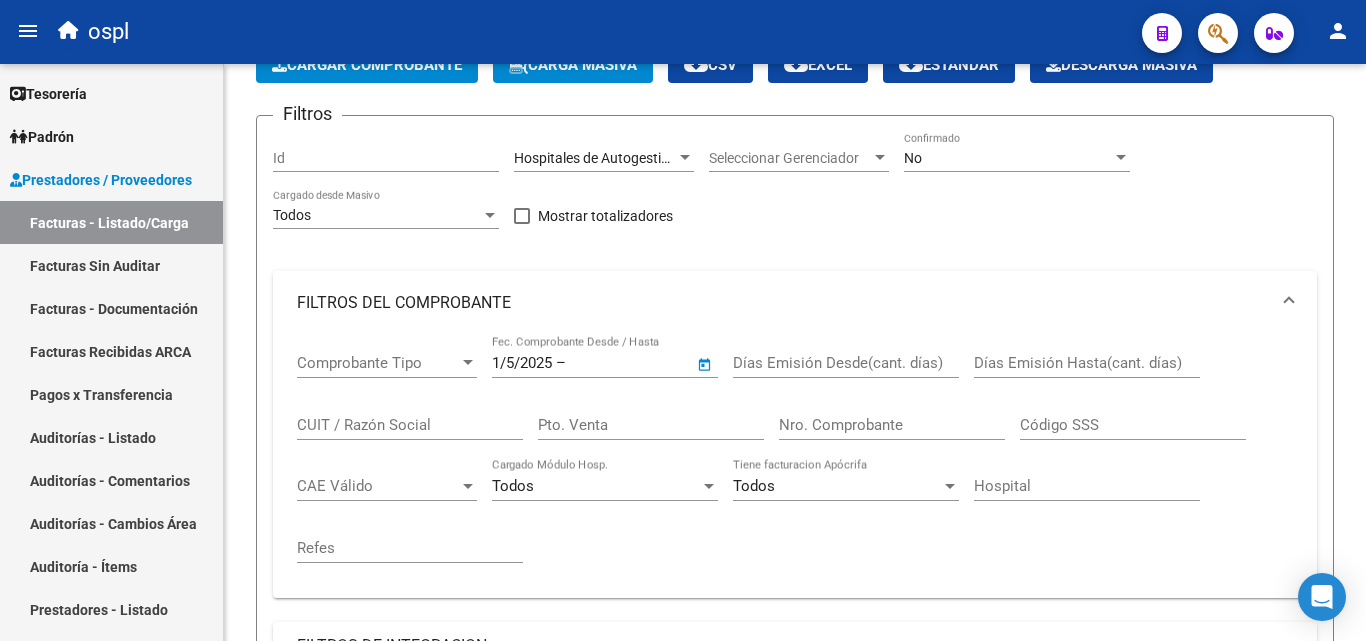 type on "31/5/2025" 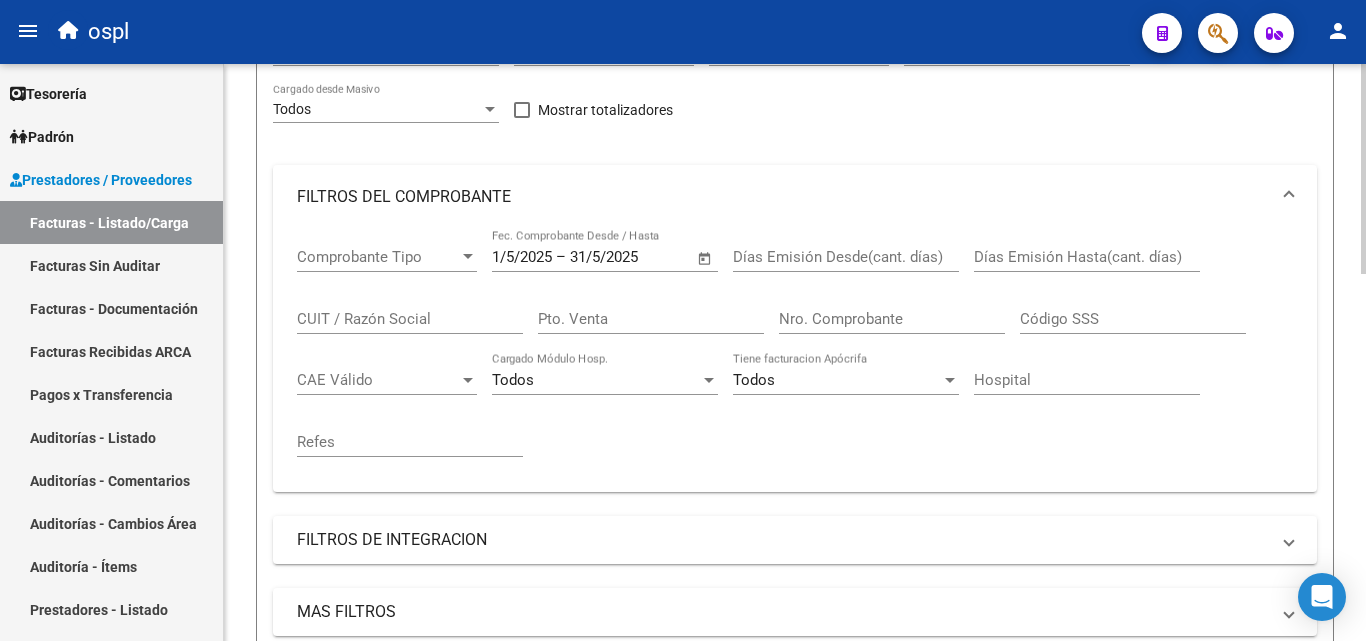 scroll, scrollTop: 300, scrollLeft: 0, axis: vertical 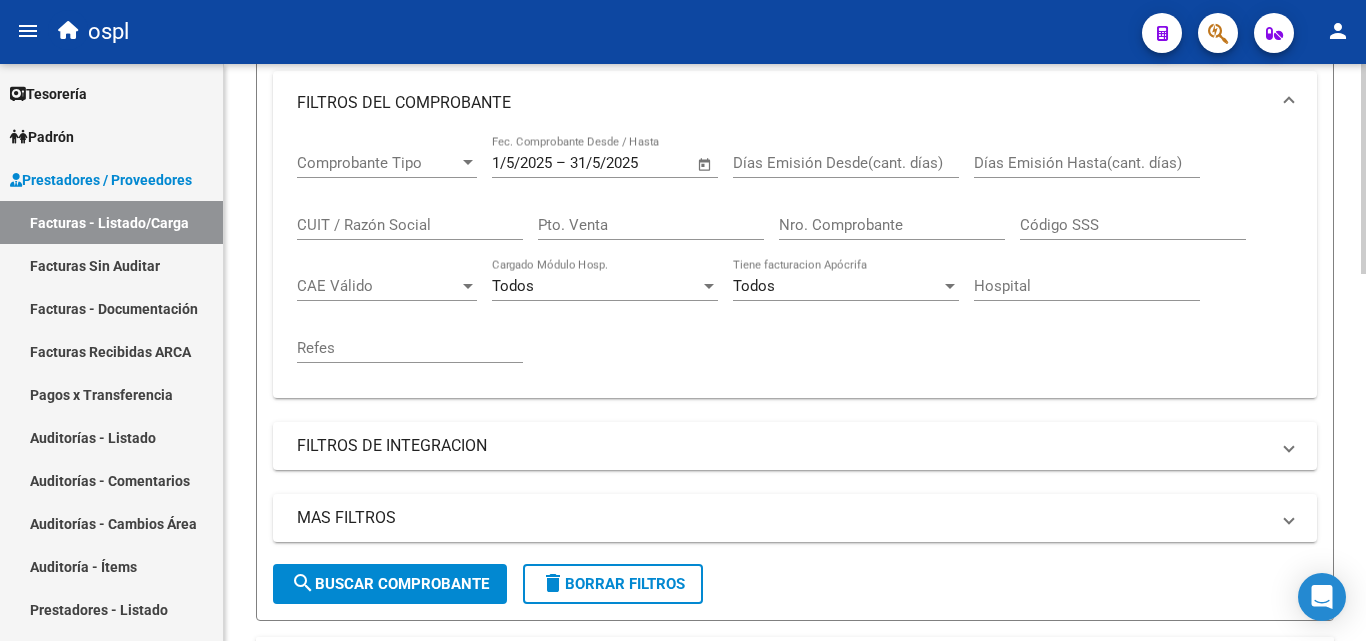 click on "search  Buscar Comprobante" 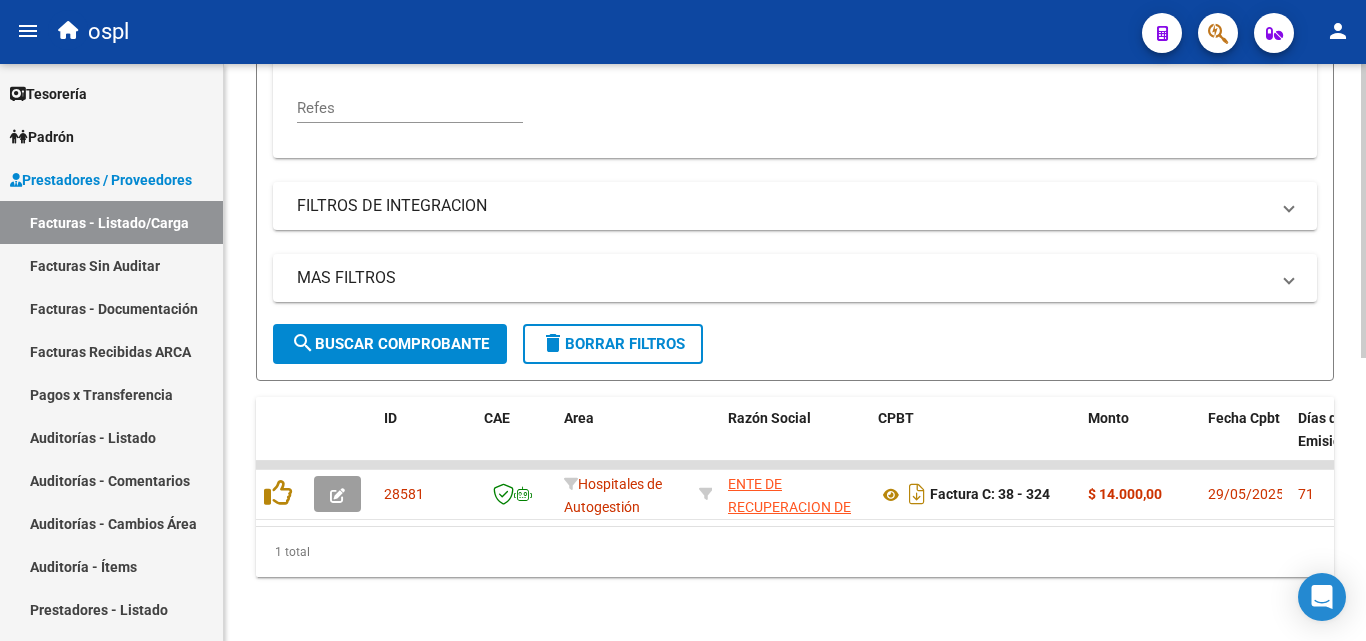 scroll, scrollTop: 556, scrollLeft: 0, axis: vertical 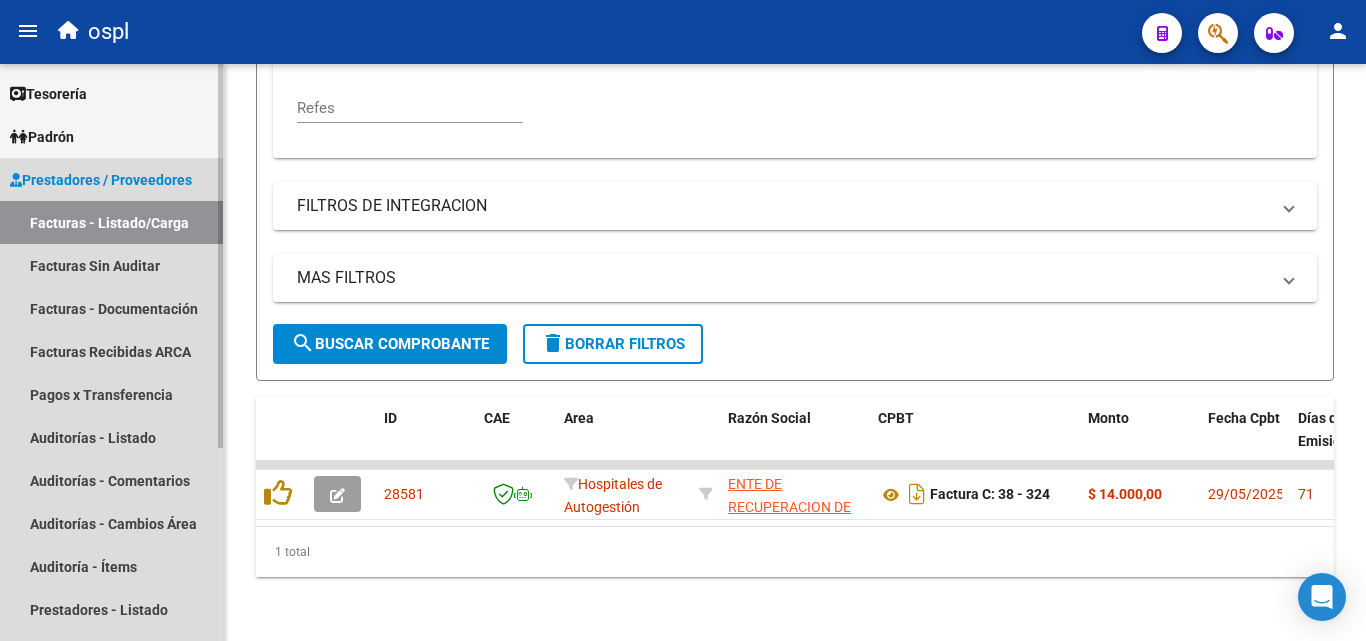 click on "Facturas - Listado/Carga" at bounding box center (111, 222) 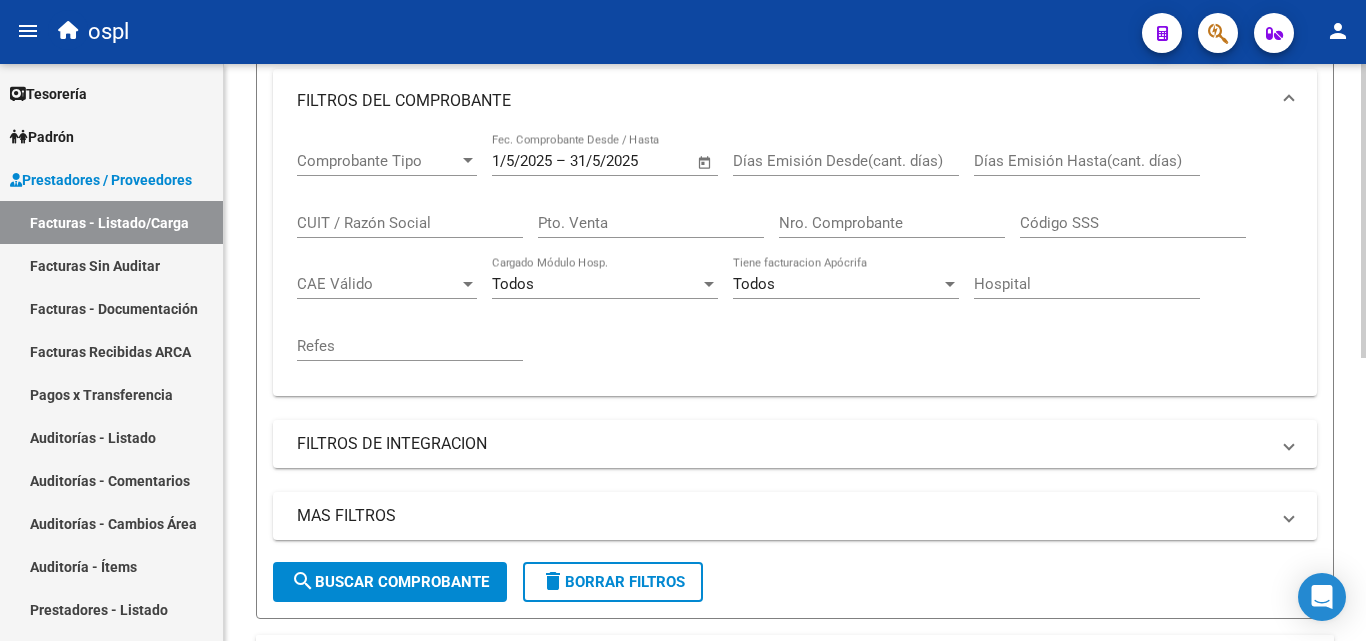 scroll, scrollTop: 256, scrollLeft: 0, axis: vertical 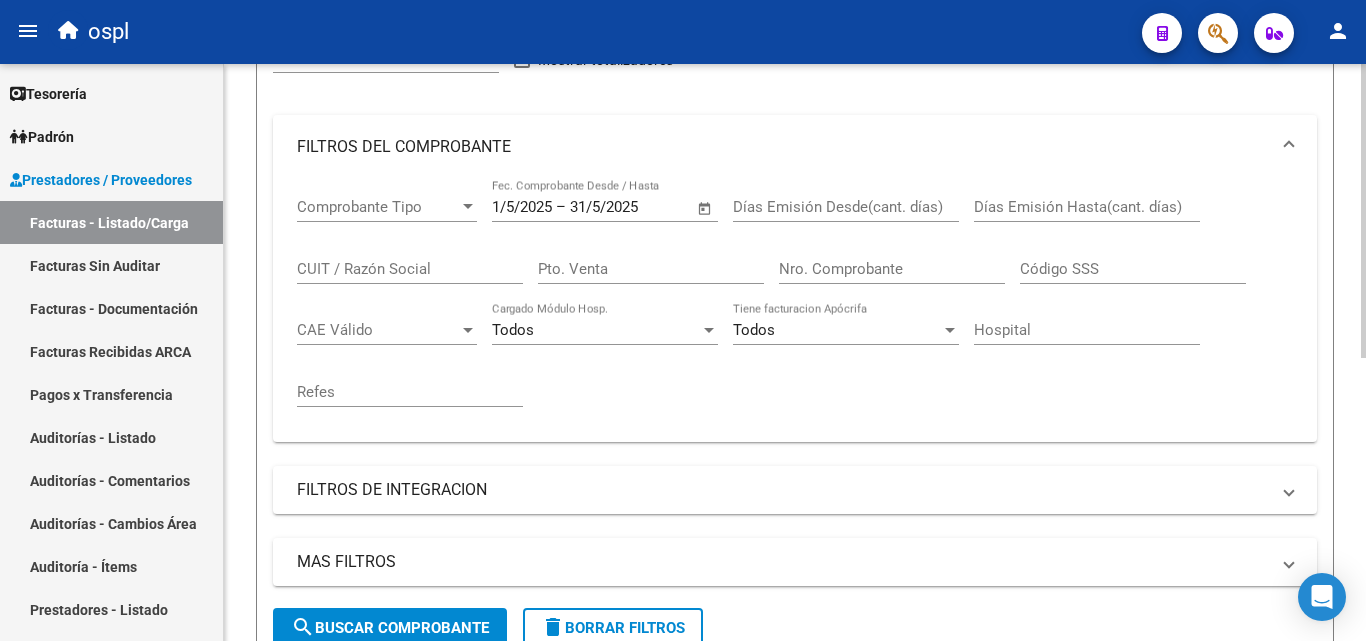 click 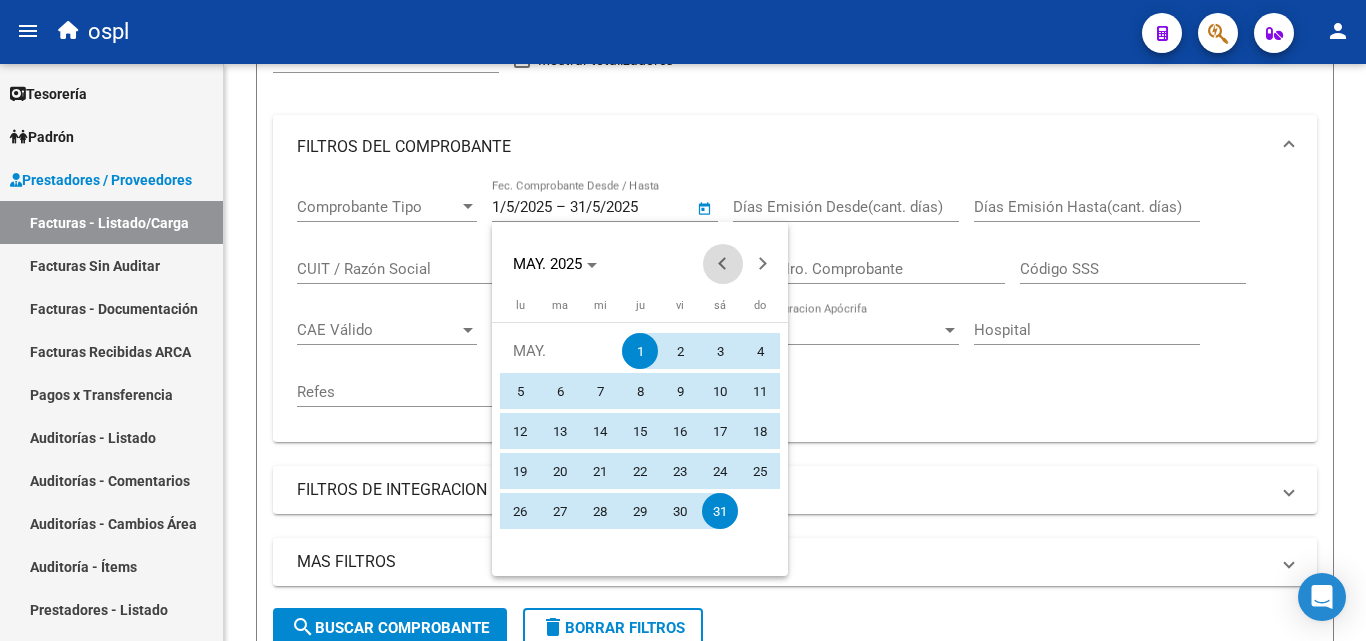 click at bounding box center (723, 264) 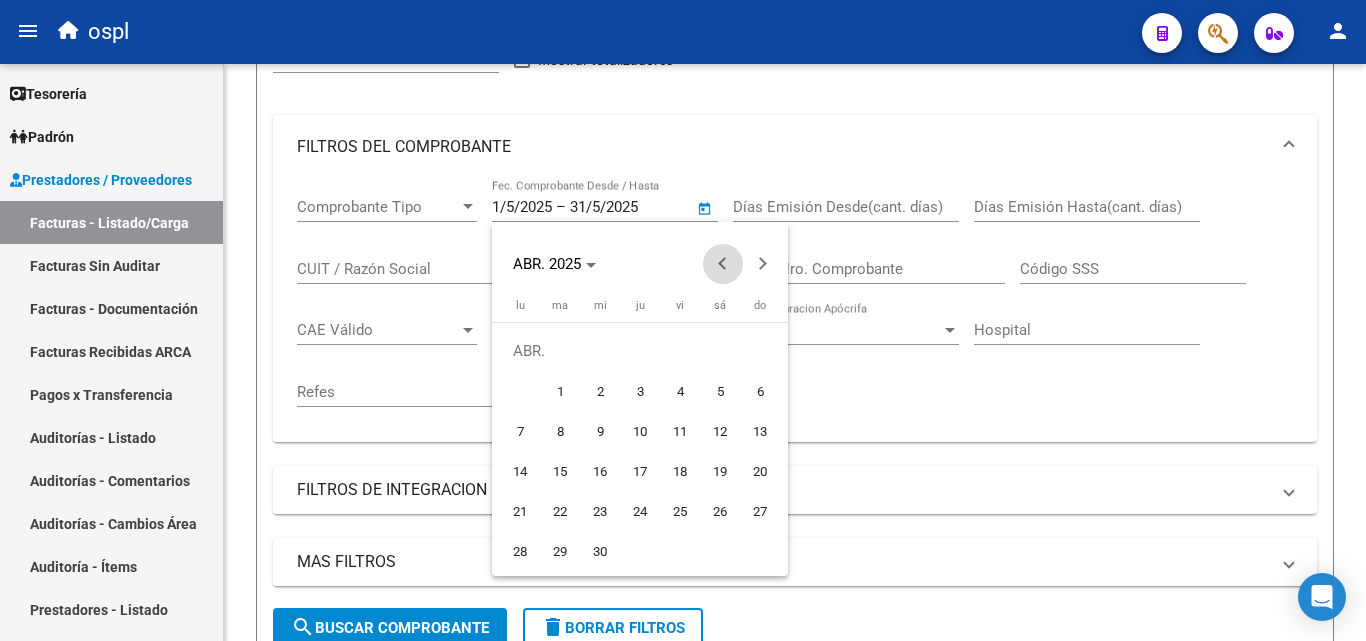 click at bounding box center (723, 264) 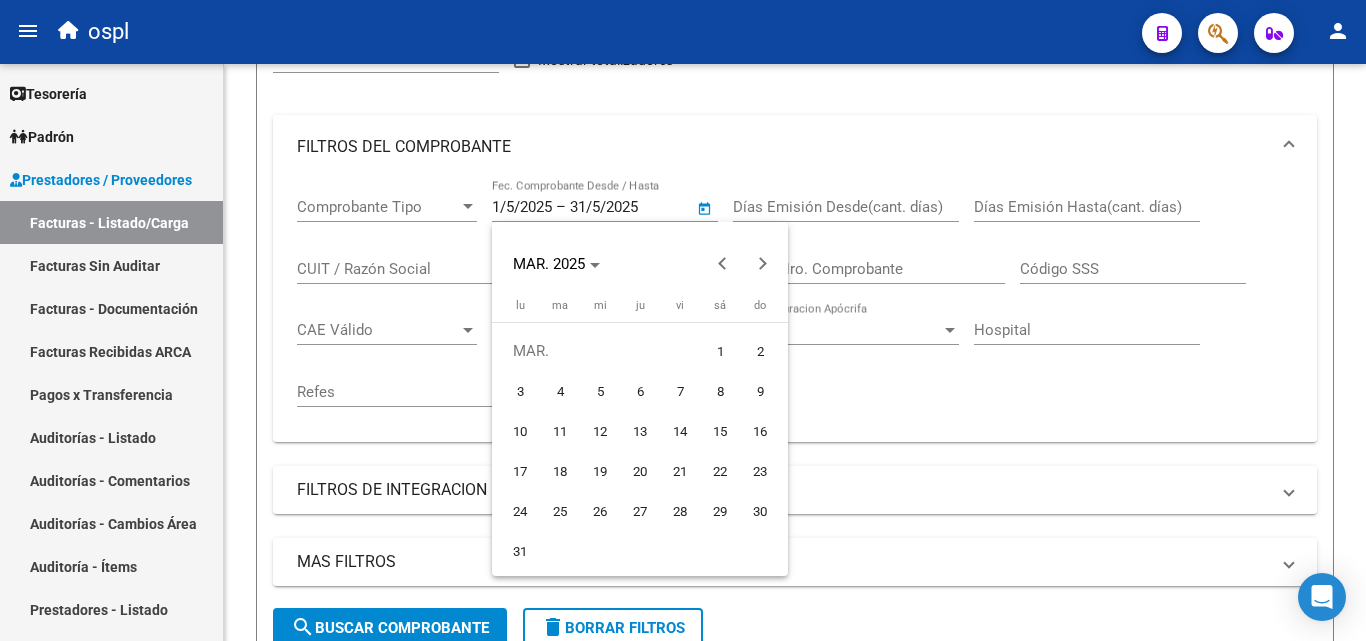 click on "1" at bounding box center (720, 351) 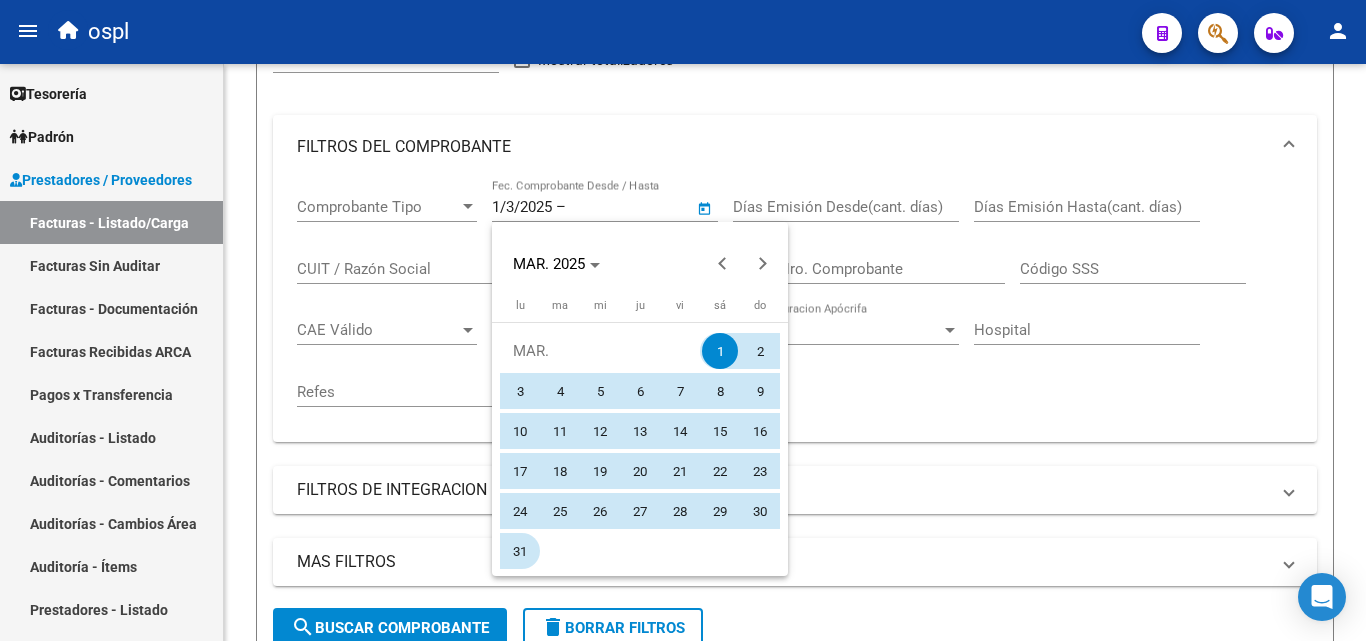click on "31" at bounding box center (520, 551) 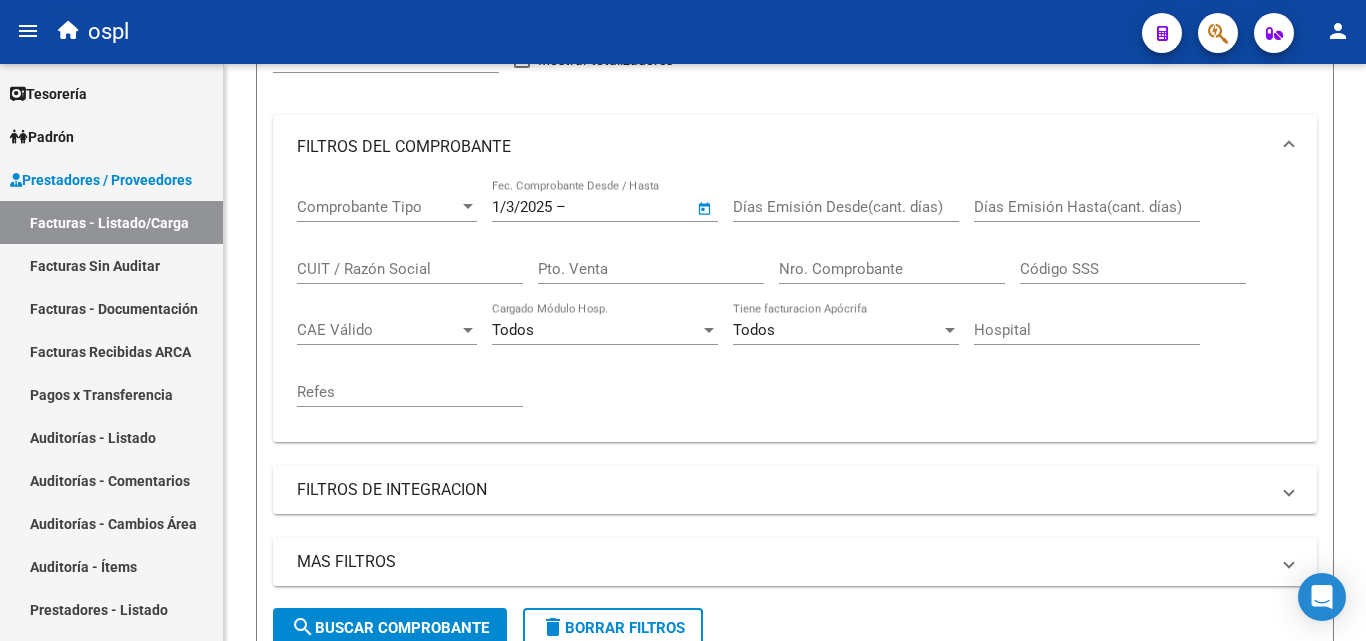 type on "31/3/2025" 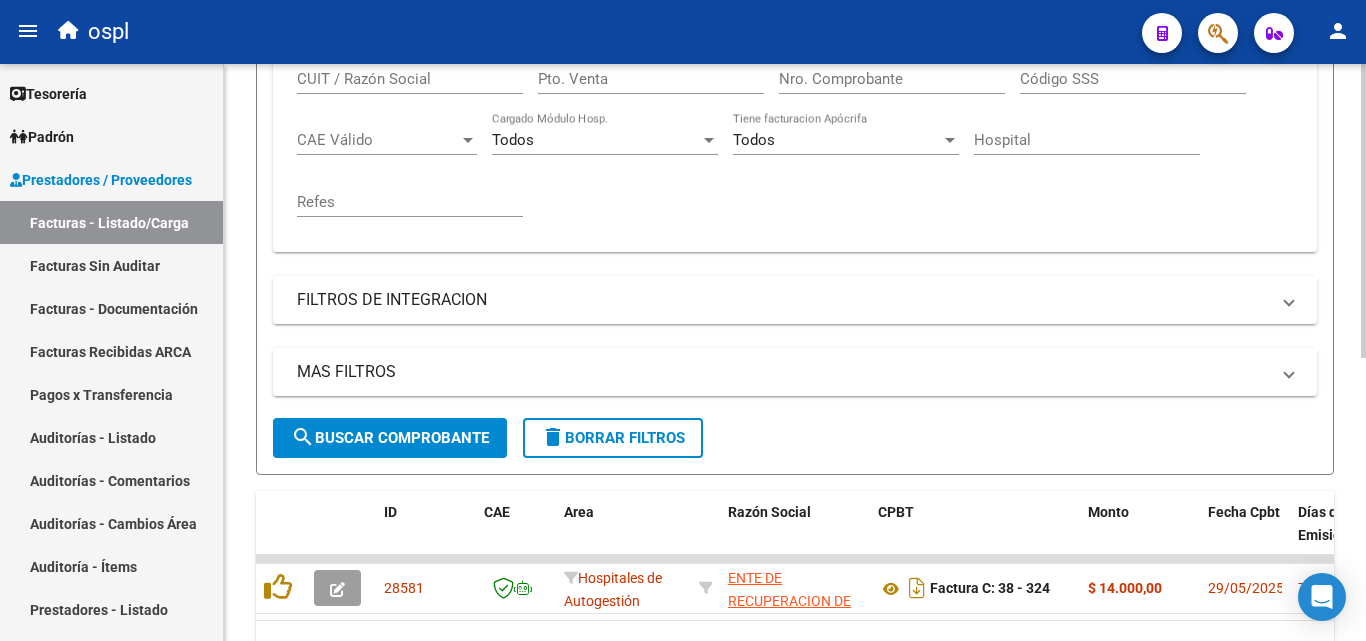 scroll, scrollTop: 456, scrollLeft: 0, axis: vertical 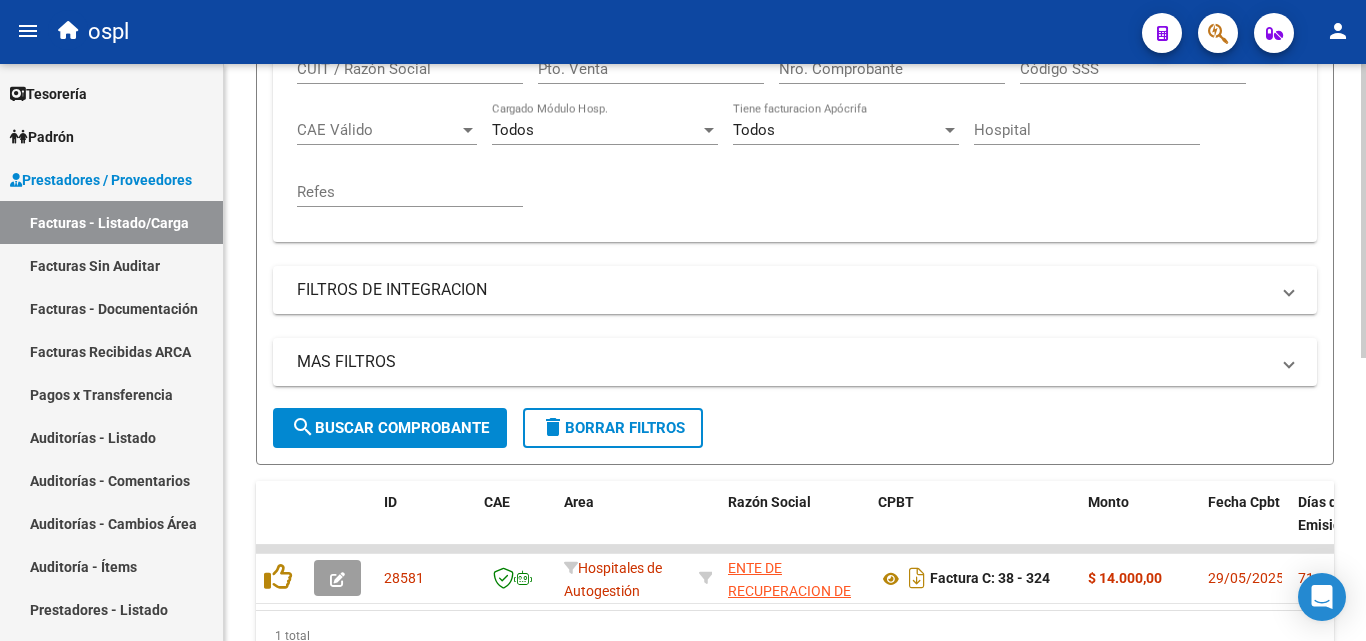 click on "search  Buscar Comprobante" 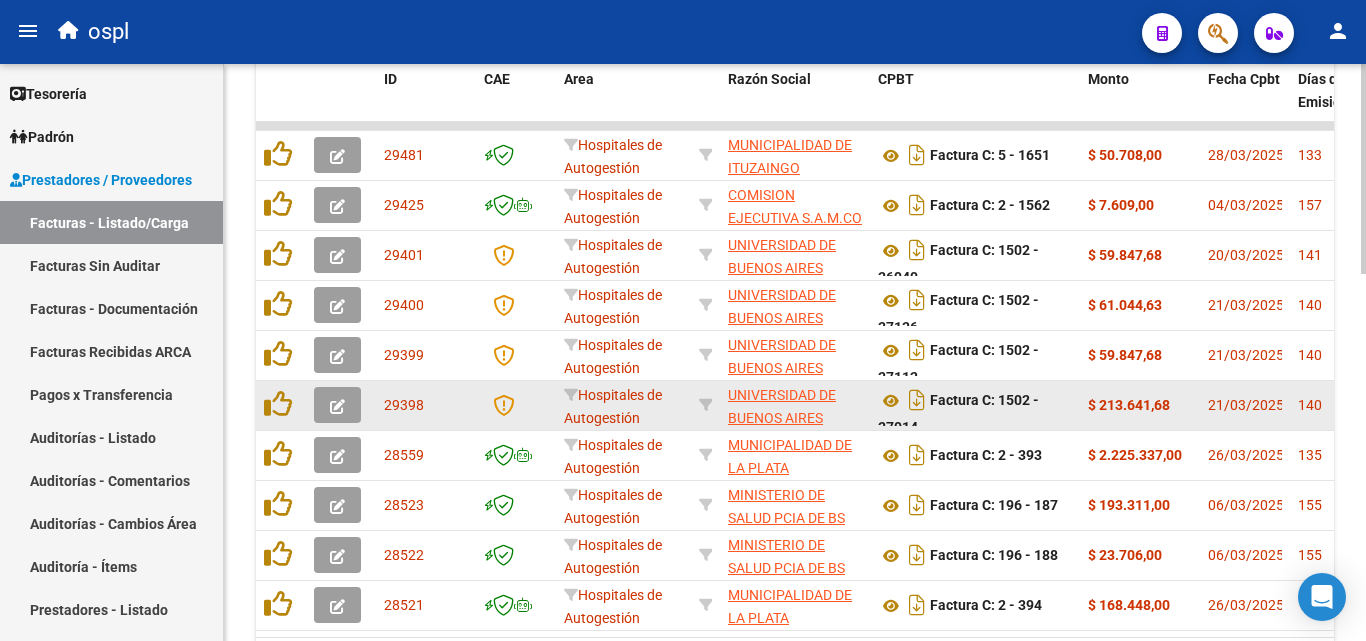scroll, scrollTop: 906, scrollLeft: 0, axis: vertical 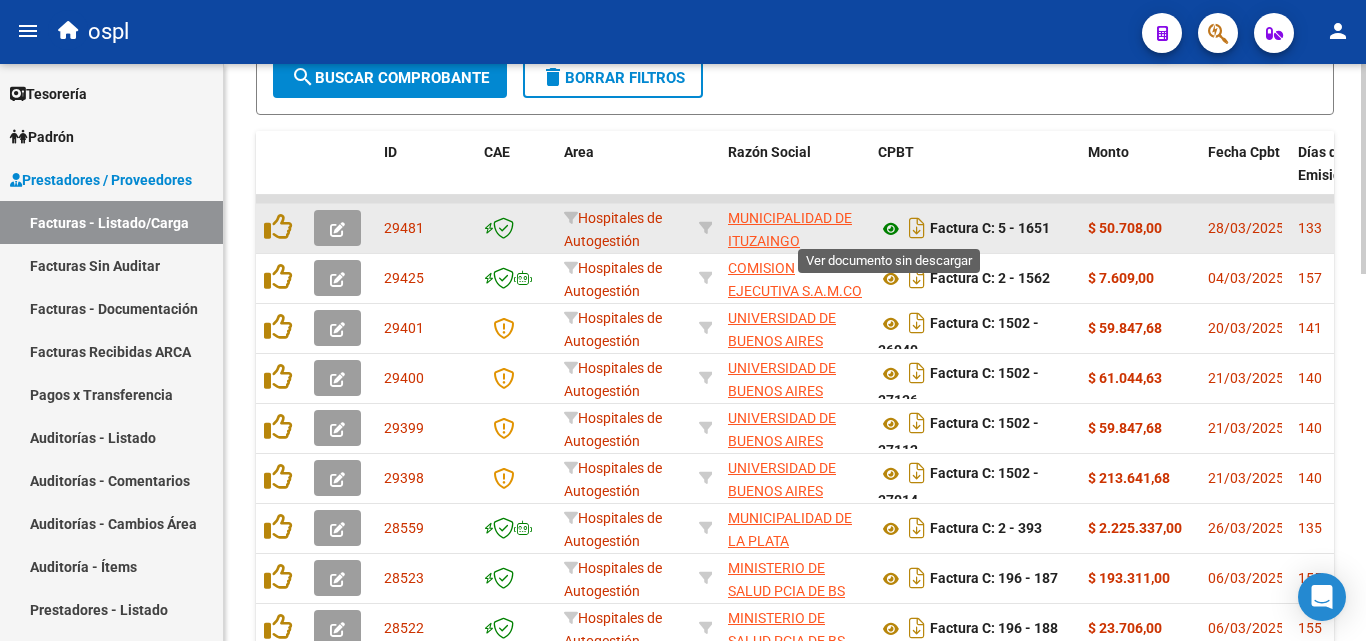 click 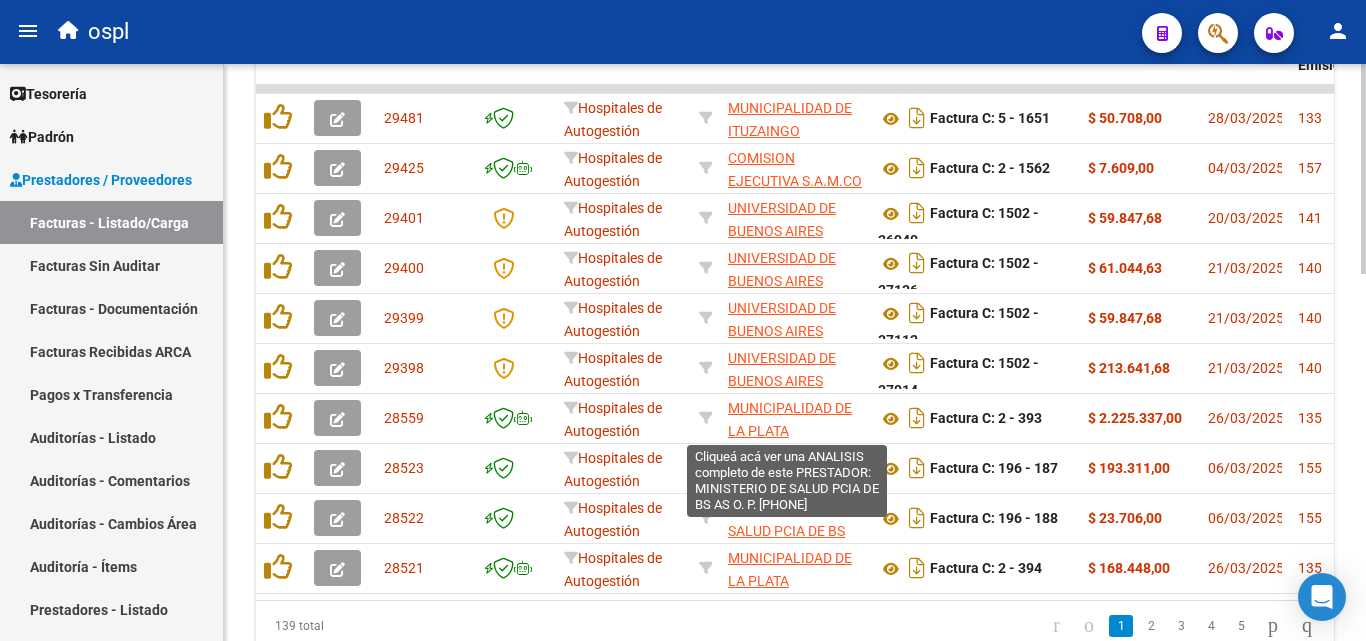 scroll, scrollTop: 1006, scrollLeft: 0, axis: vertical 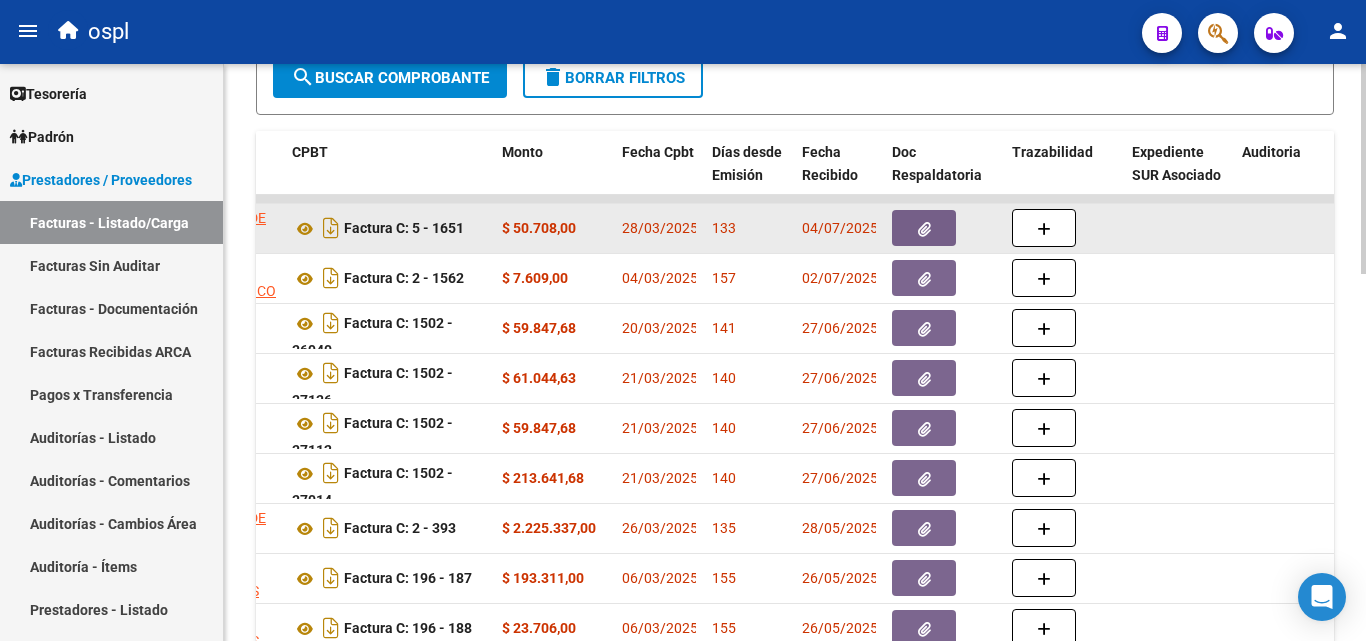 click 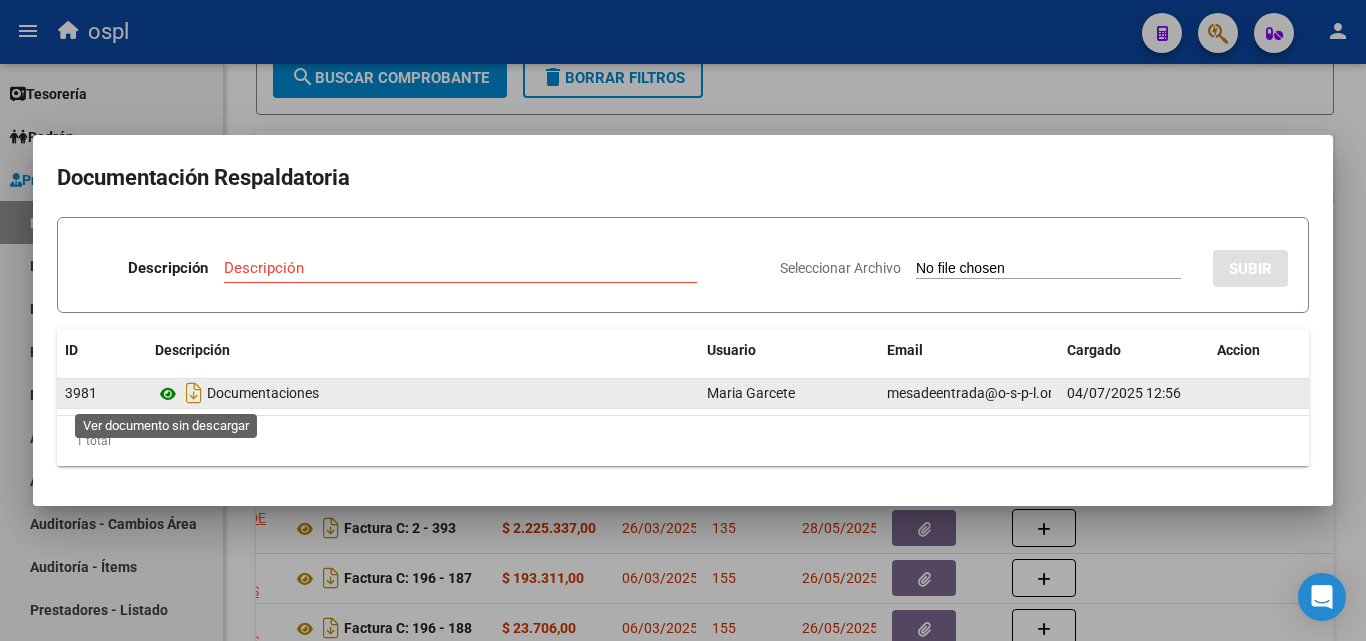 click 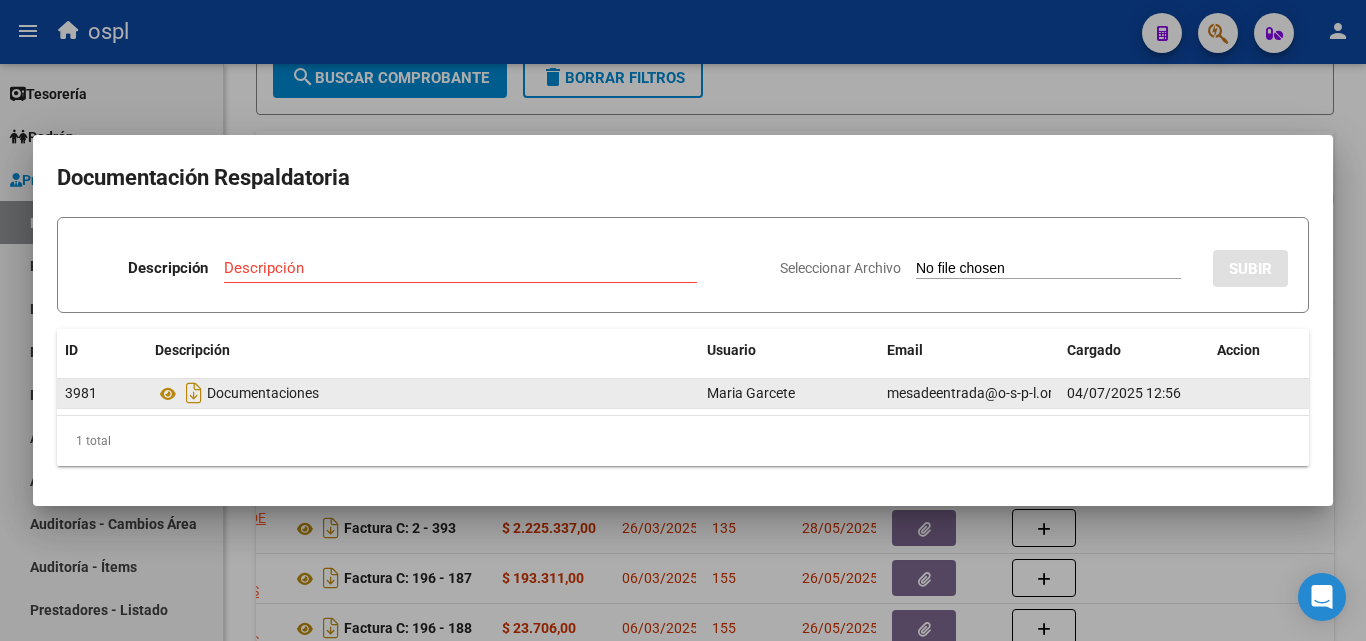 drag, startPoint x: 1081, startPoint y: 388, endPoint x: 1151, endPoint y: 387, distance: 70.00714 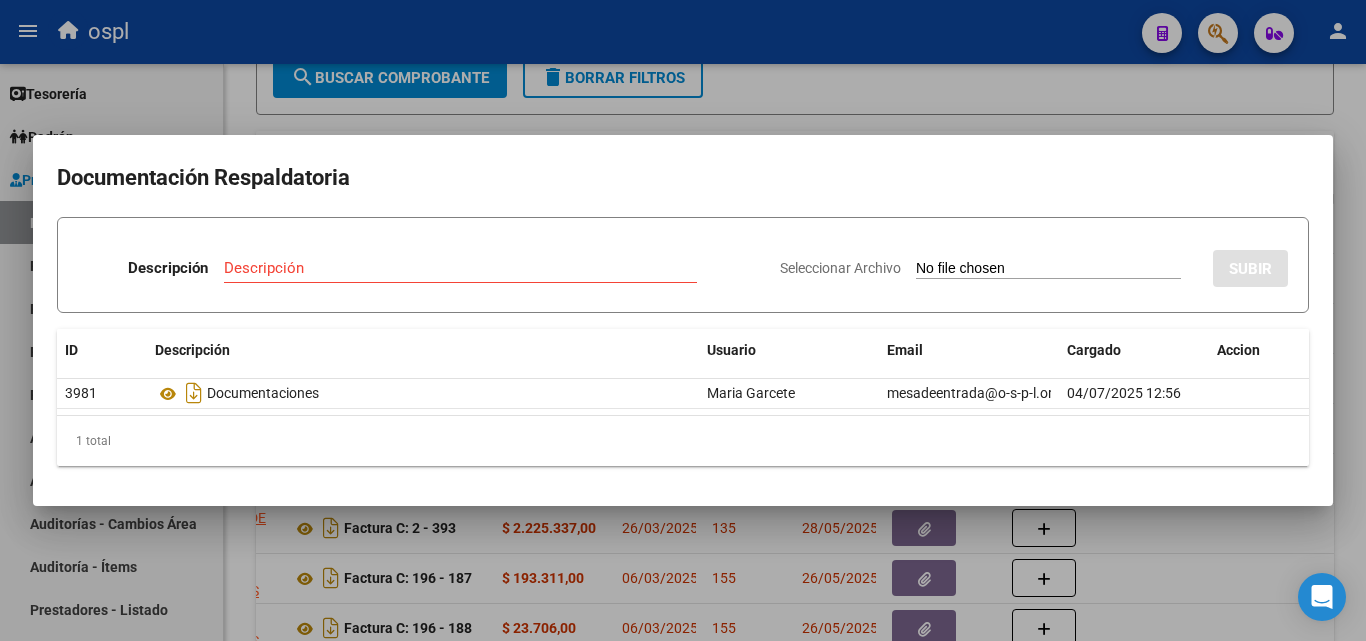 click at bounding box center (683, 320) 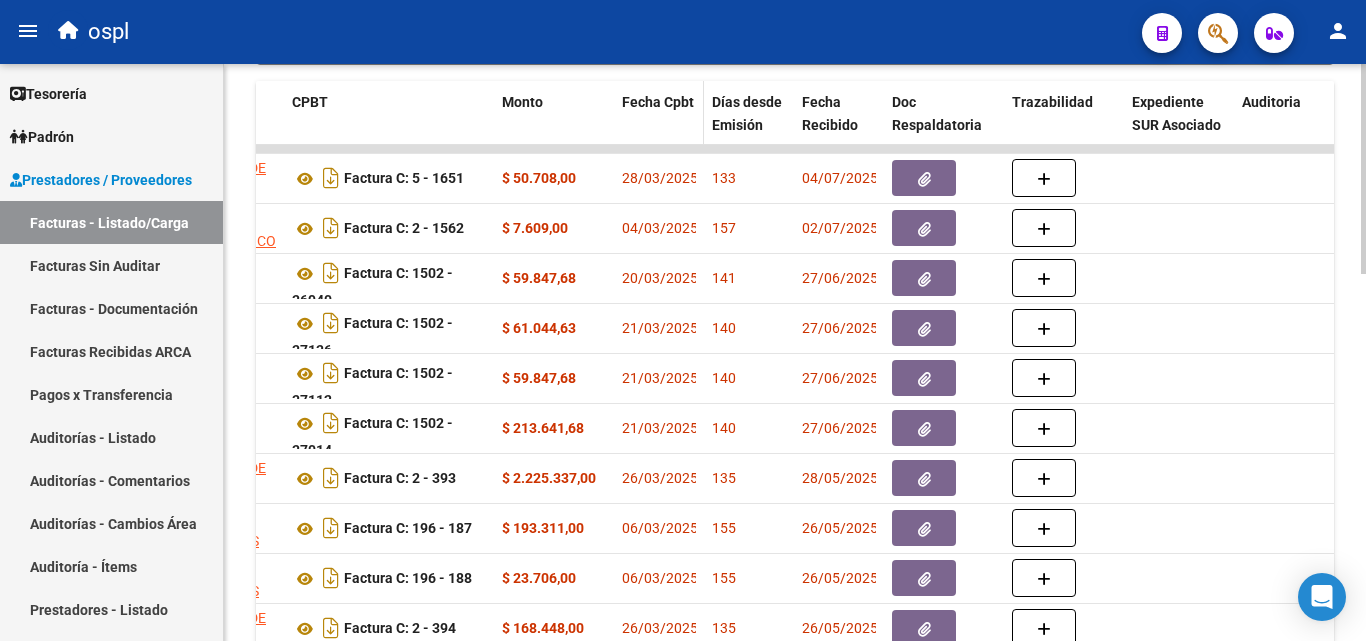 scroll, scrollTop: 706, scrollLeft: 0, axis: vertical 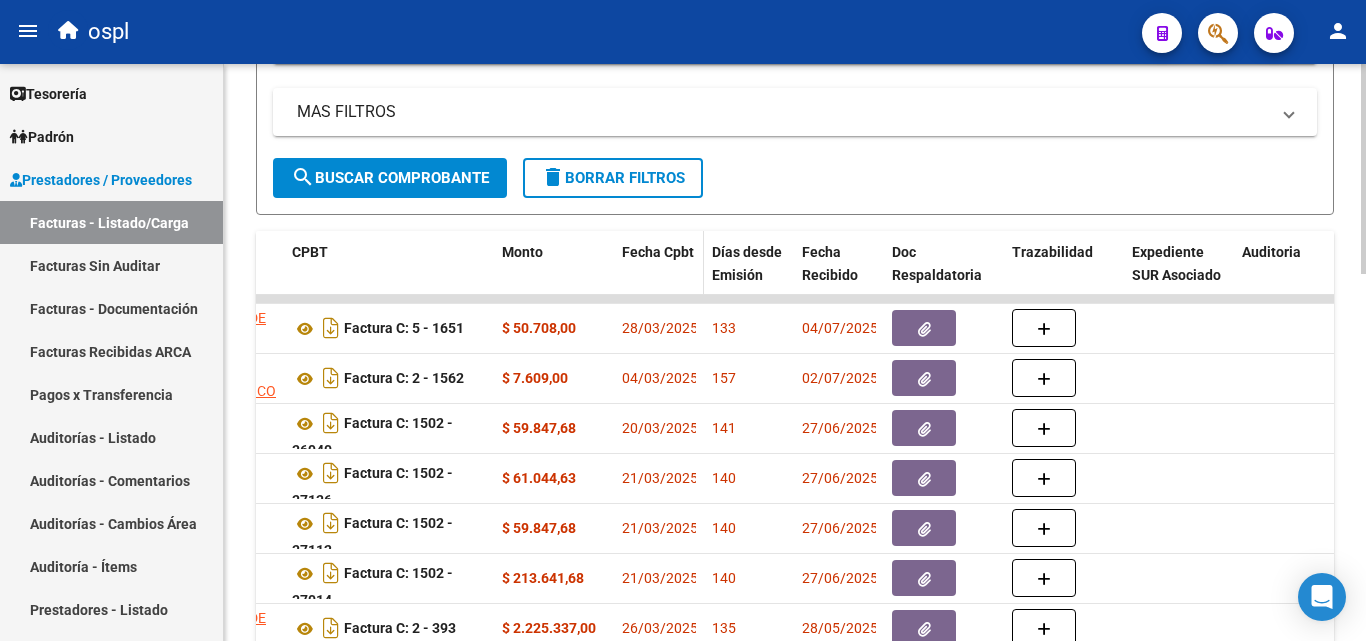 click on "Fecha Cpbt" 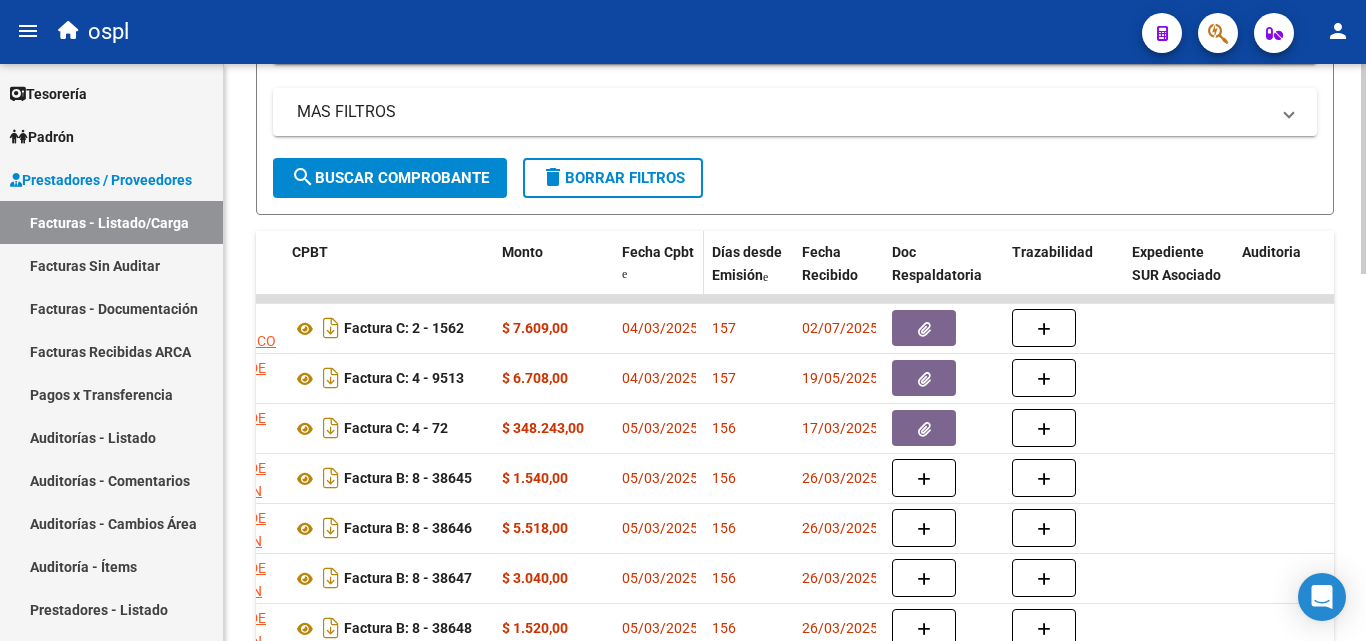 click on "Fecha Cpbt" 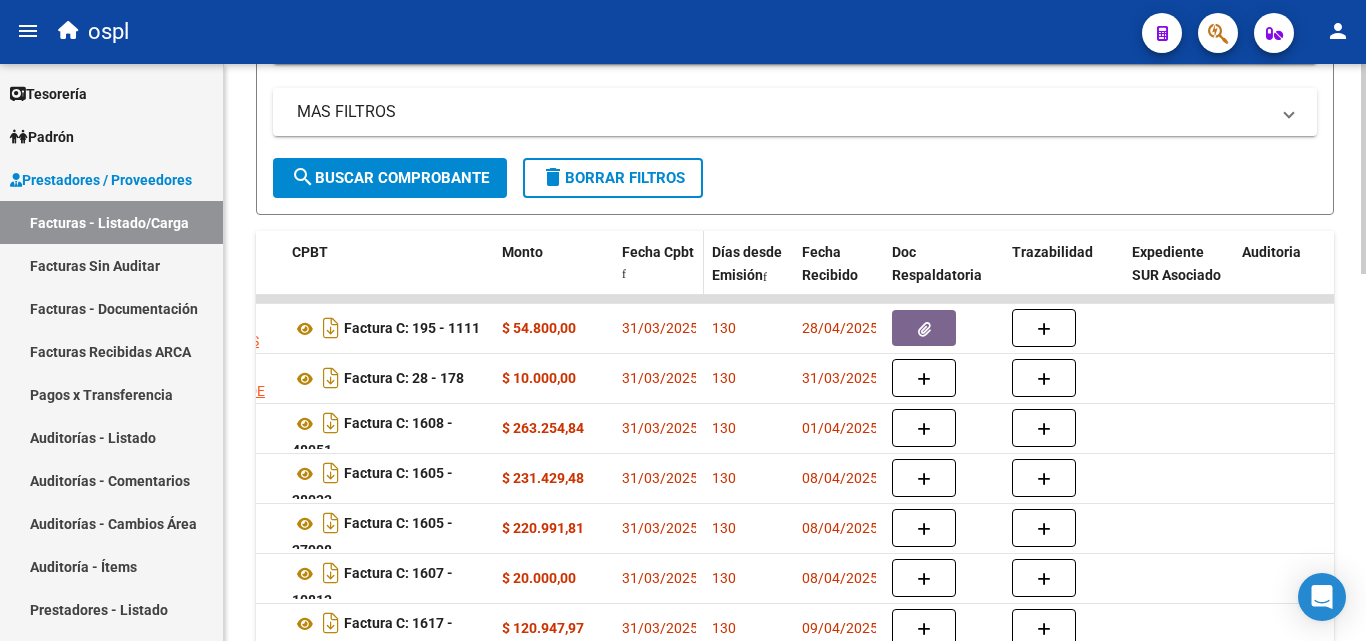 click on "Fecha Cpbt" 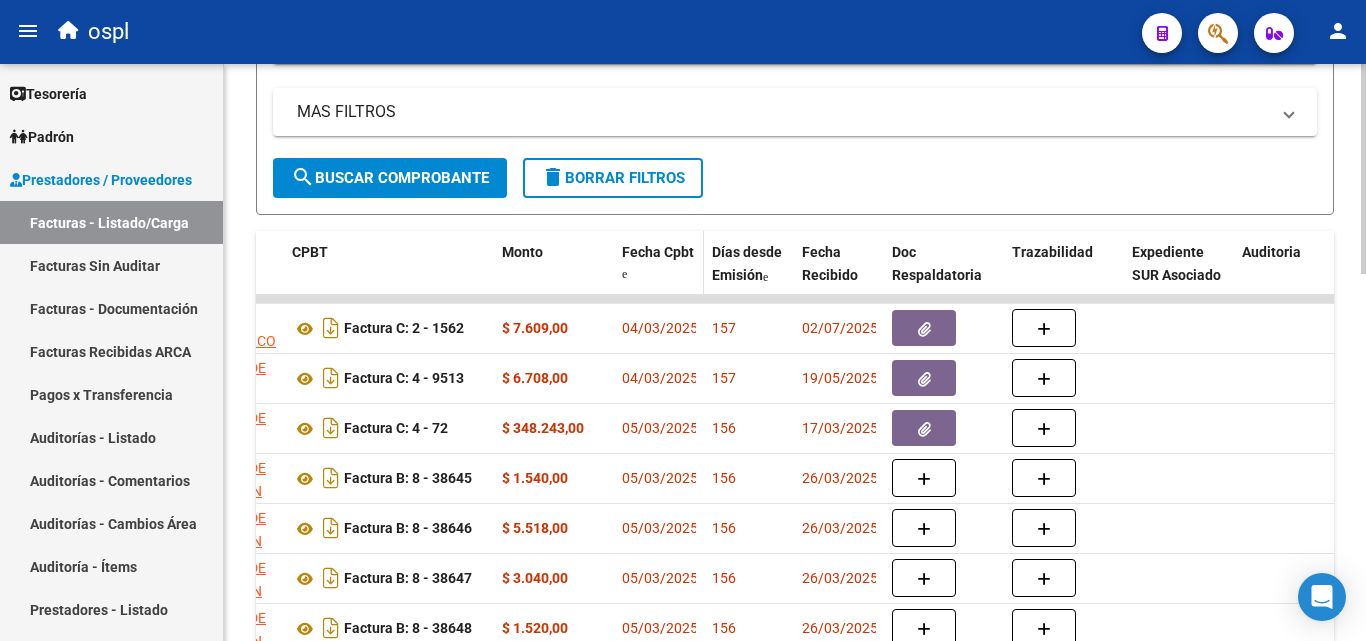 click on "Fecha Cpbt" 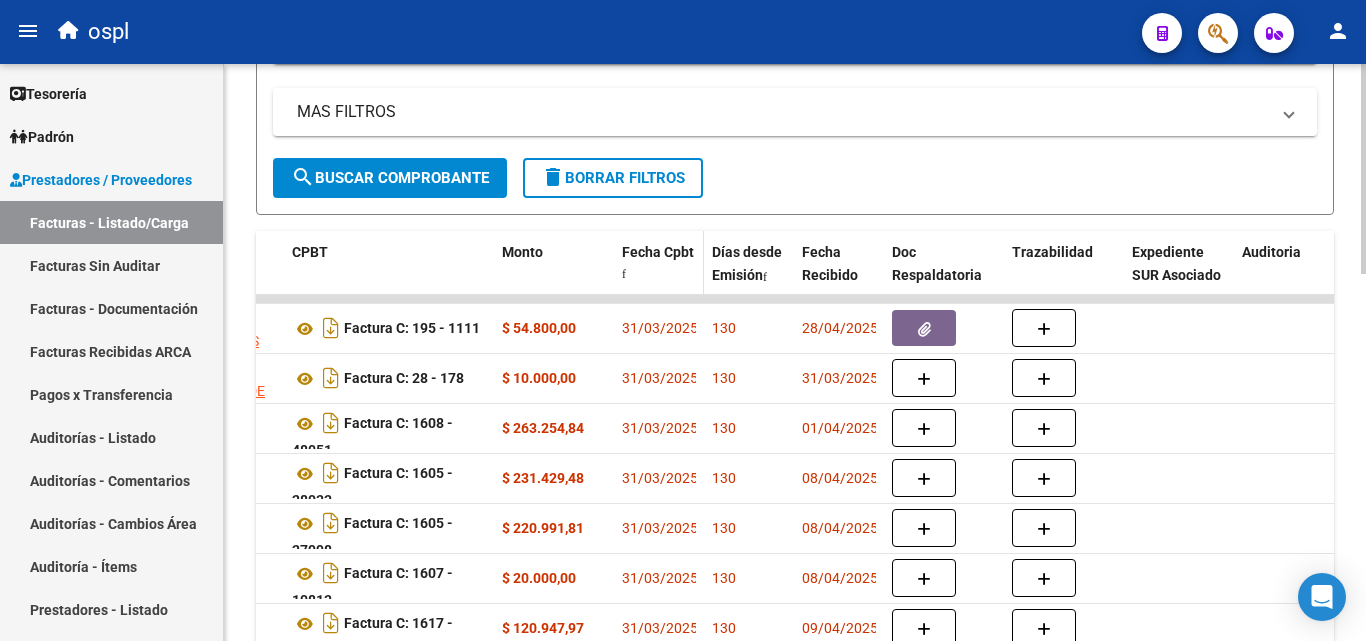 click on "Fecha Cpbt" 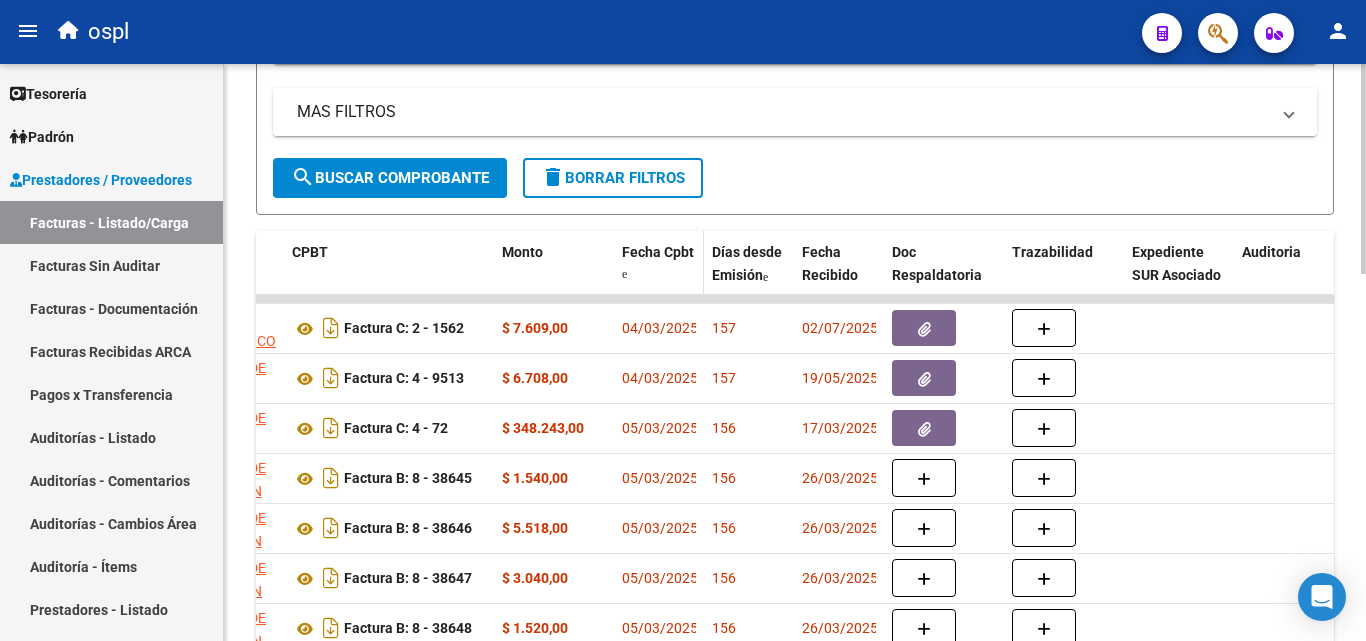 click on "Fecha Cpbt" 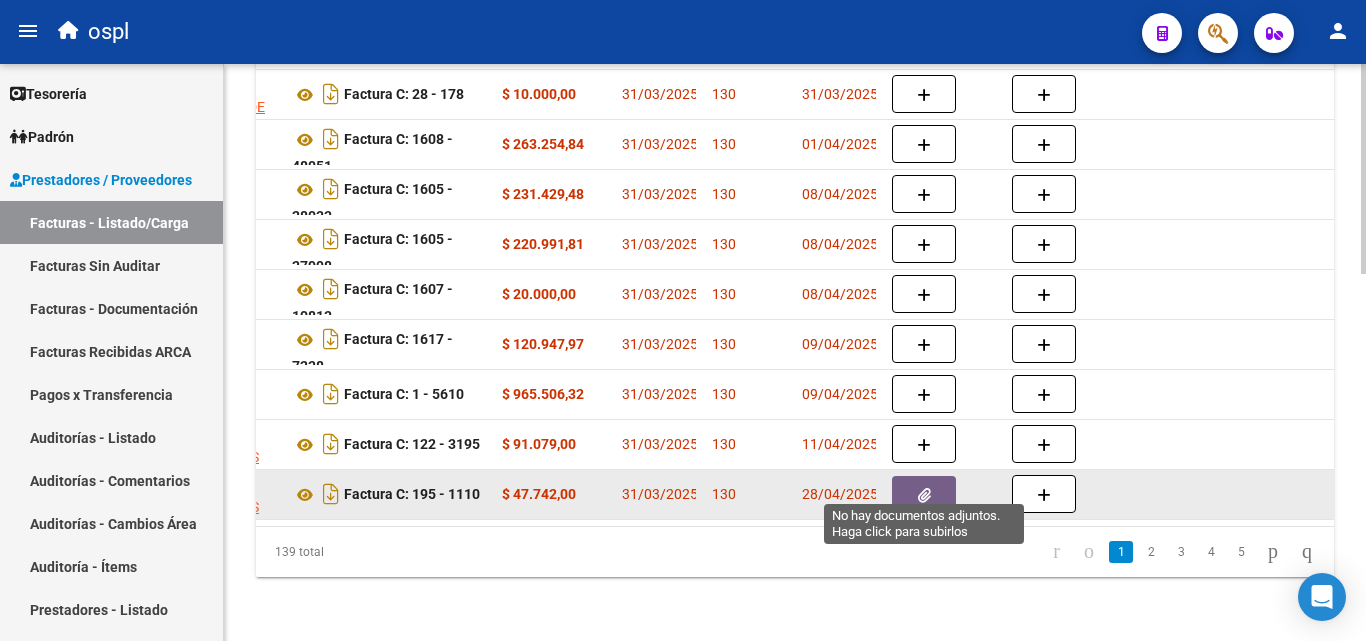 scroll, scrollTop: 1006, scrollLeft: 0, axis: vertical 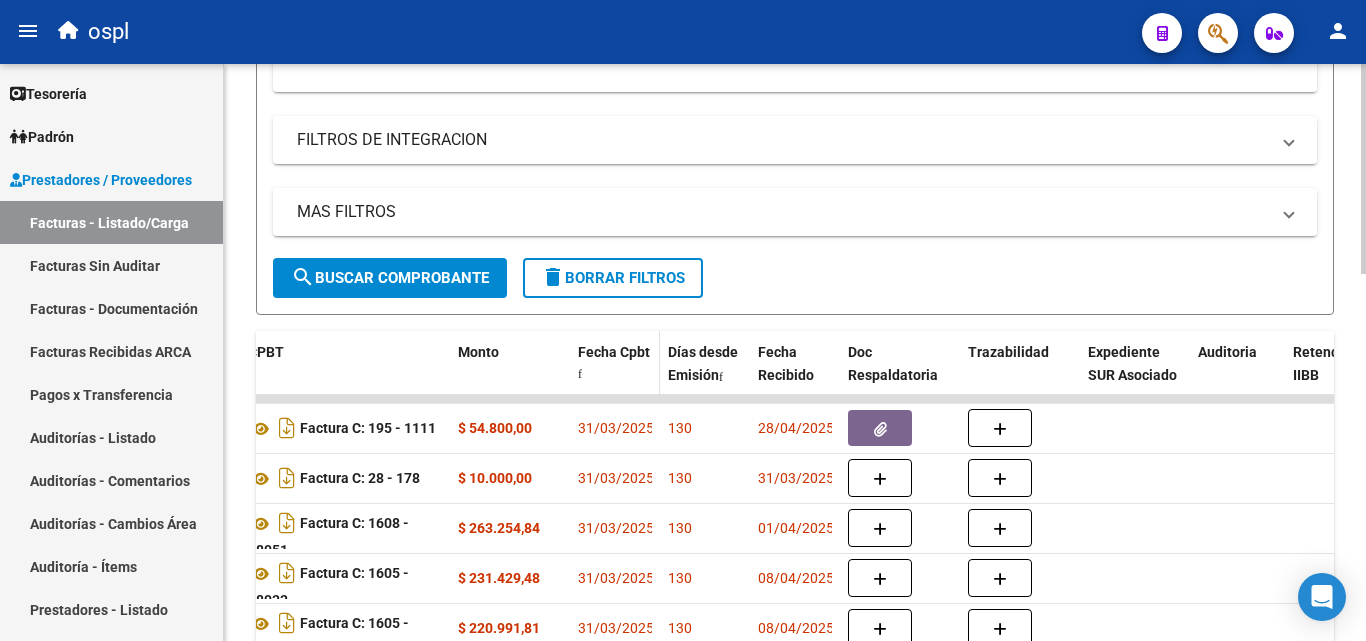 click on "Fecha Cpbt" 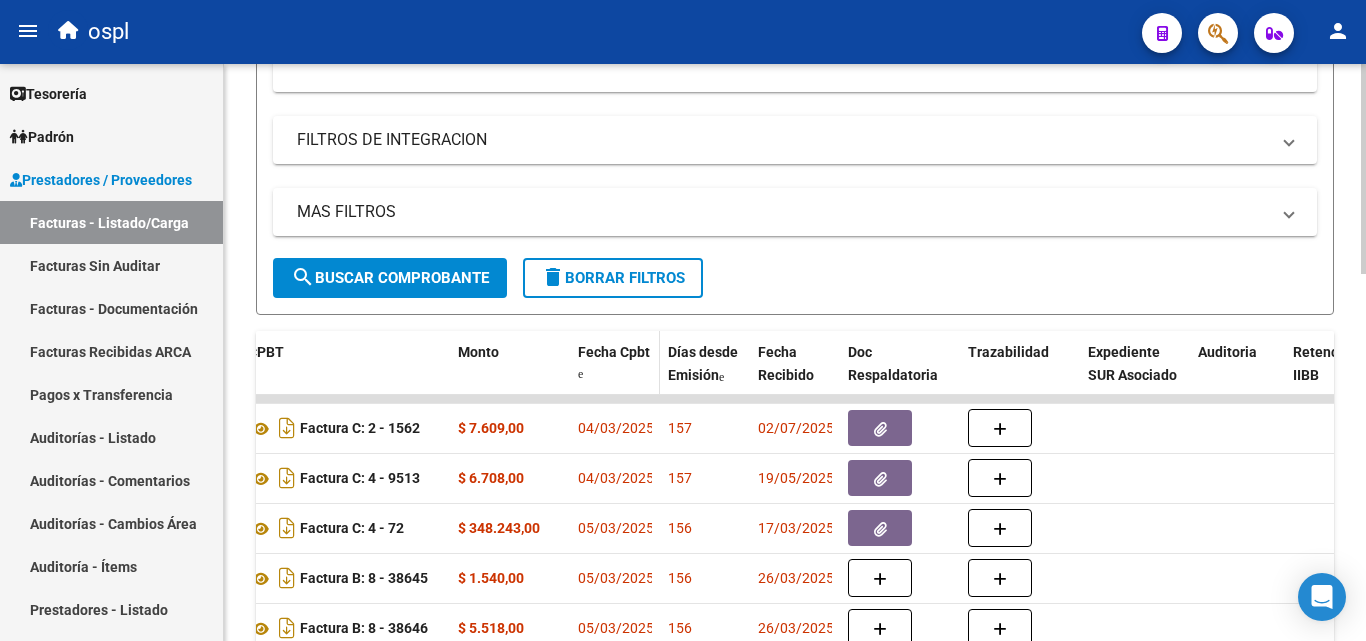 click on "Fecha Cpbt" 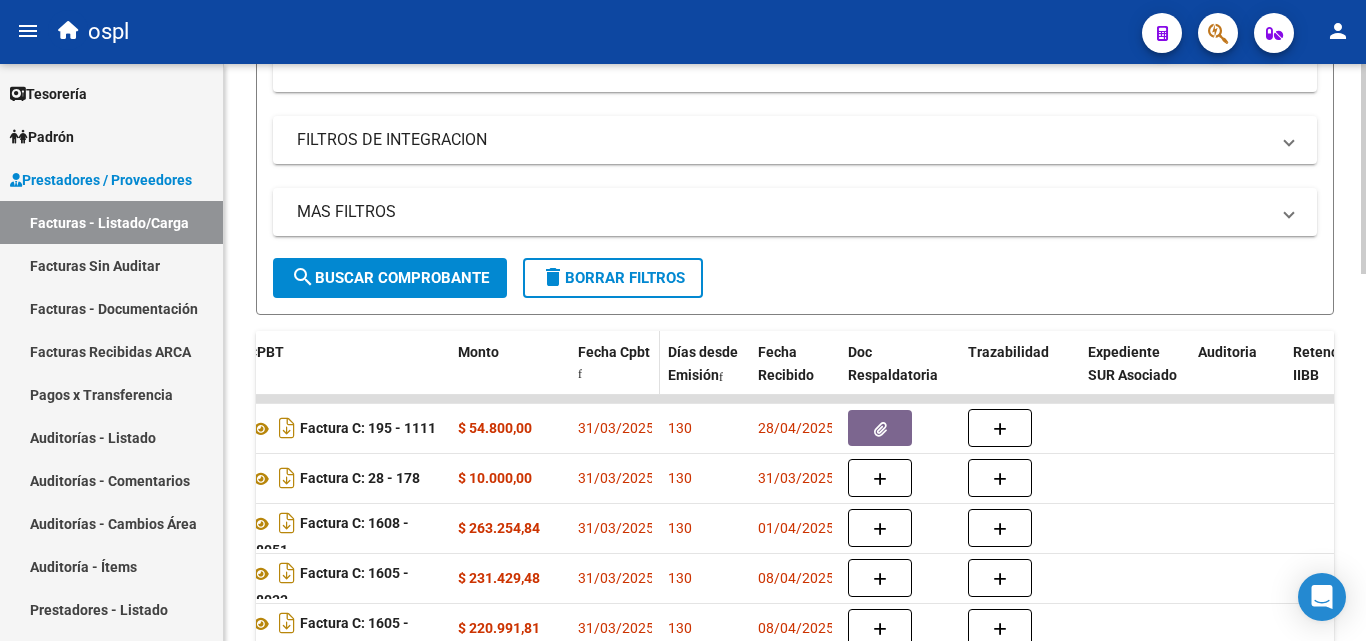 click on "Fecha Cpbt" 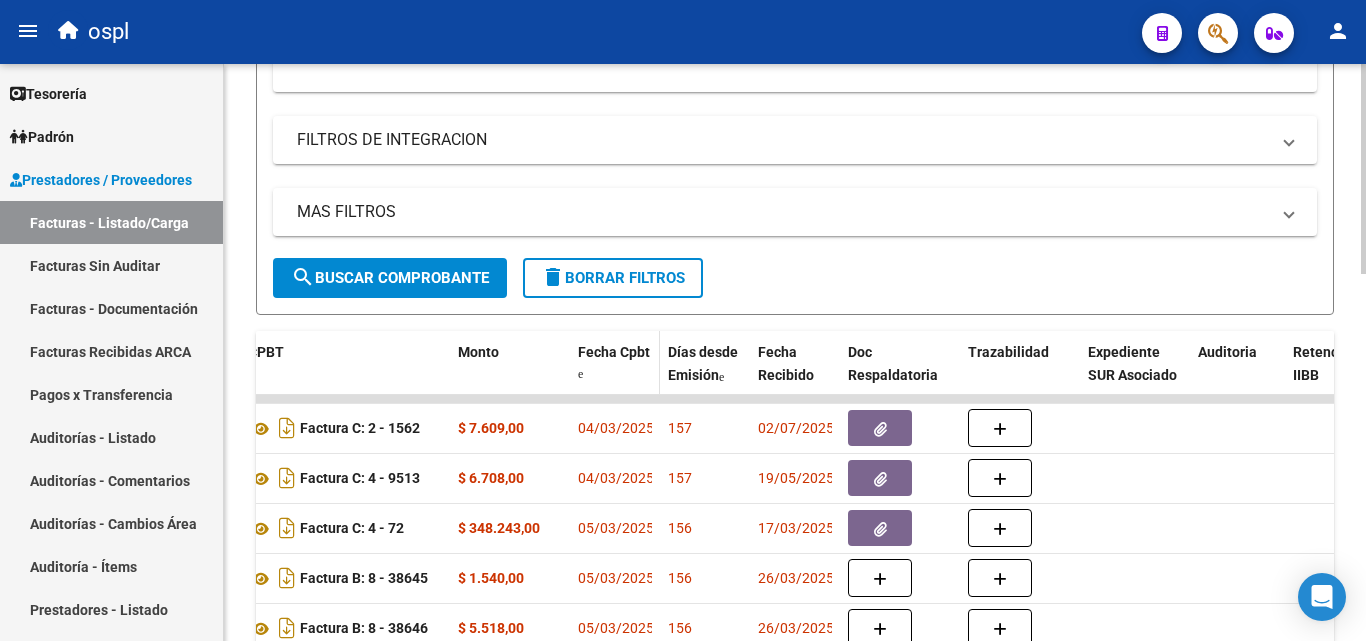 click on "Fecha Cpbt" 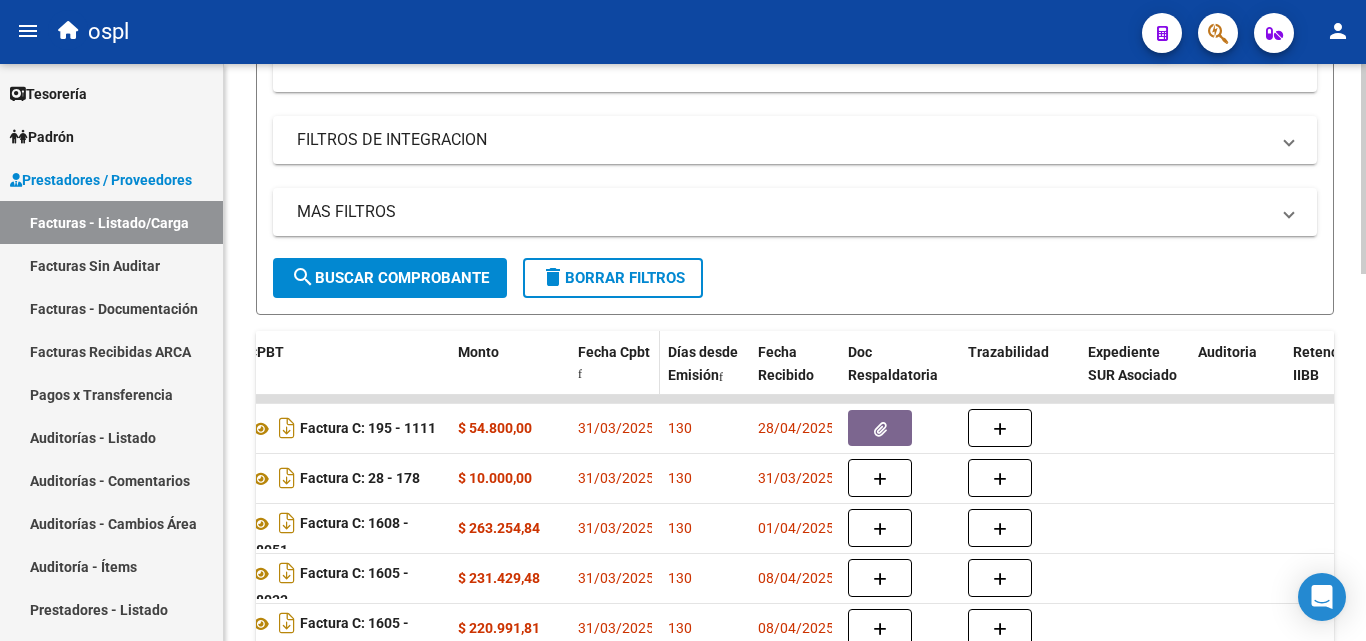 click on "Fecha Cpbt" 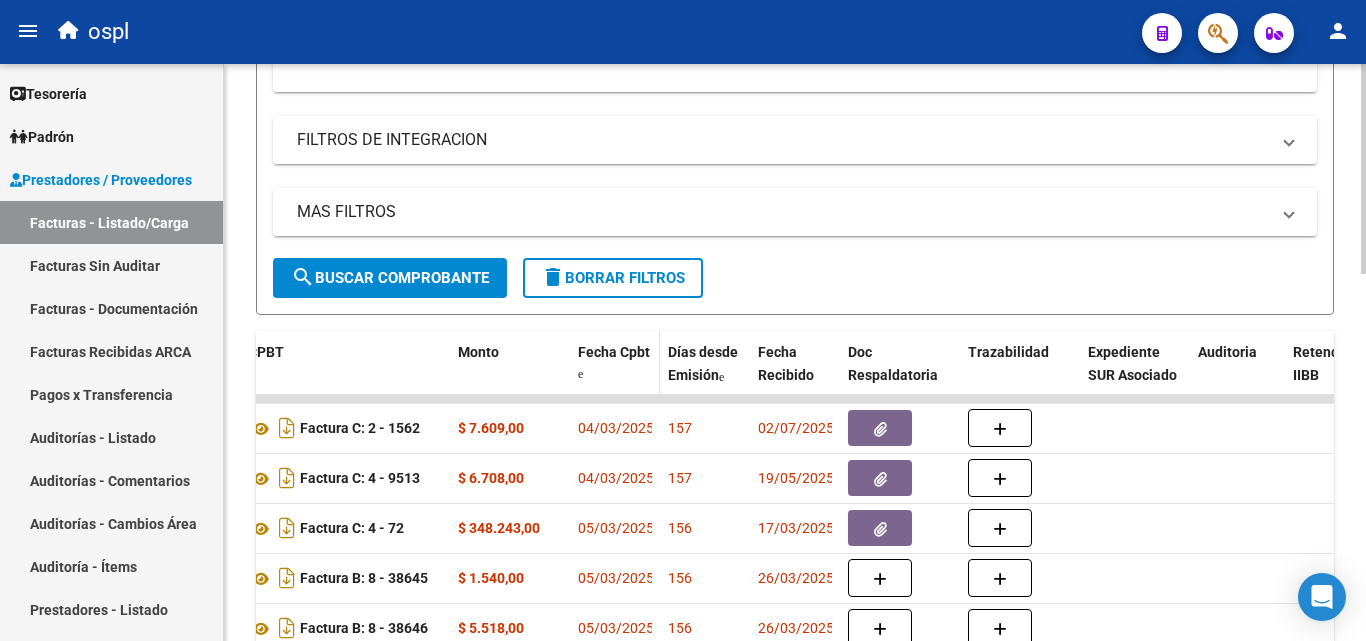 click on "Fecha Cpbt" 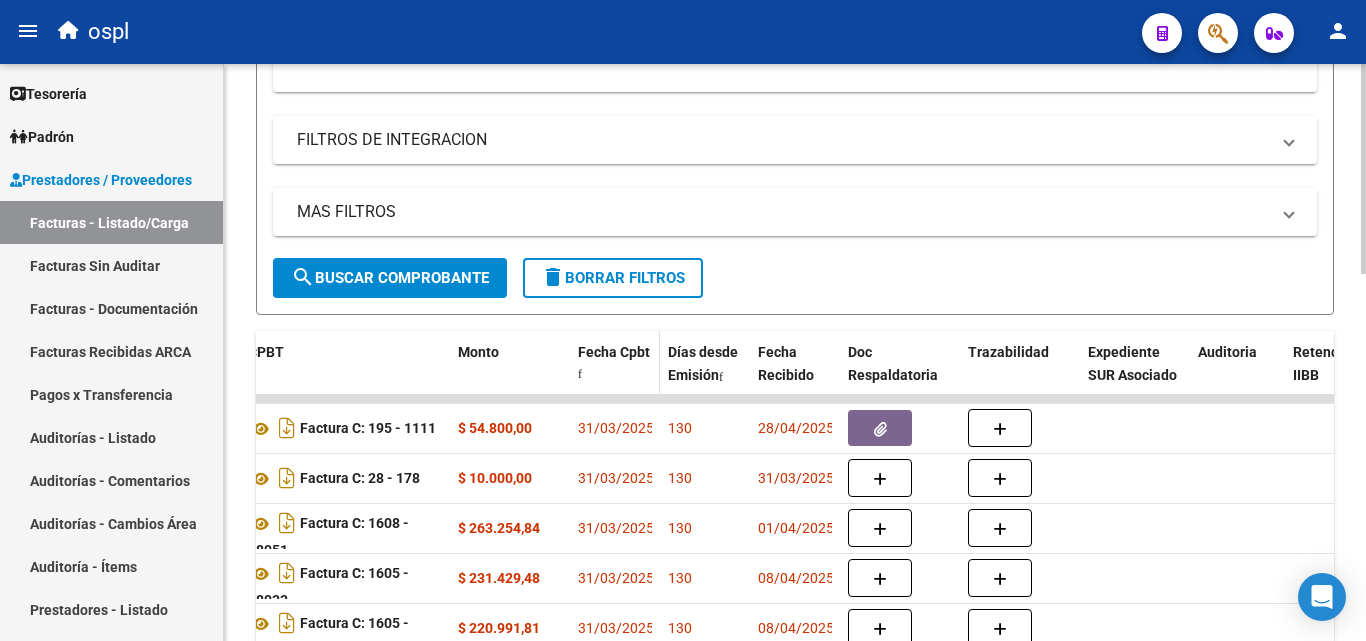 click 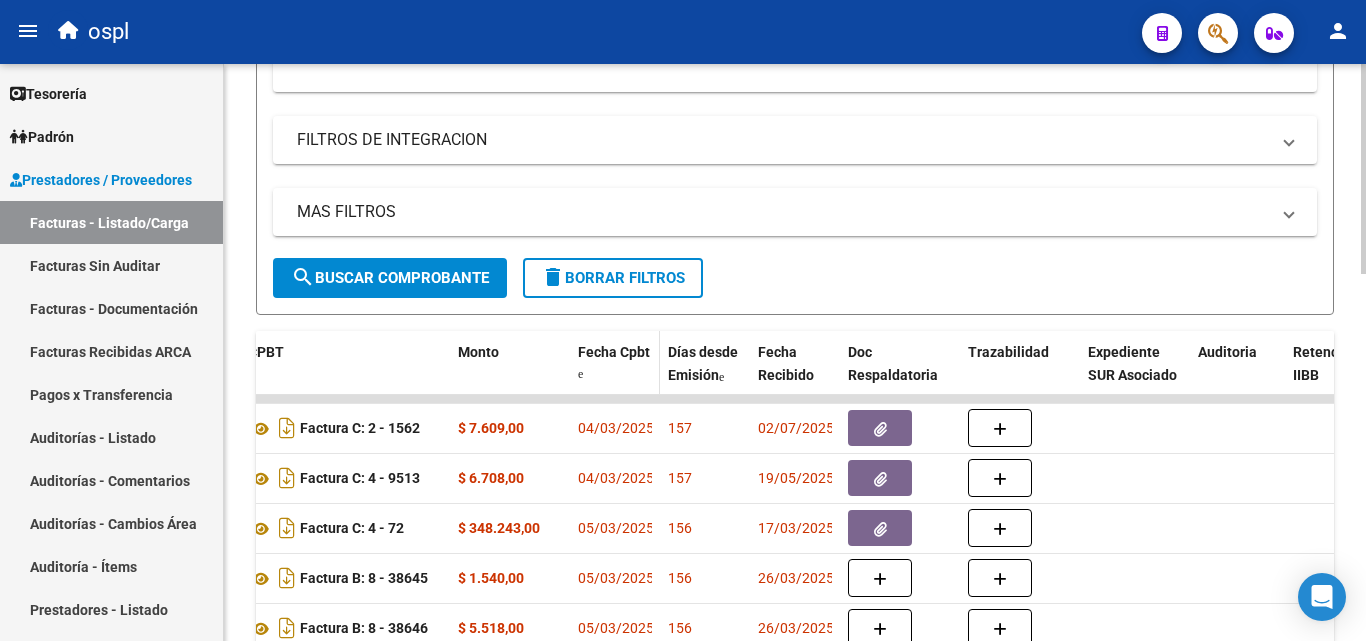 click 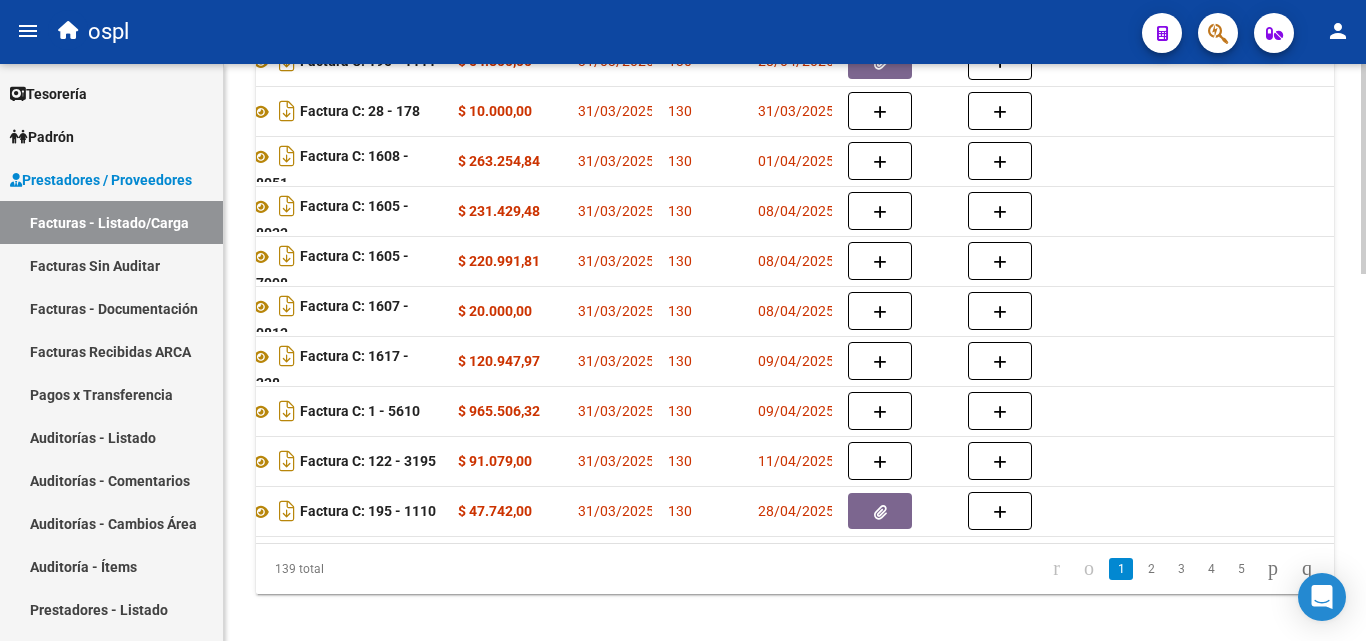 scroll, scrollTop: 1006, scrollLeft: 0, axis: vertical 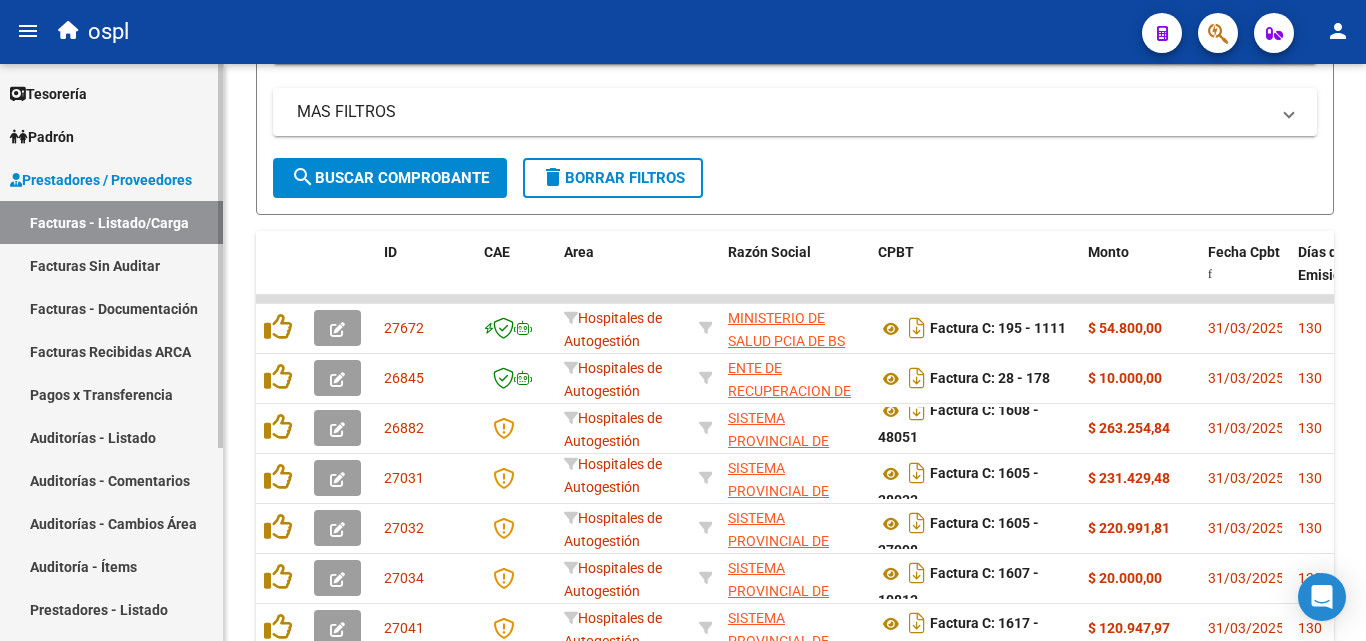 click on "Facturas Sin Auditar" at bounding box center [111, 265] 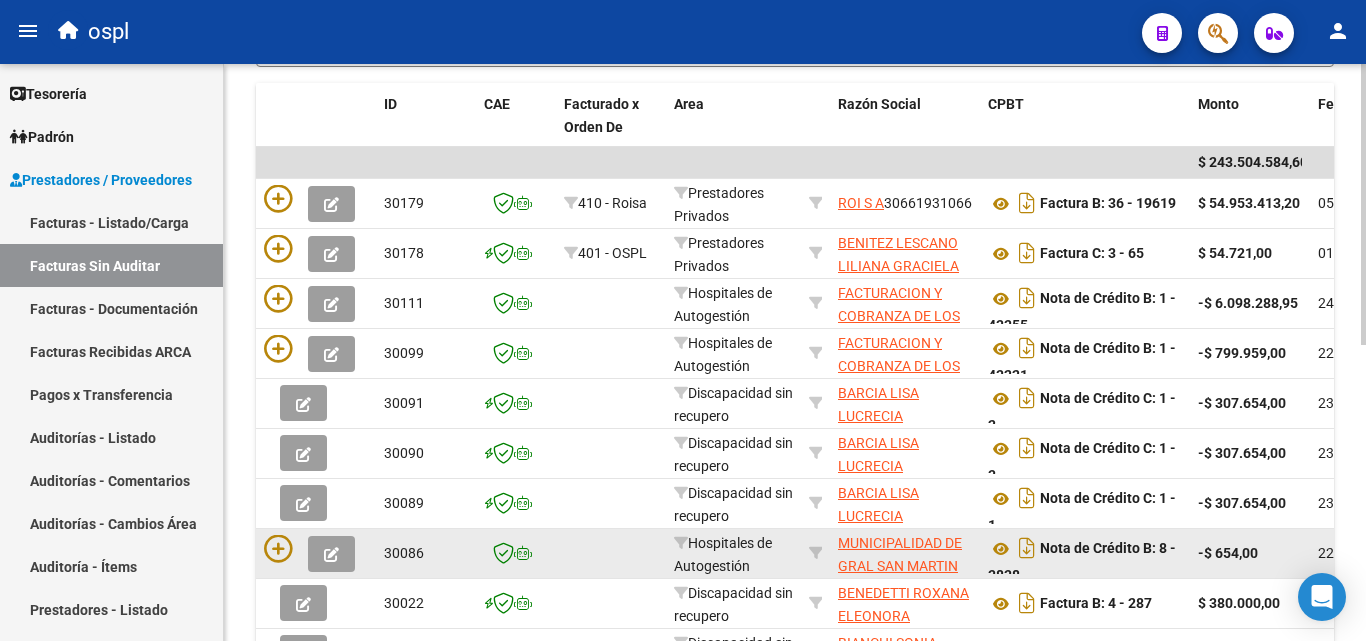 scroll, scrollTop: 406, scrollLeft: 0, axis: vertical 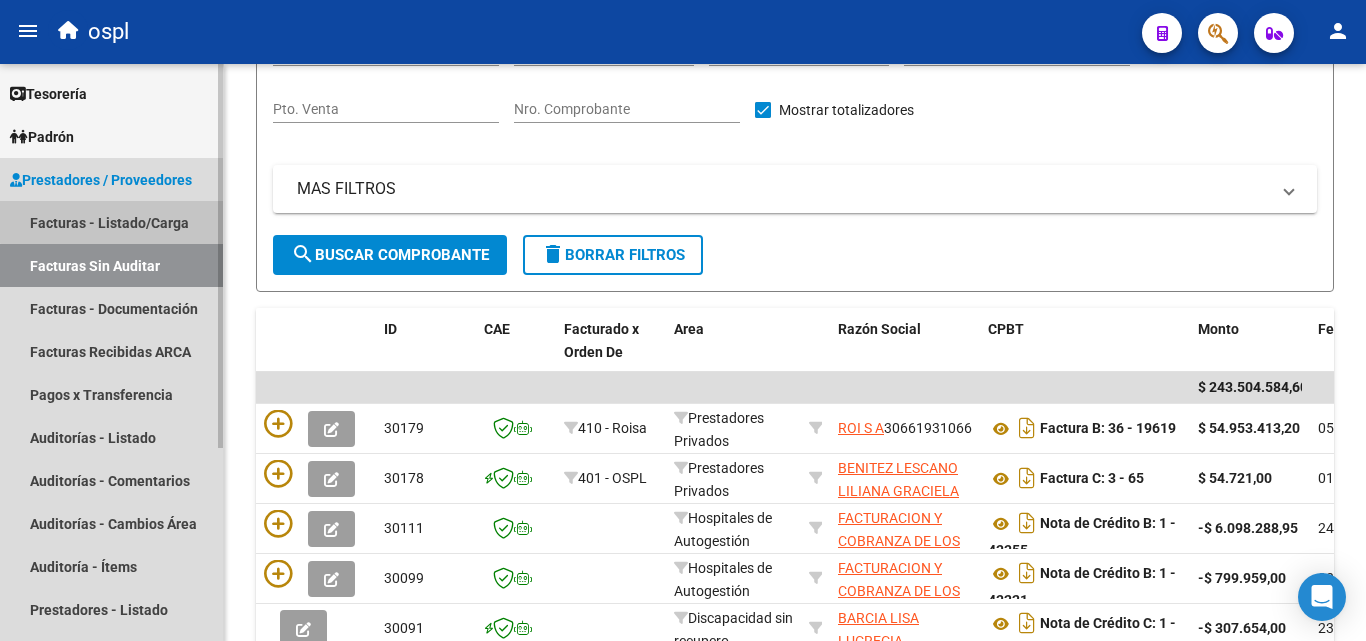 click on "Facturas - Listado/Carga" at bounding box center [111, 222] 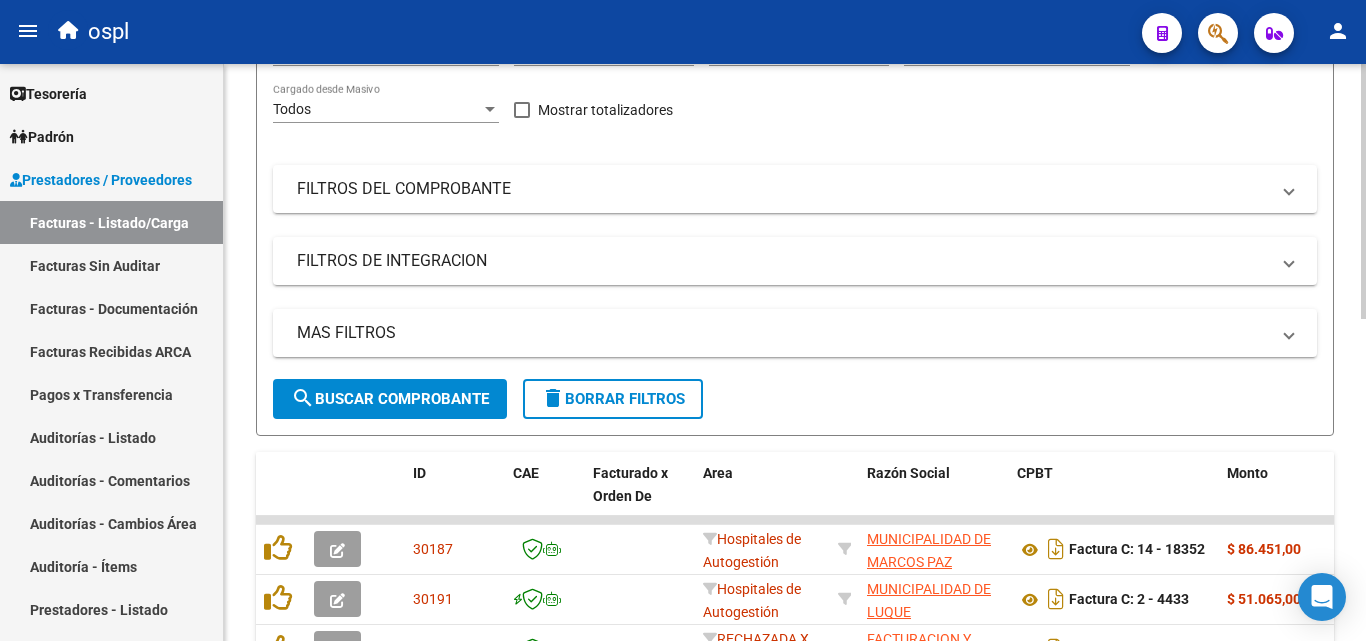 scroll, scrollTop: 5, scrollLeft: 0, axis: vertical 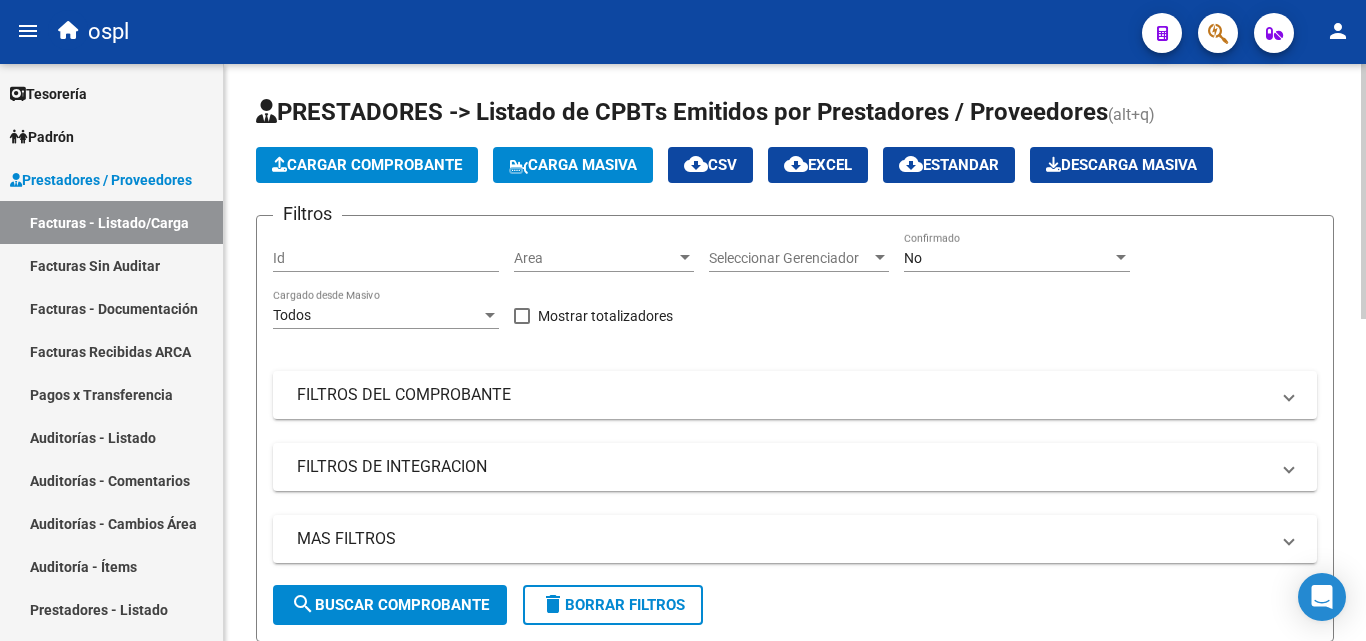 click on "Area" at bounding box center [595, 258] 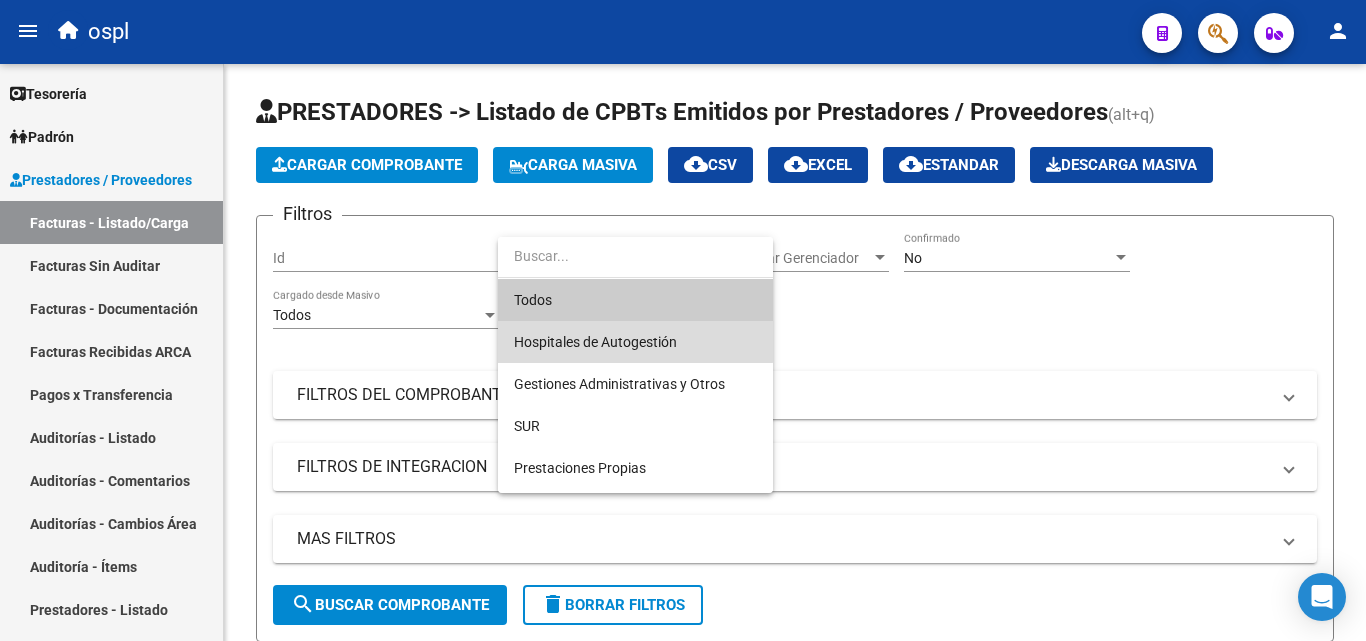 click on "Hospitales de Autogestión" at bounding box center (635, 342) 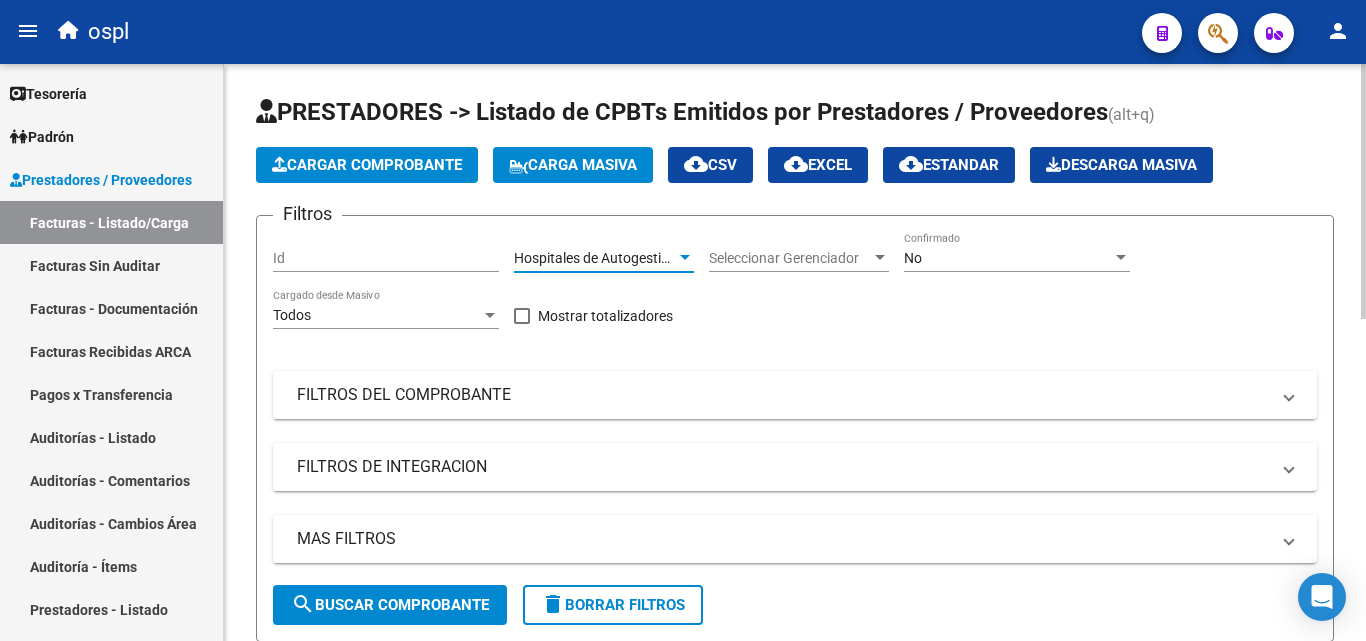 click on "FILTROS DEL COMPROBANTE" at bounding box center [795, 395] 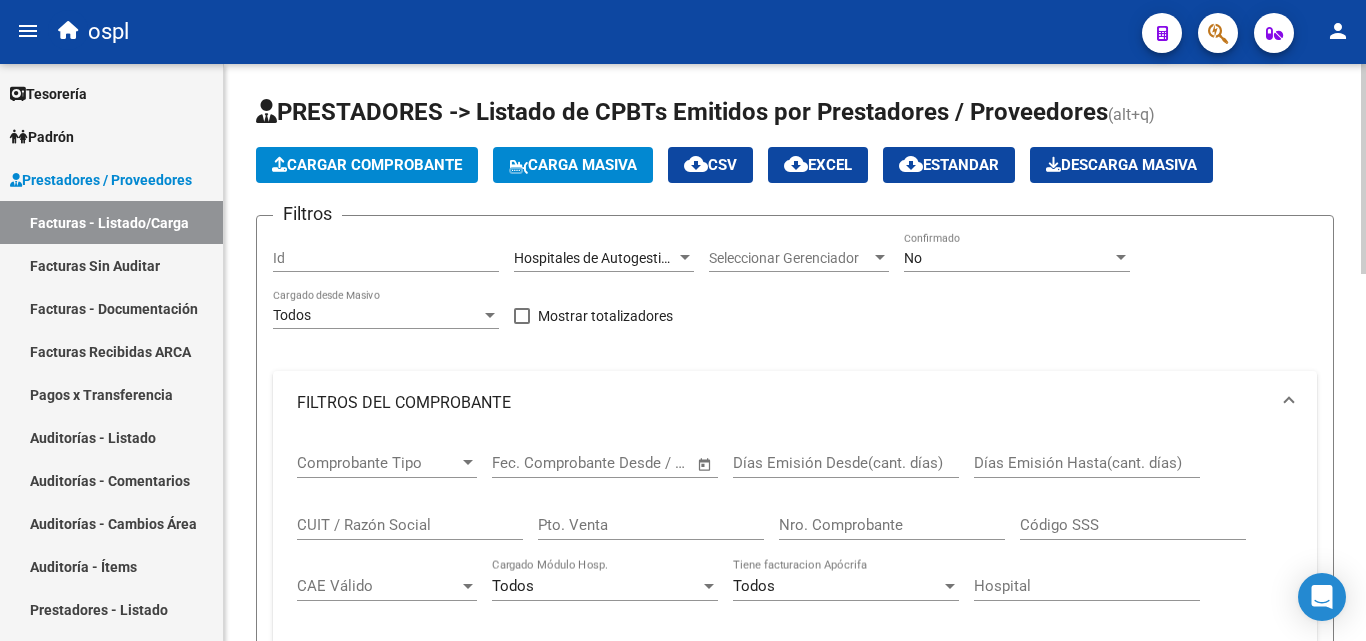 click 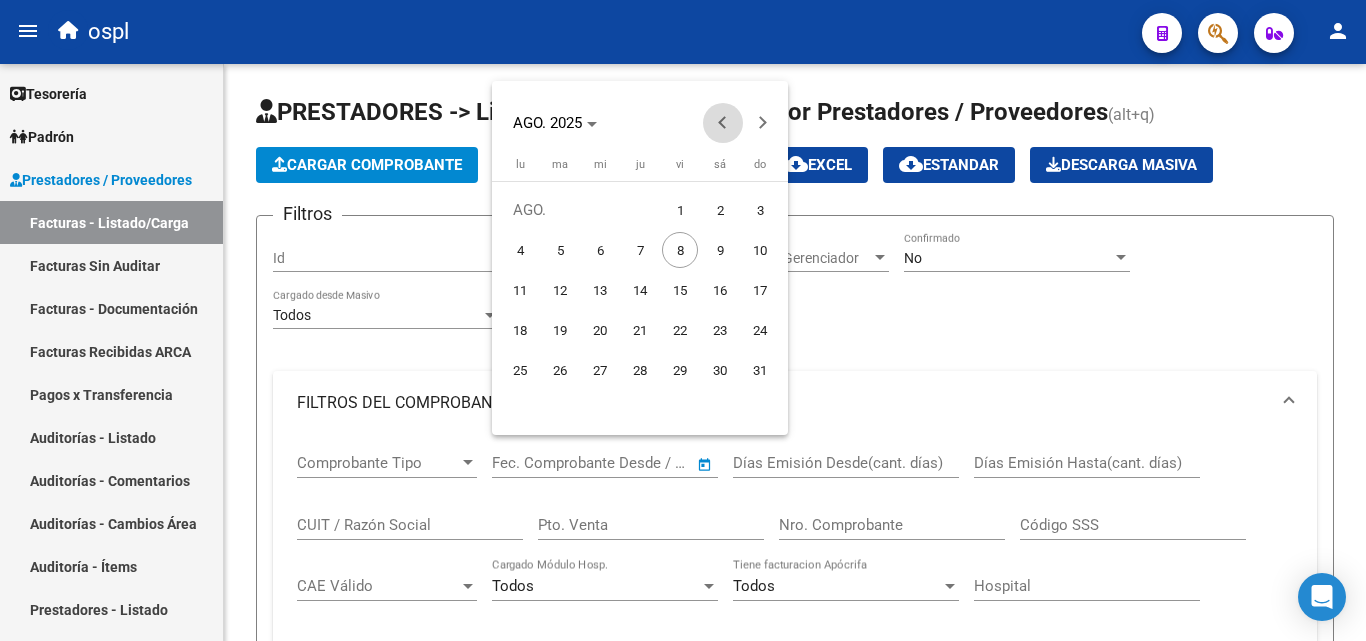 click at bounding box center [723, 123] 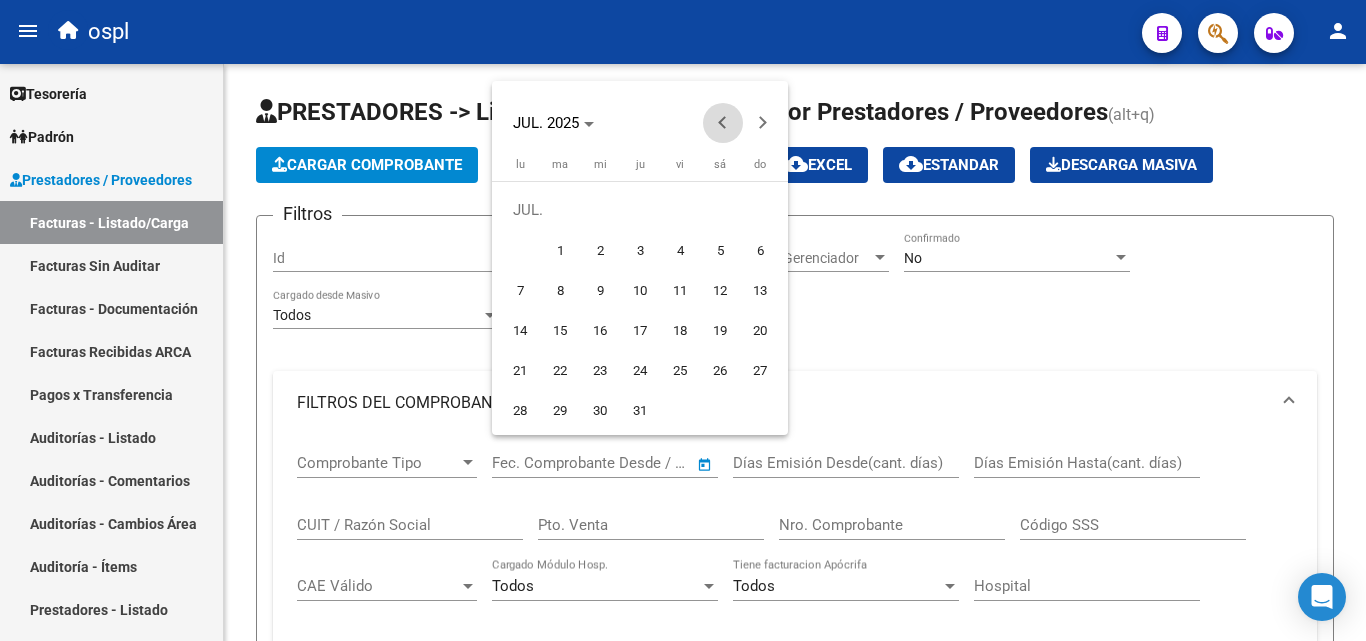 click at bounding box center (723, 123) 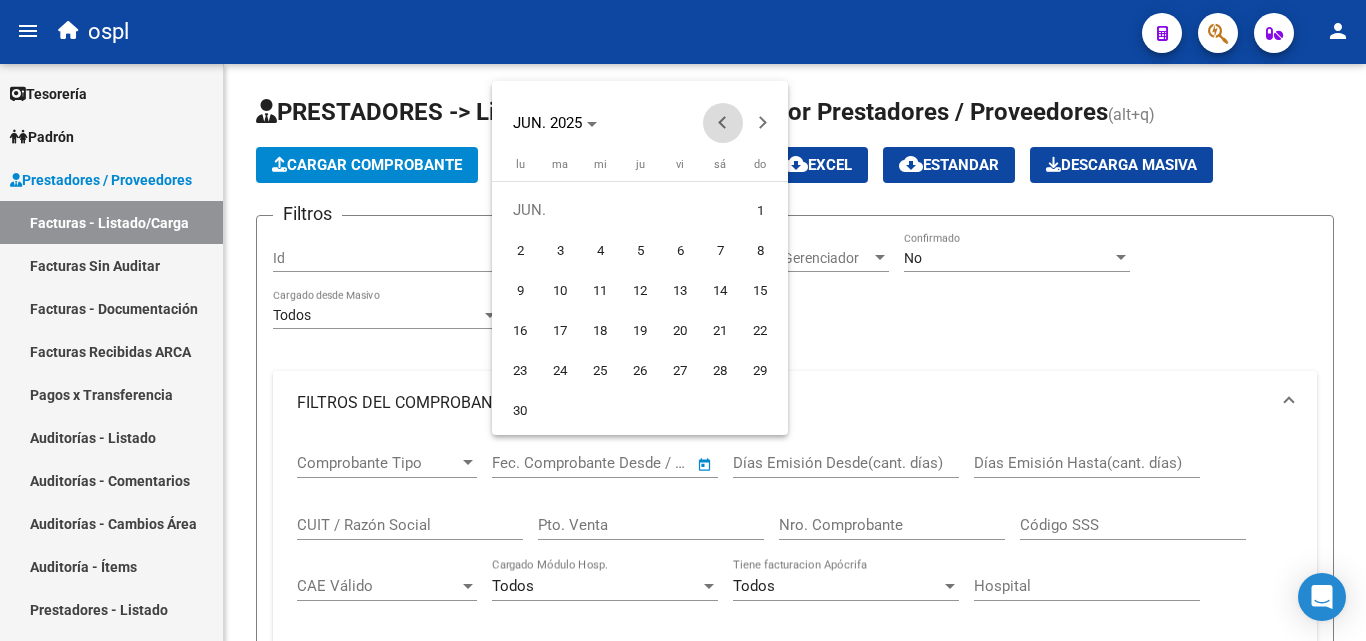 click at bounding box center (723, 123) 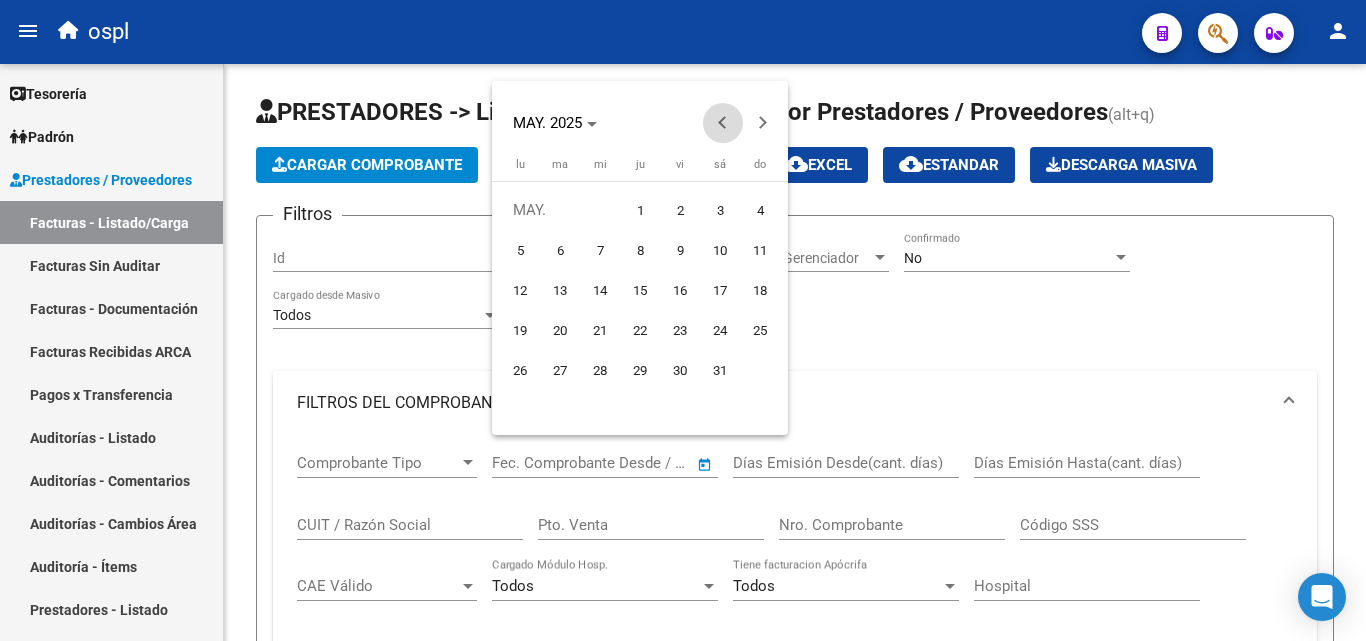 click at bounding box center (723, 123) 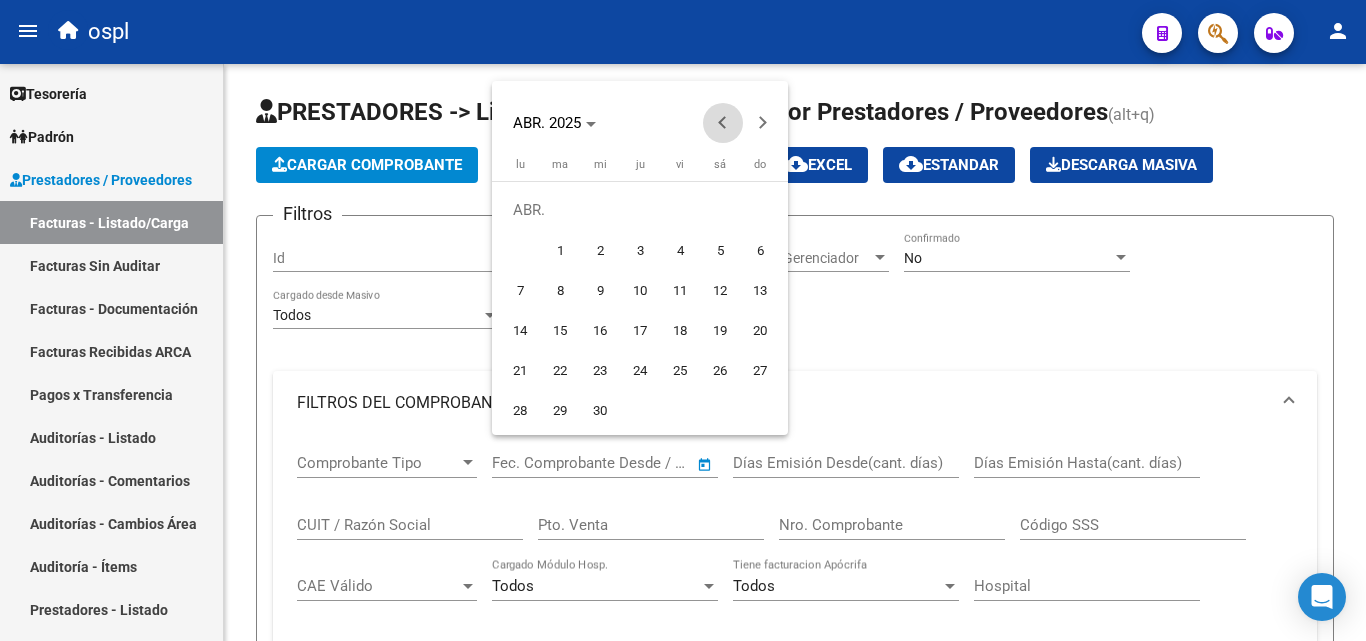 click at bounding box center [723, 123] 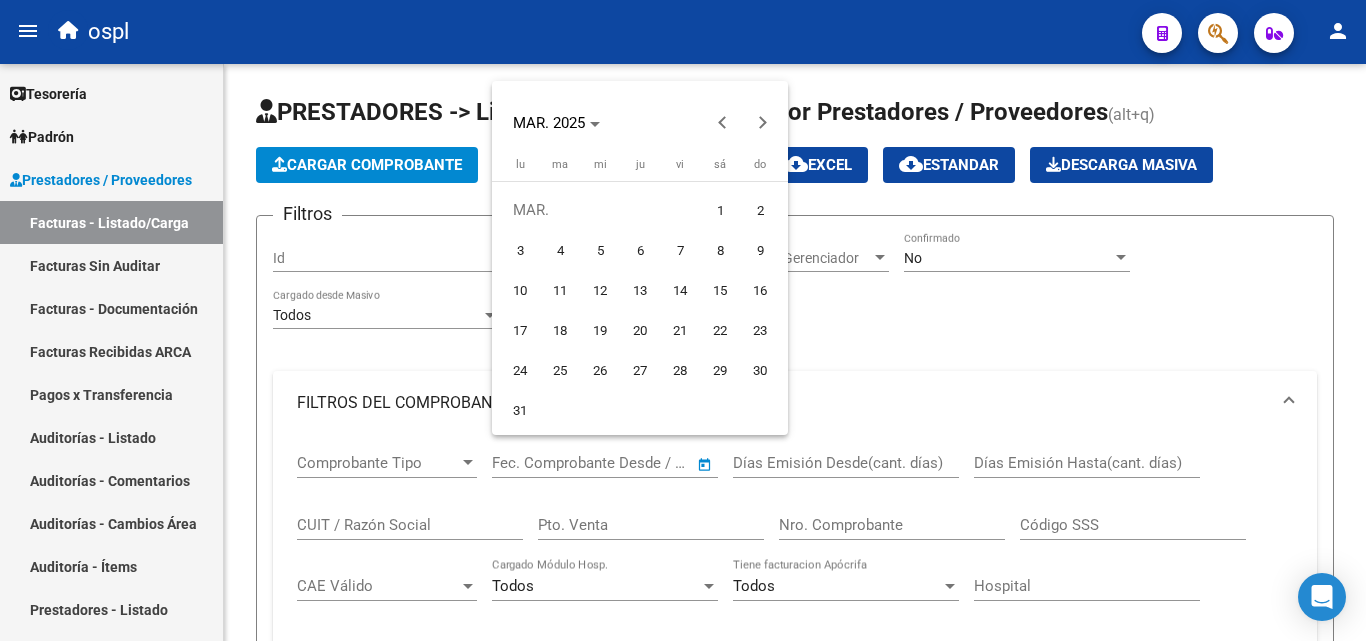 click on "1" at bounding box center [720, 210] 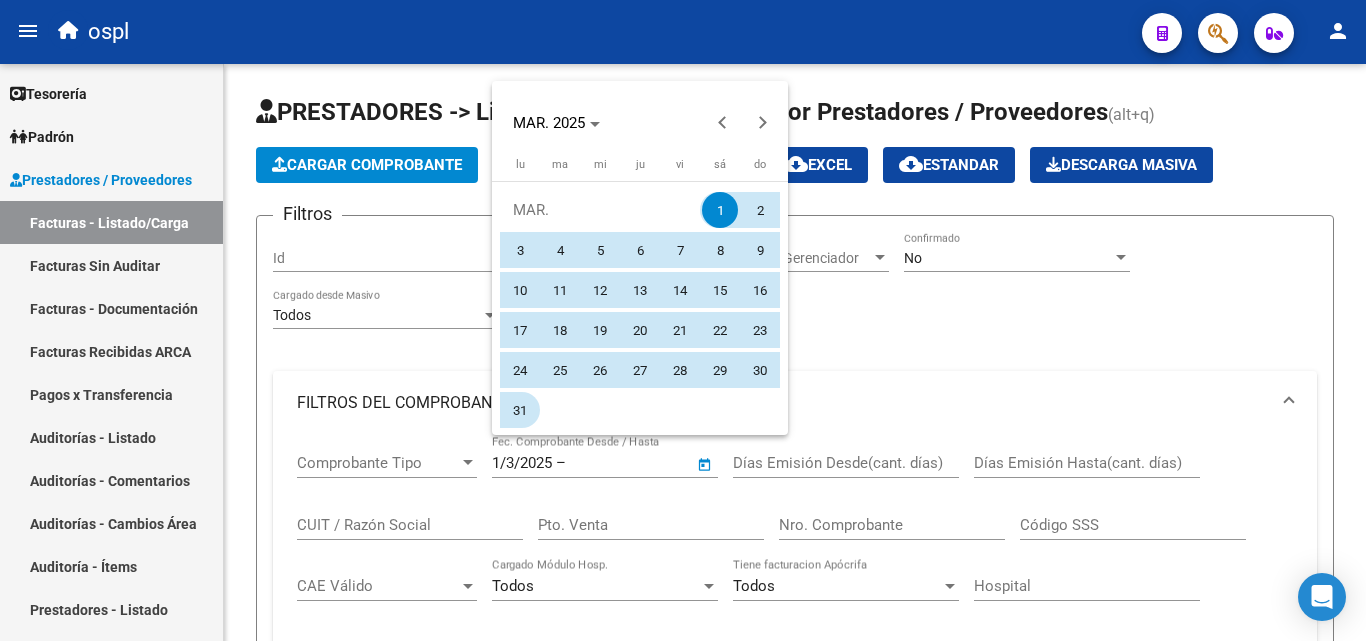 click on "31" at bounding box center [520, 410] 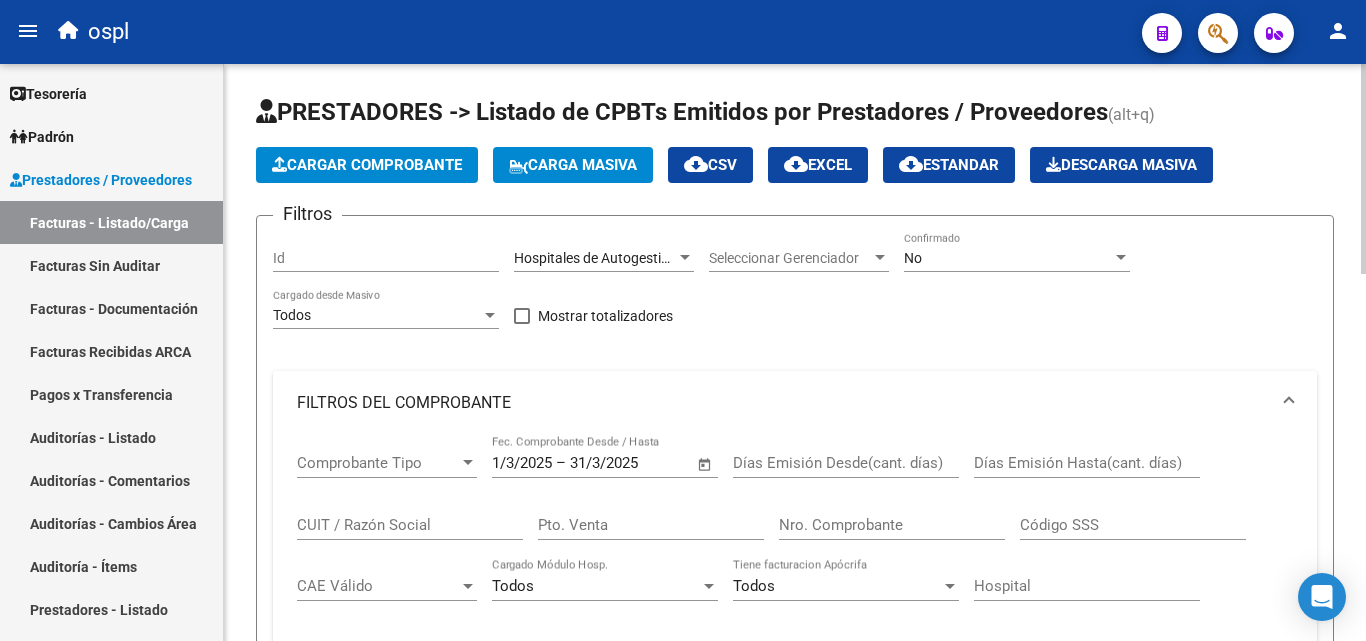 scroll, scrollTop: 300, scrollLeft: 0, axis: vertical 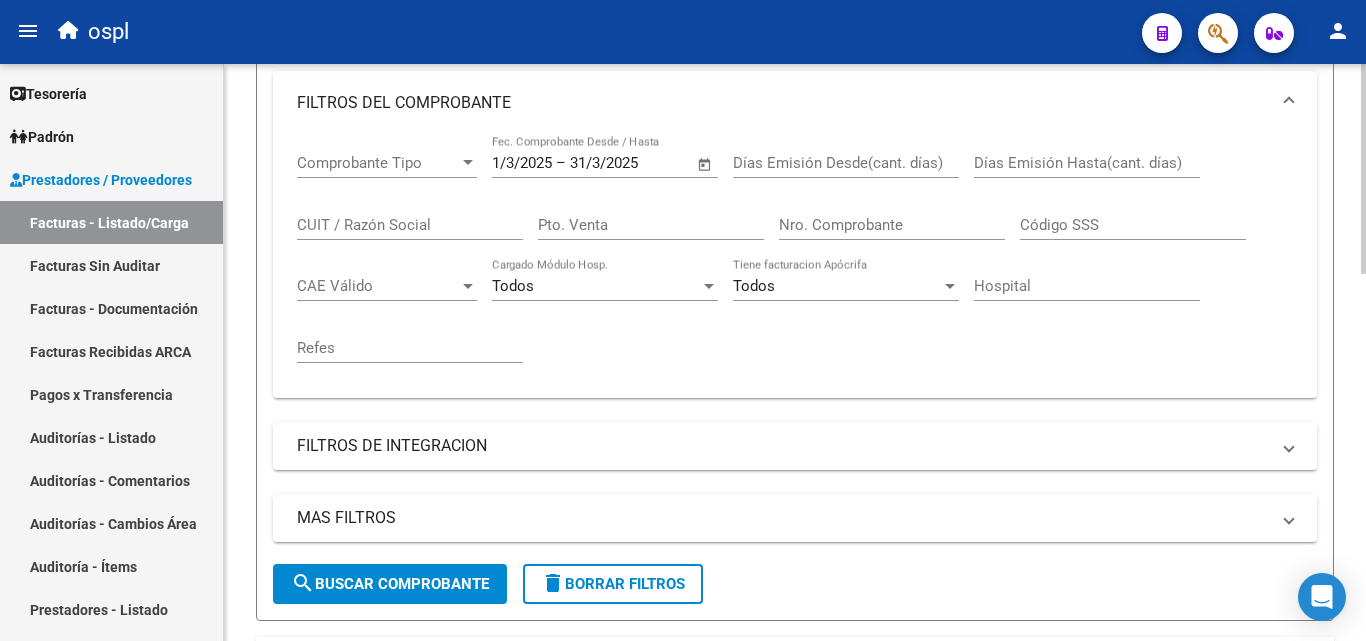 click on "search  Buscar Comprobante" 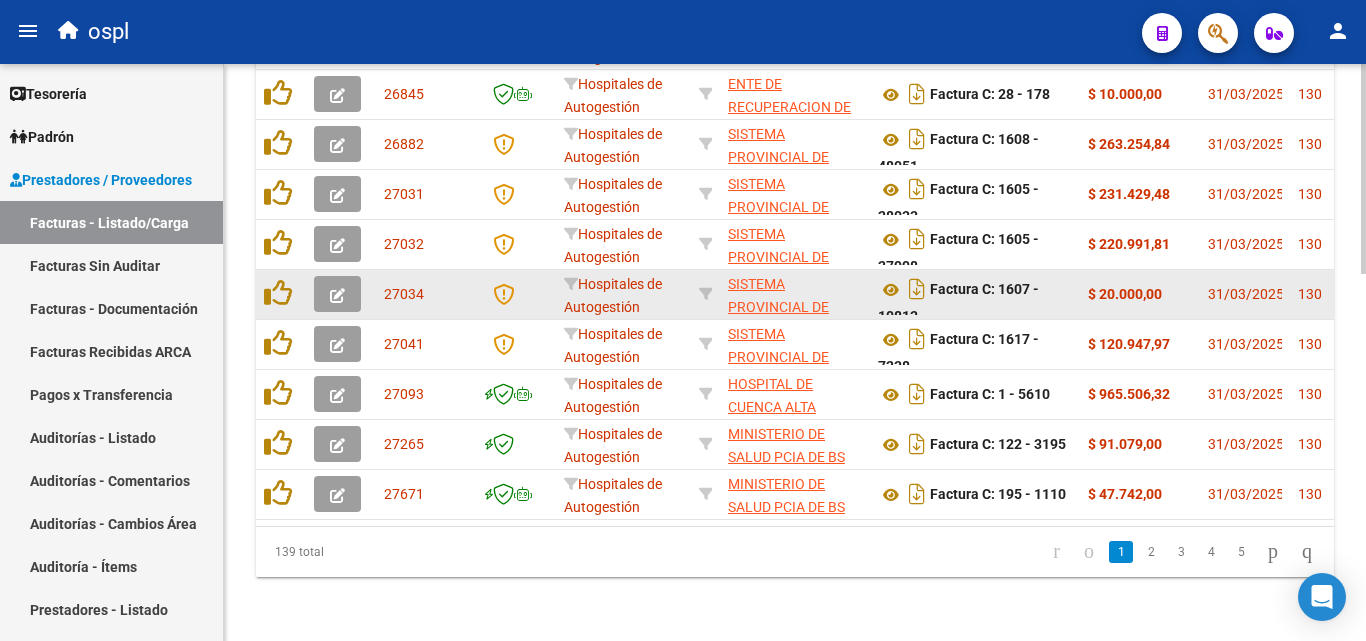scroll, scrollTop: 1000, scrollLeft: 0, axis: vertical 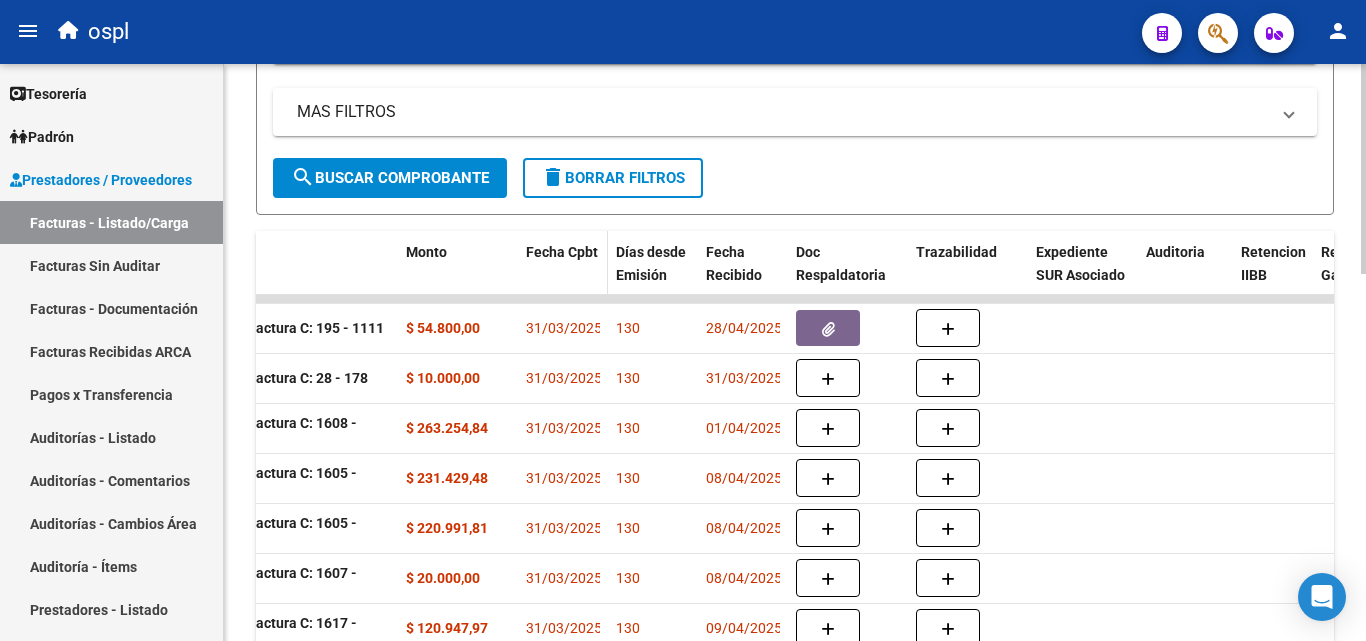 click on "Fecha Cpbt" 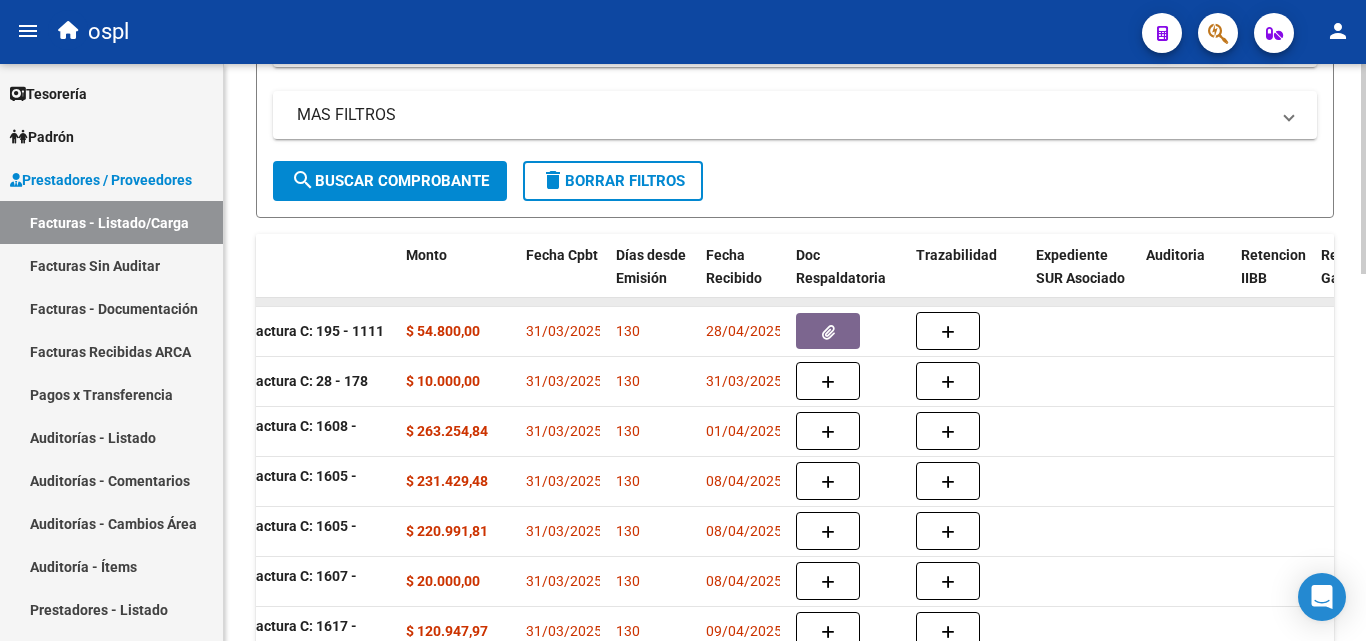 scroll, scrollTop: 706, scrollLeft: 0, axis: vertical 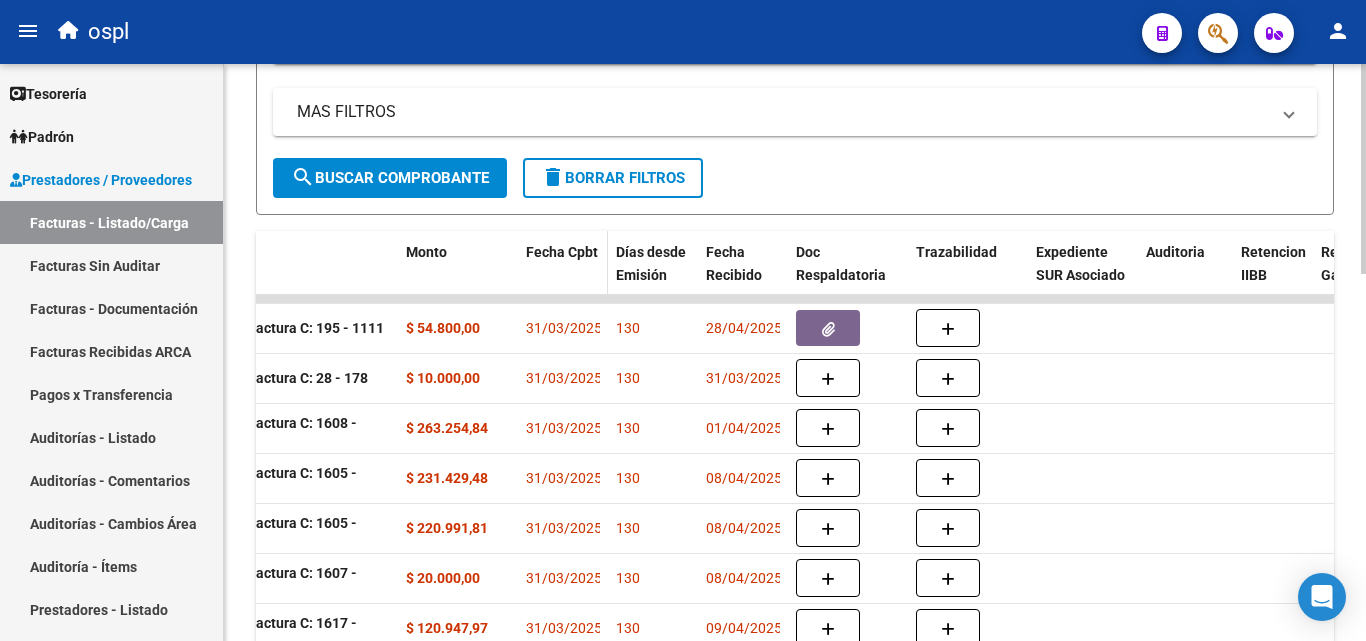 click on "Fecha Cpbt" 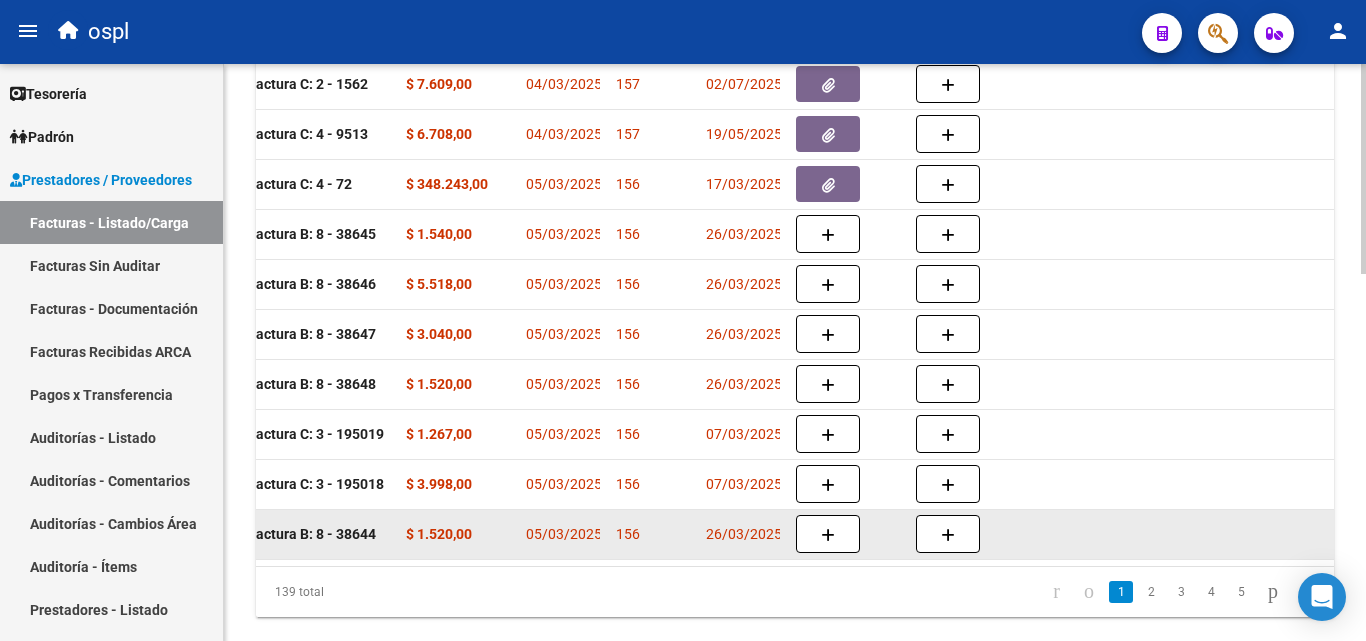 scroll, scrollTop: 1006, scrollLeft: 0, axis: vertical 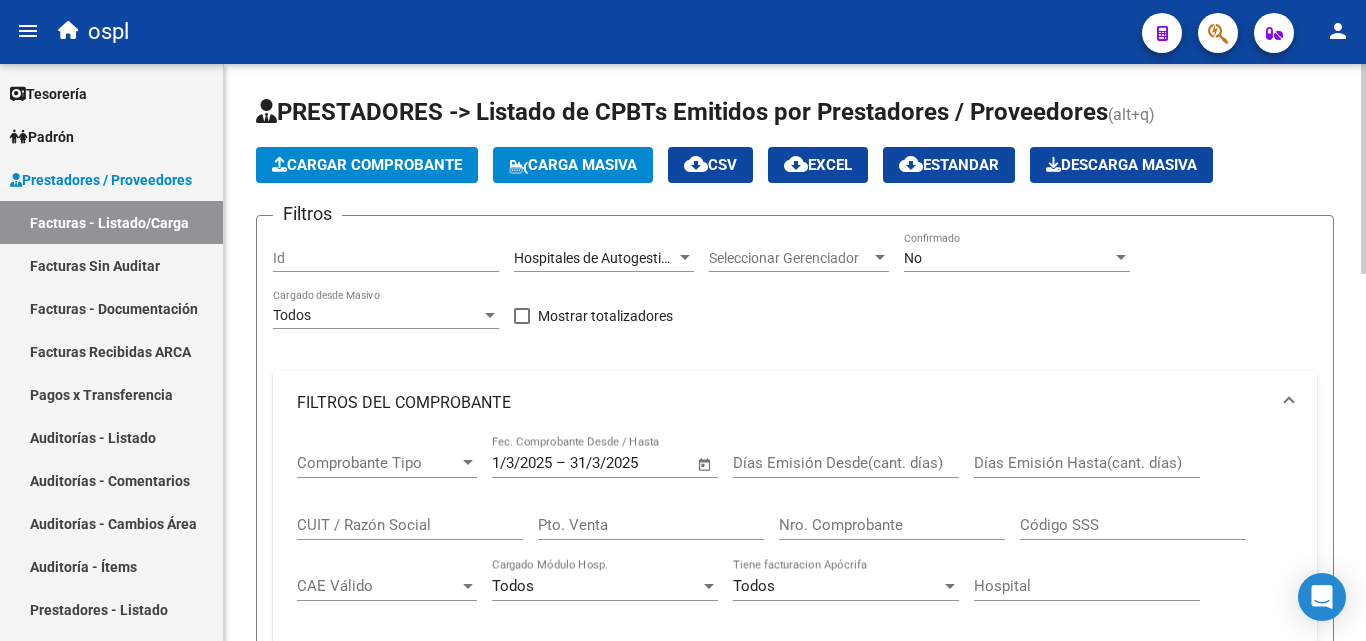 drag, startPoint x: 658, startPoint y: 99, endPoint x: 768, endPoint y: 64, distance: 115.43397 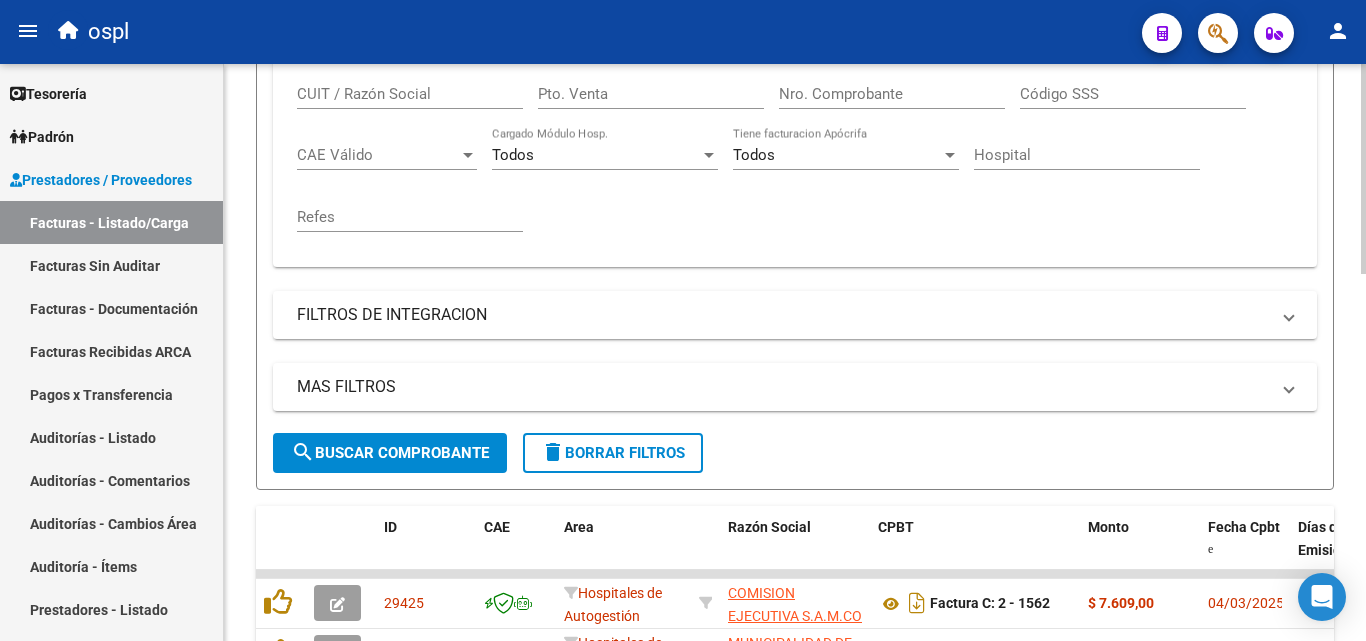 scroll, scrollTop: 400, scrollLeft: 0, axis: vertical 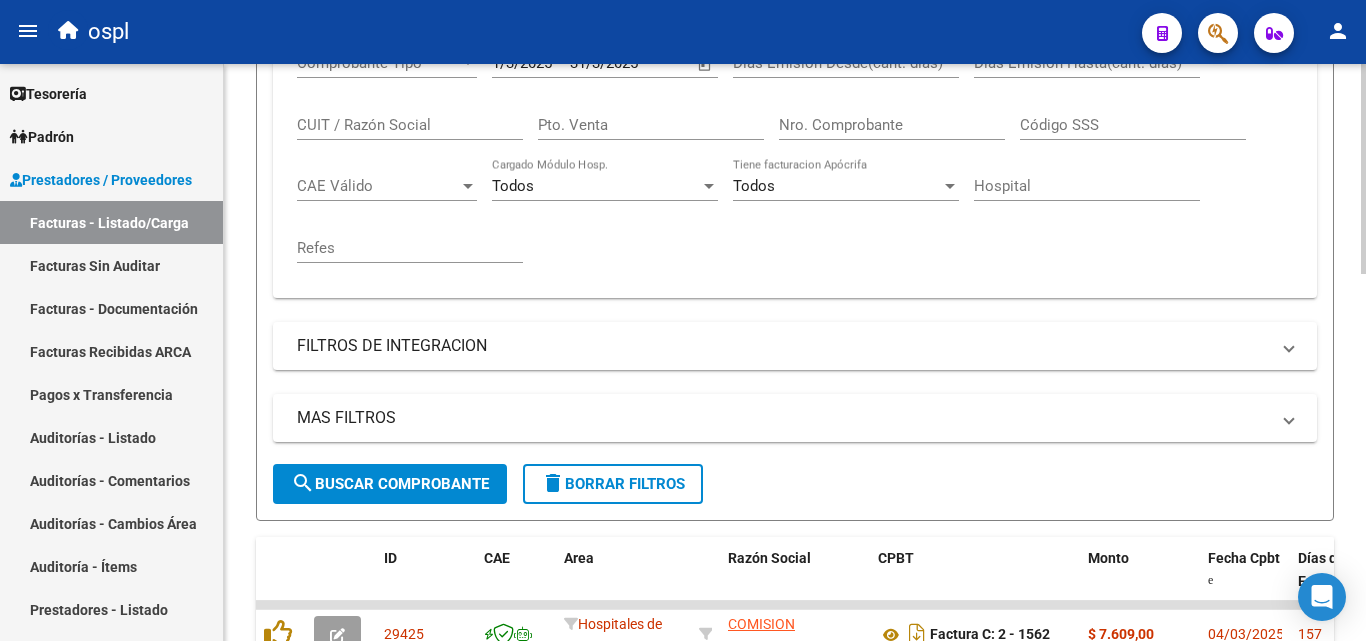 click on "Nro. Comprobante" at bounding box center [892, 125] 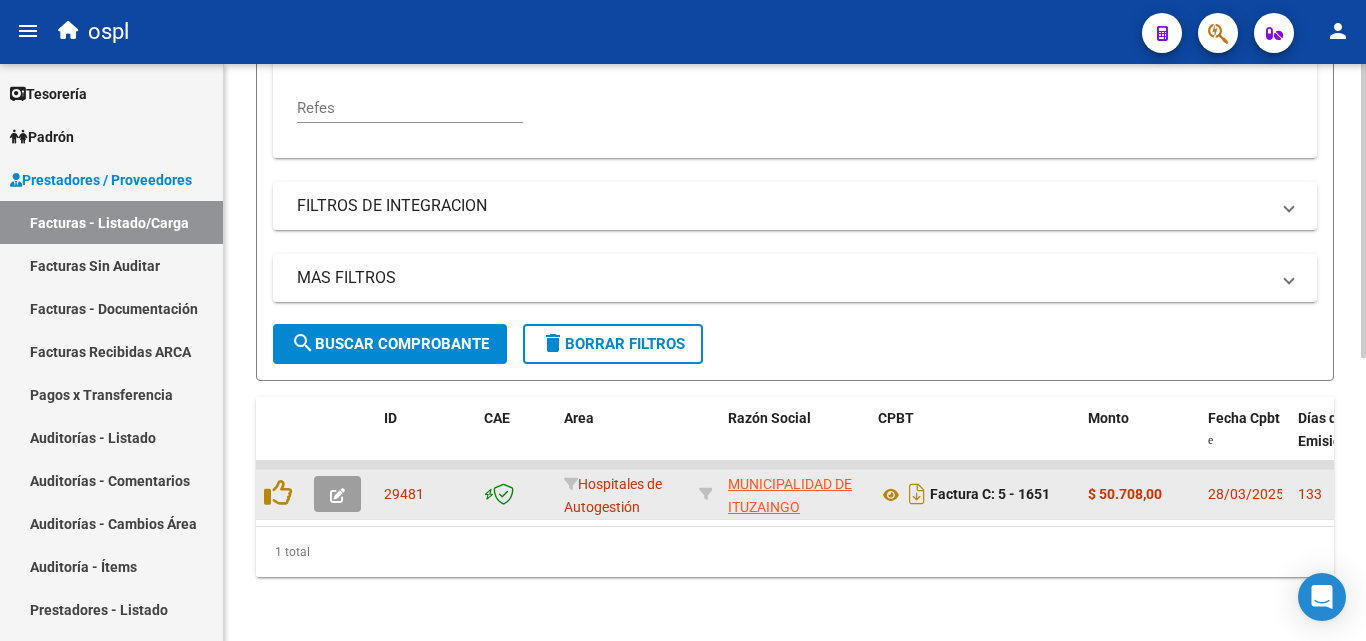 scroll, scrollTop: 556, scrollLeft: 0, axis: vertical 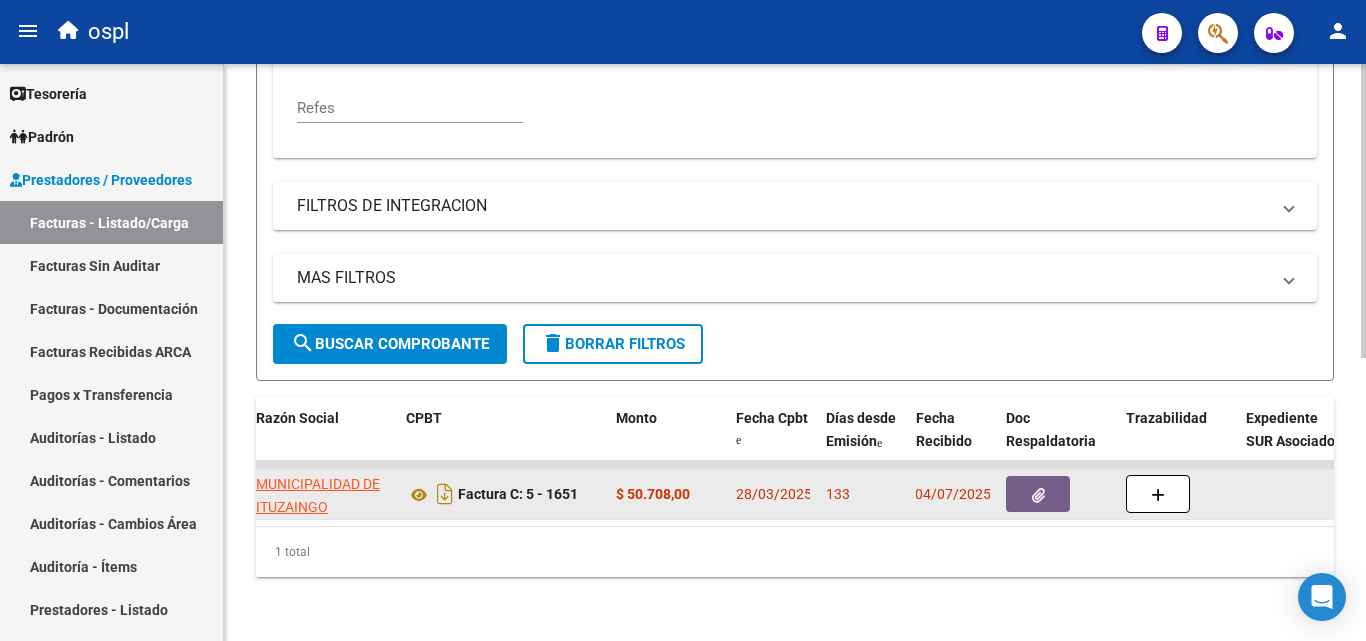 drag, startPoint x: 915, startPoint y: 478, endPoint x: 971, endPoint y: 478, distance: 56 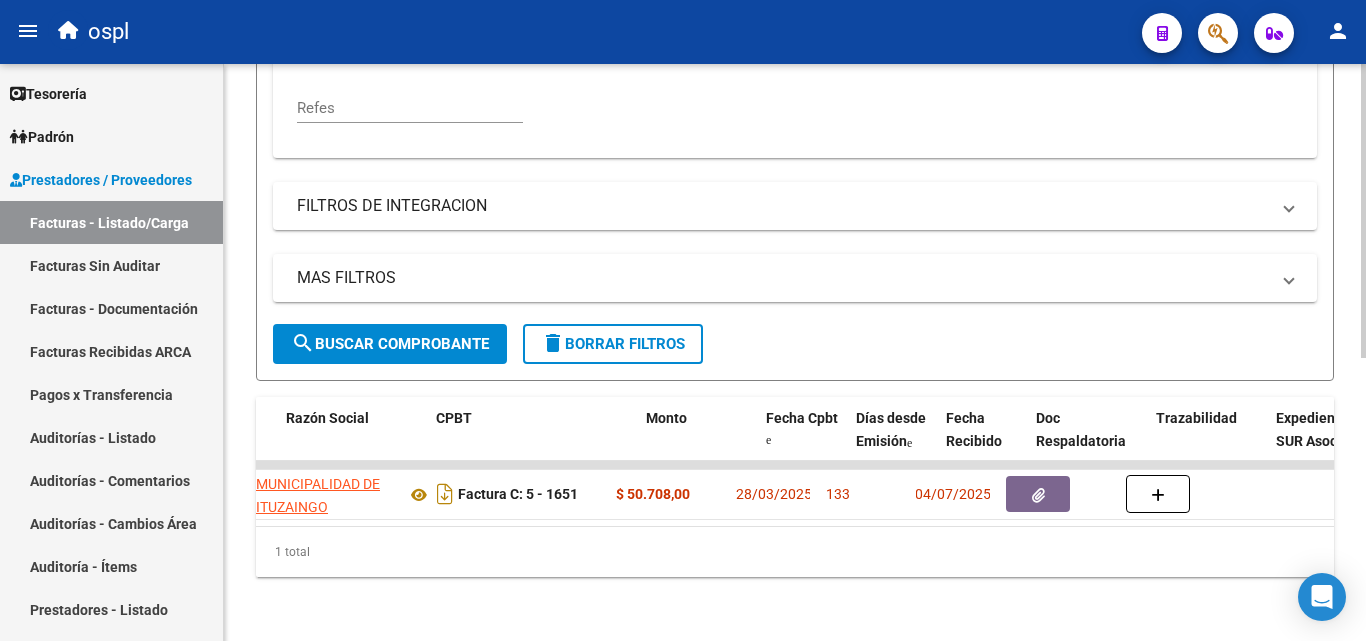 scroll, scrollTop: 0, scrollLeft: 0, axis: both 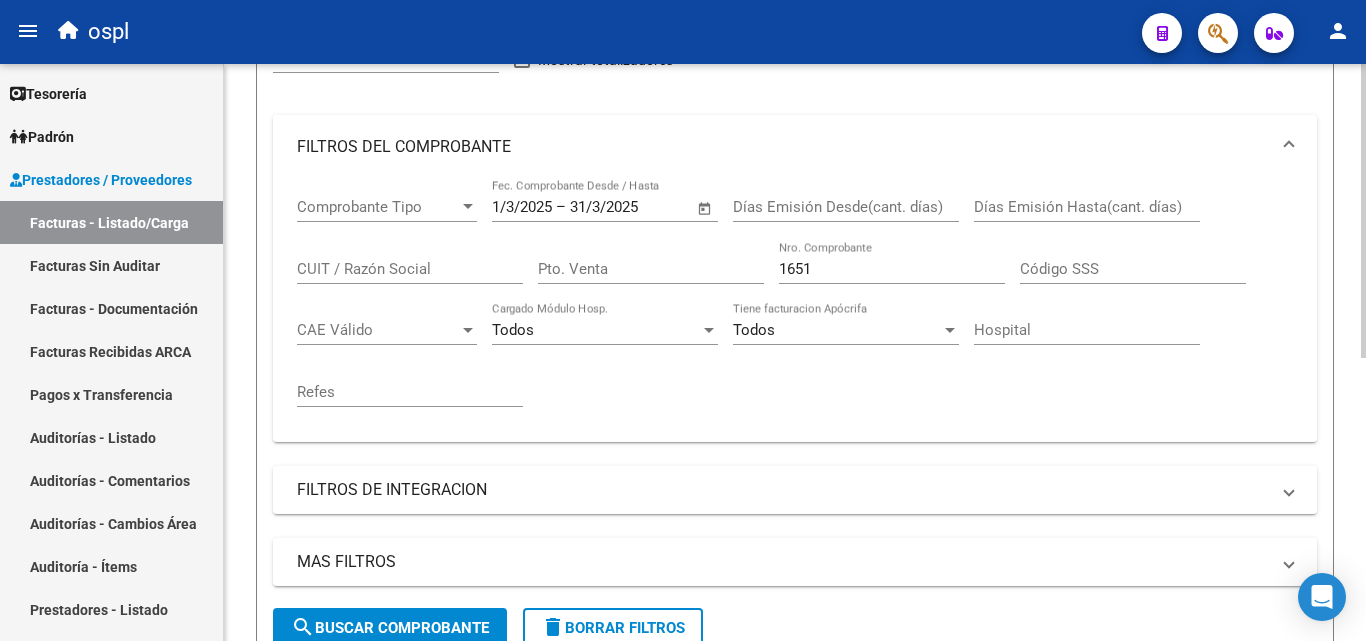 drag, startPoint x: 500, startPoint y: 185, endPoint x: 639, endPoint y: 194, distance: 139.29106 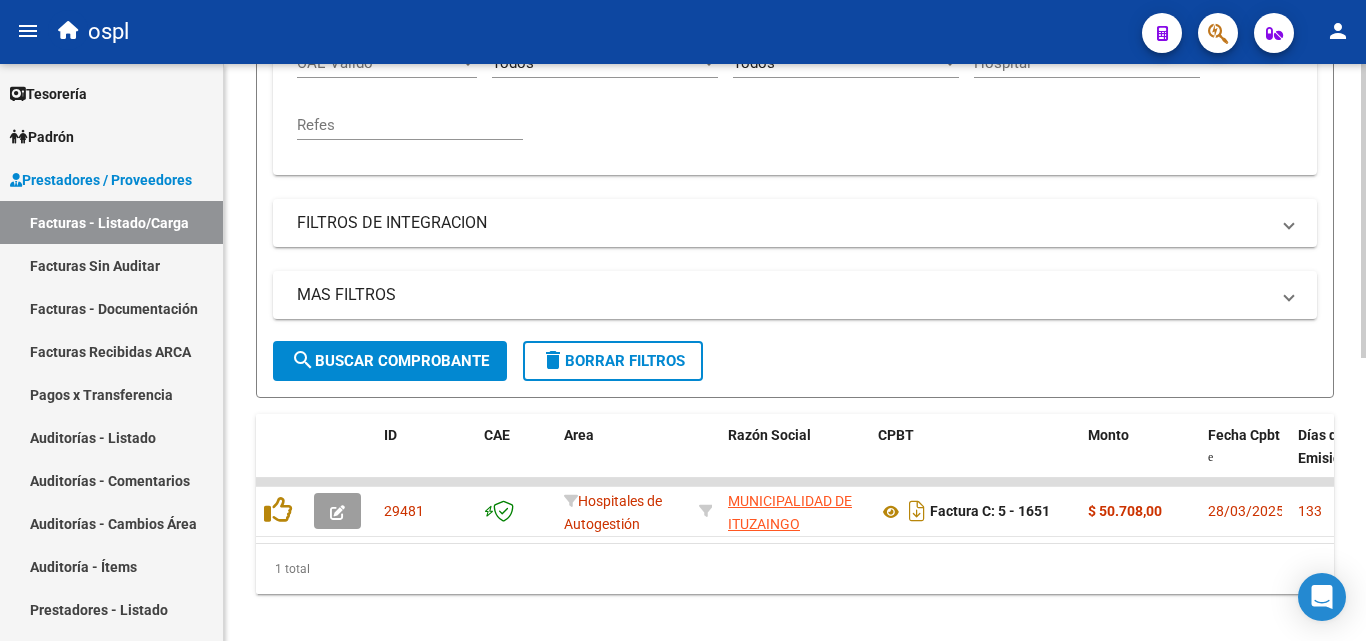 scroll, scrollTop: 556, scrollLeft: 0, axis: vertical 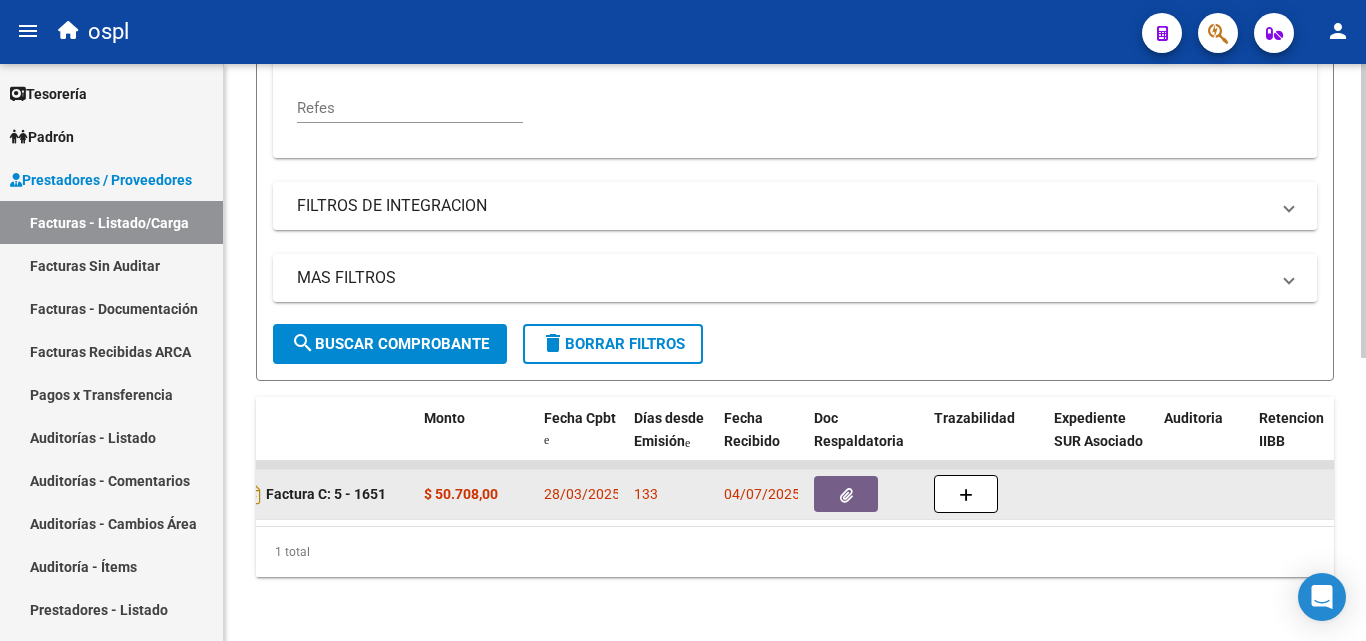 drag, startPoint x: 731, startPoint y: 477, endPoint x: 774, endPoint y: 478, distance: 43.011627 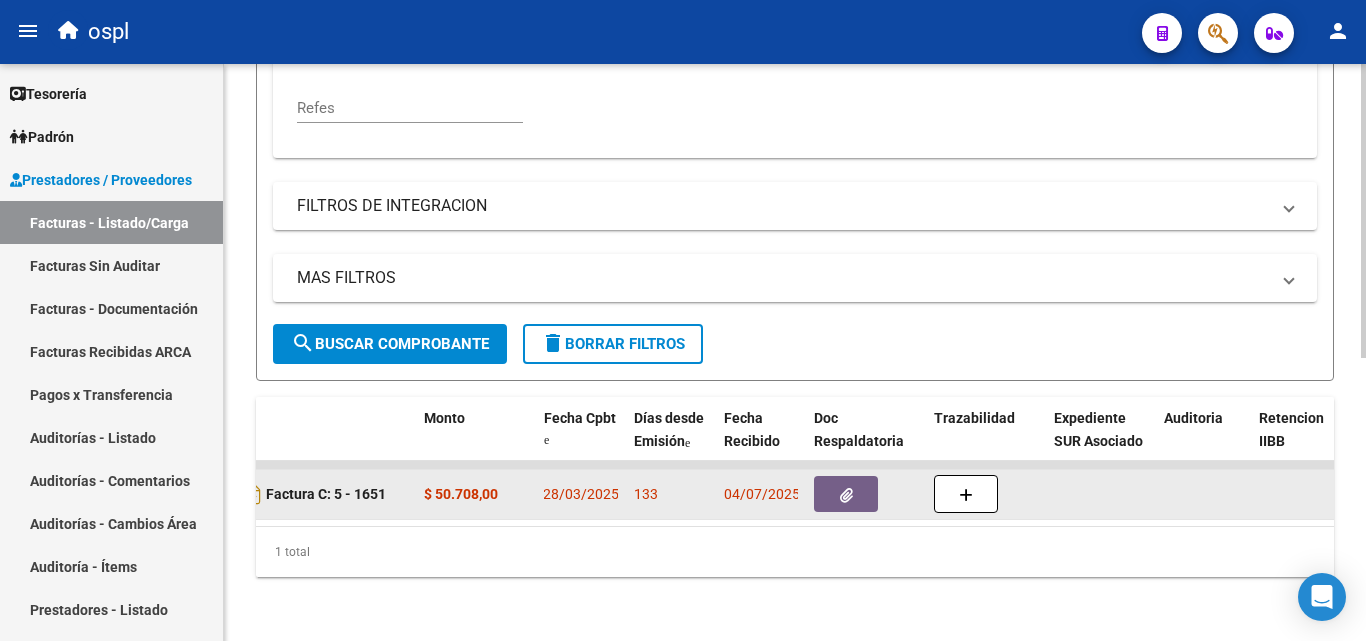 drag, startPoint x: 542, startPoint y: 469, endPoint x: 601, endPoint y: 467, distance: 59.03389 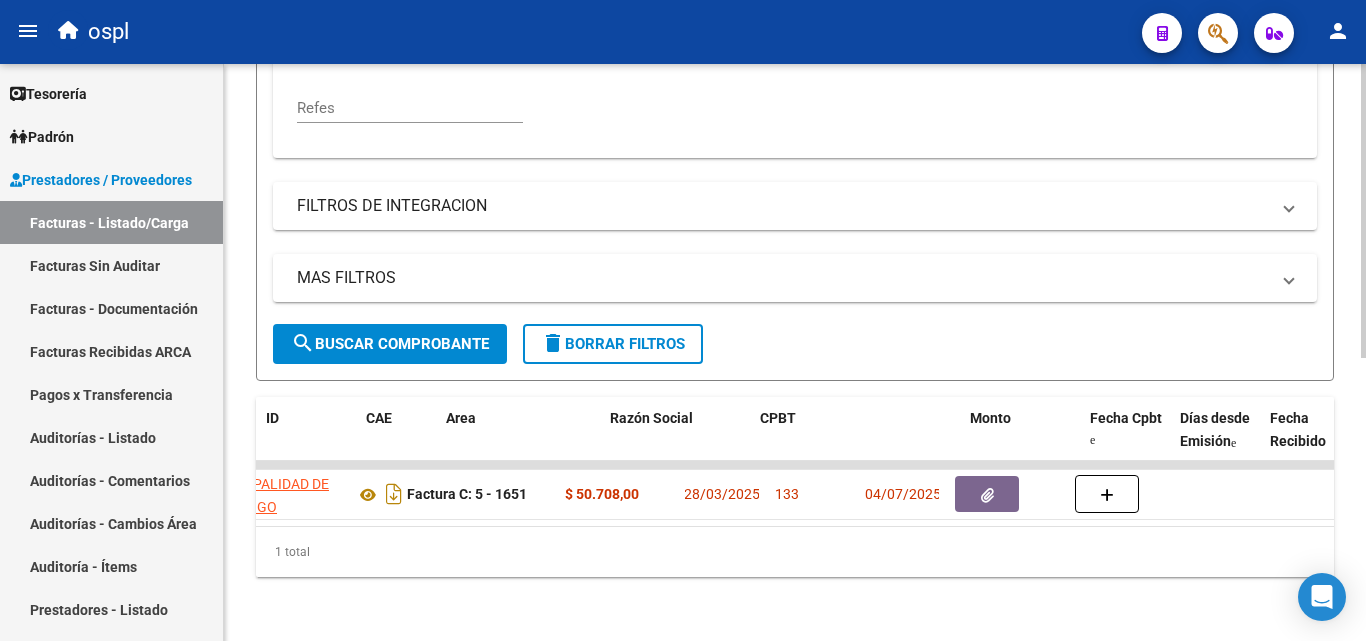 scroll, scrollTop: 0, scrollLeft: 0, axis: both 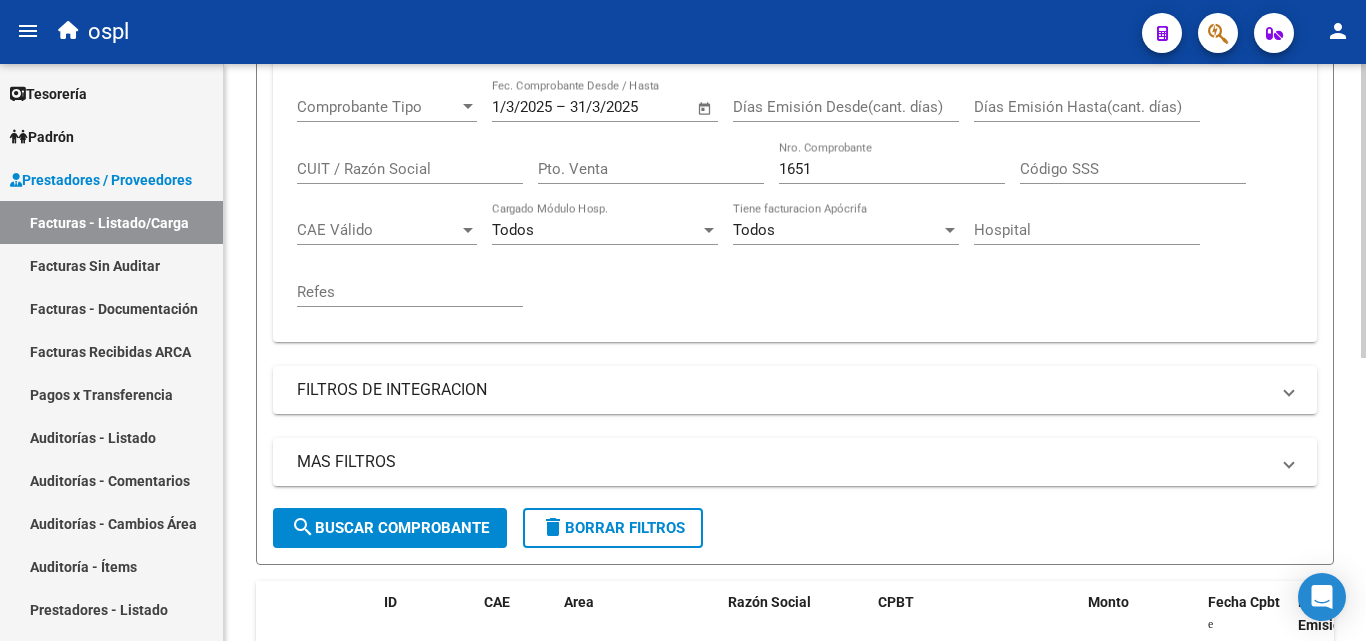 type on "1650" 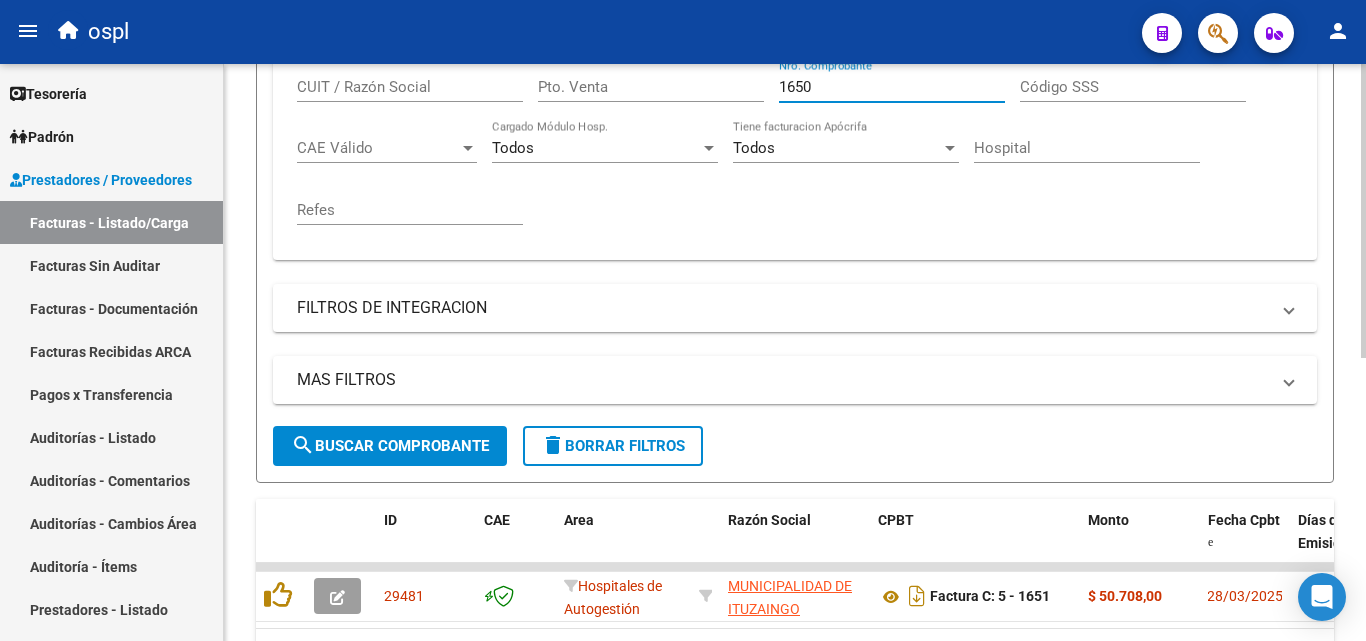drag, startPoint x: 830, startPoint y: 160, endPoint x: 670, endPoint y: 157, distance: 160.02812 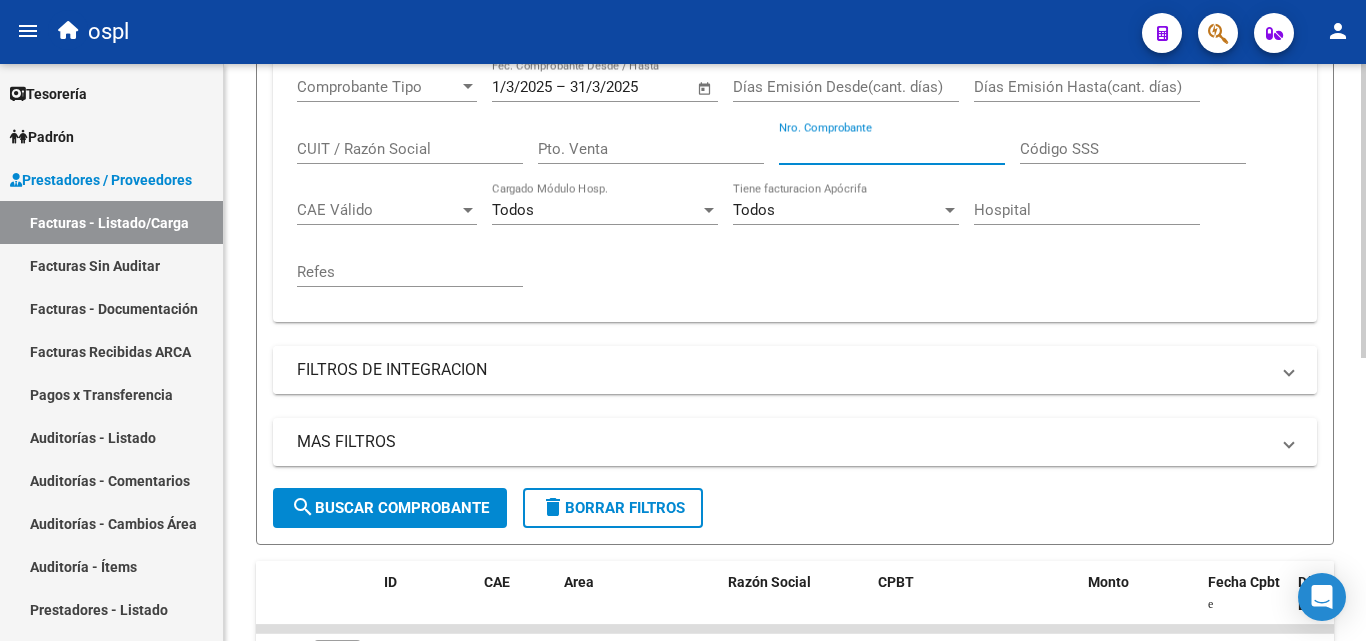 scroll, scrollTop: 356, scrollLeft: 0, axis: vertical 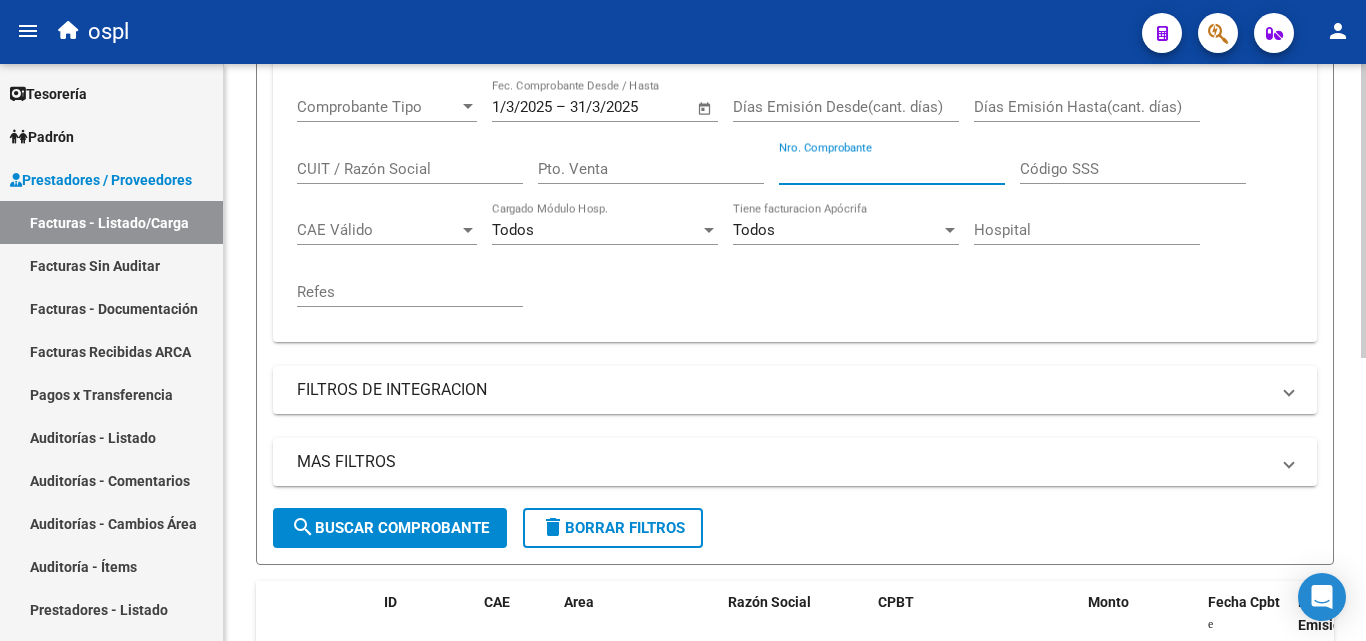 click on "search  Buscar Comprobante" 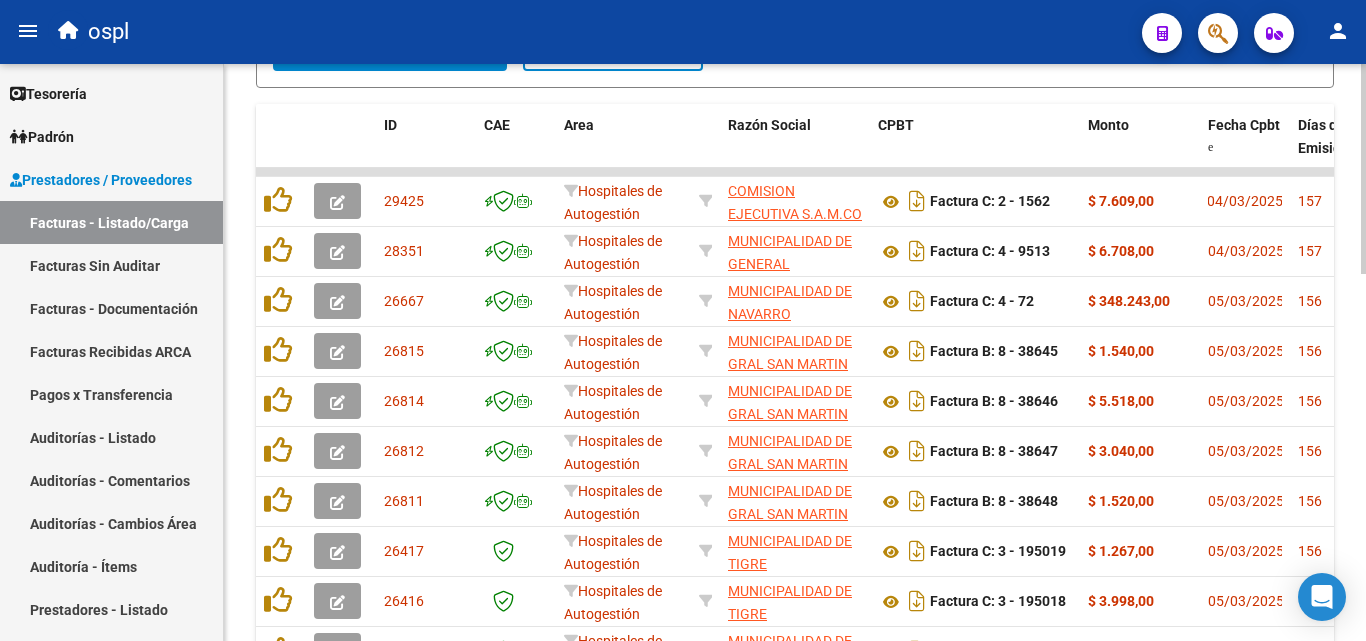 scroll, scrollTop: 956, scrollLeft: 0, axis: vertical 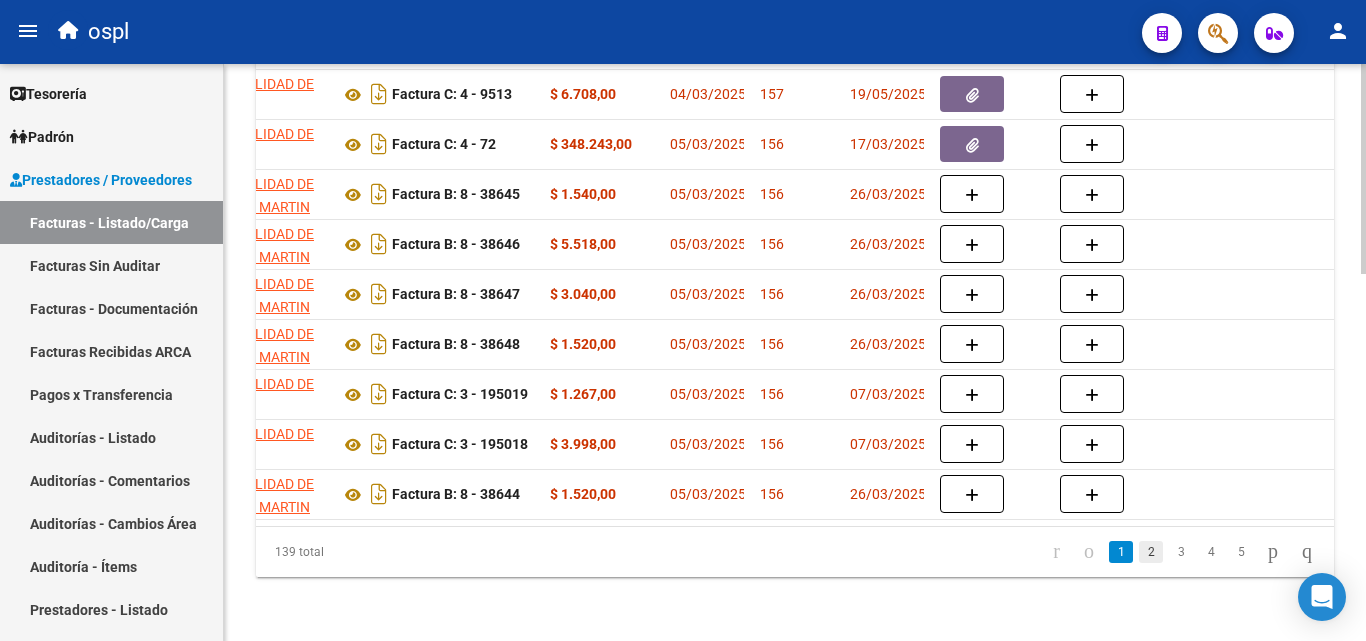 click on "2" 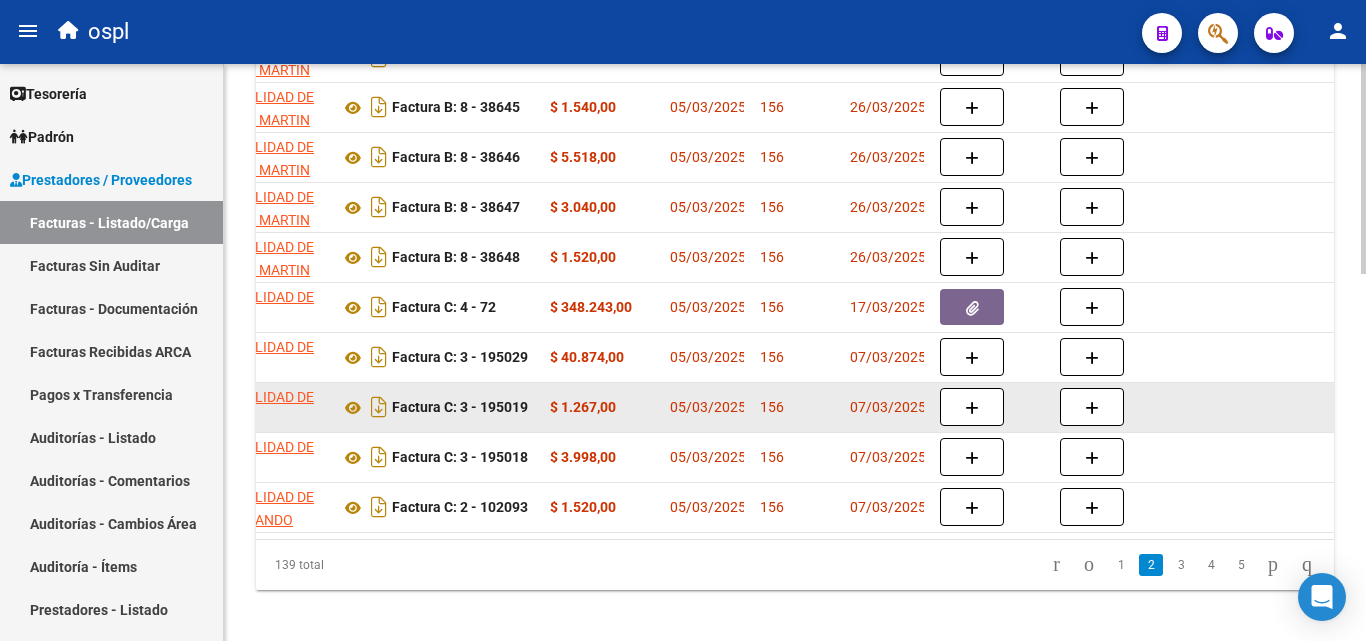 scroll, scrollTop: 1006, scrollLeft: 0, axis: vertical 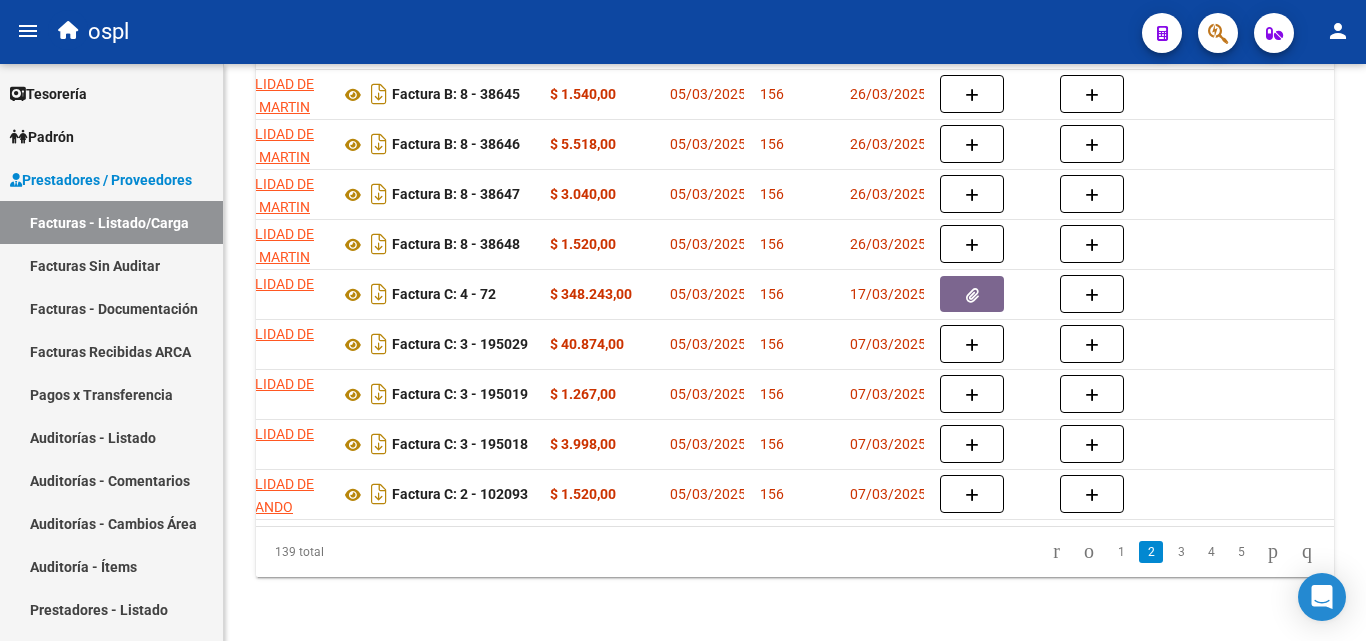 click on "4" 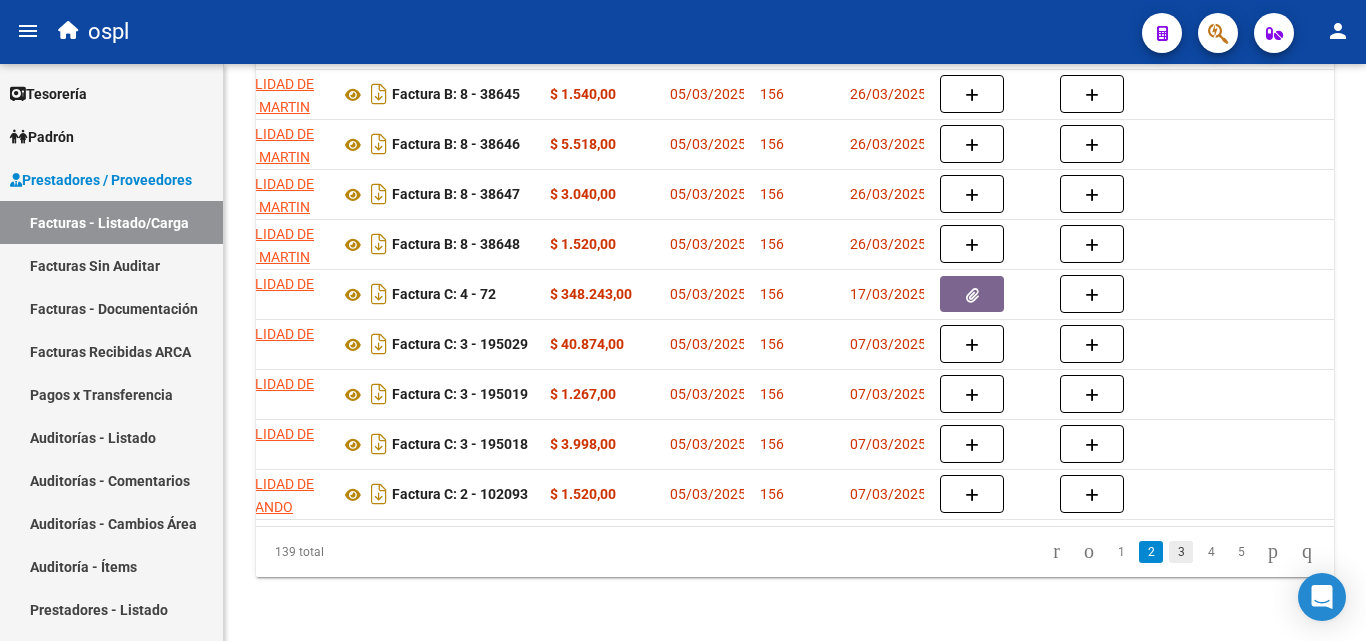 click on "3" 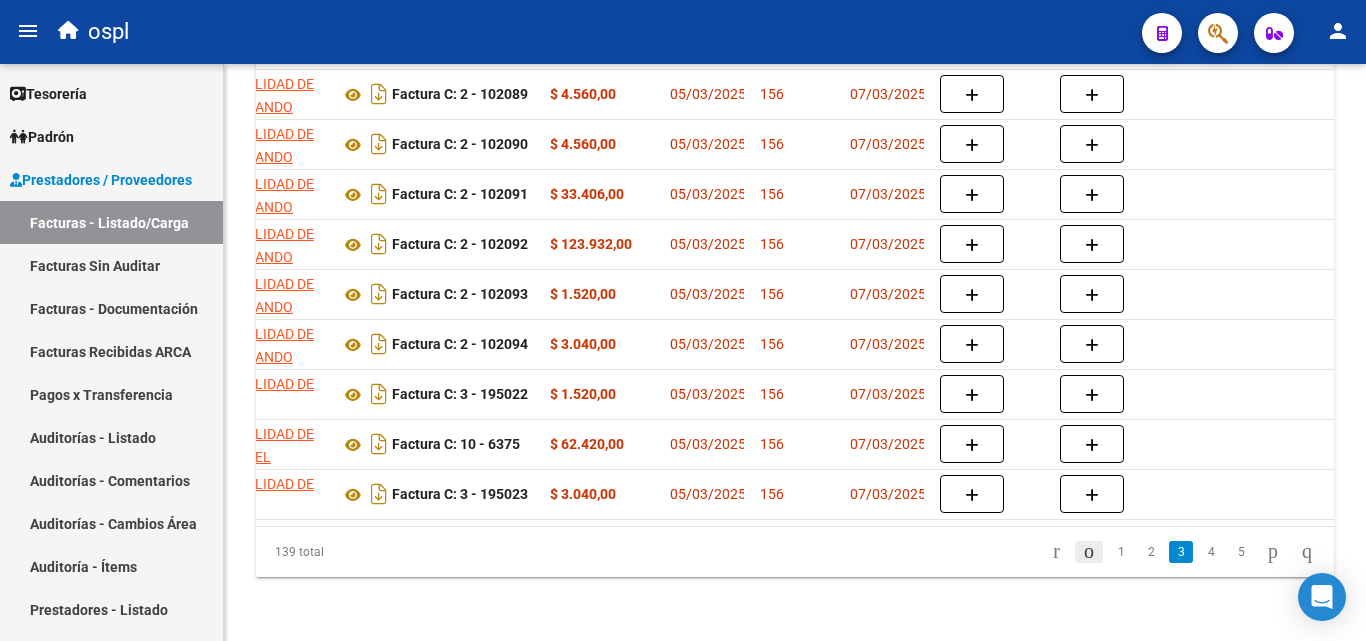 click 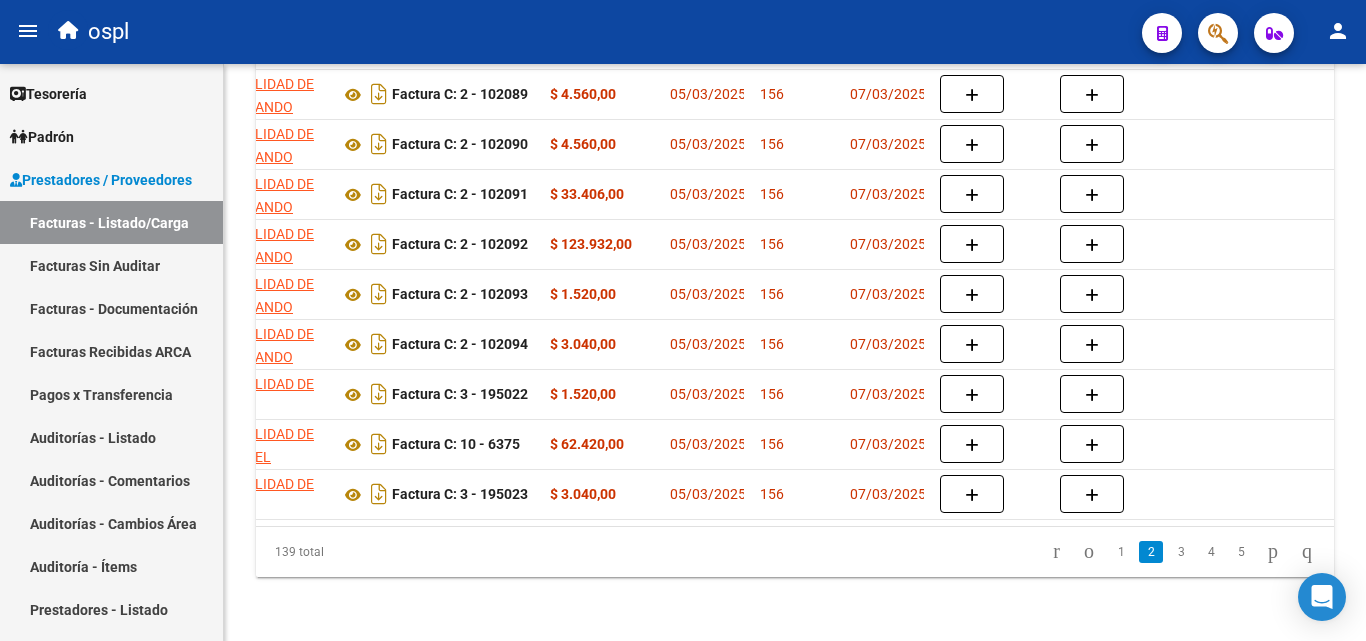 click on "139 total   1   2   3   4   5" 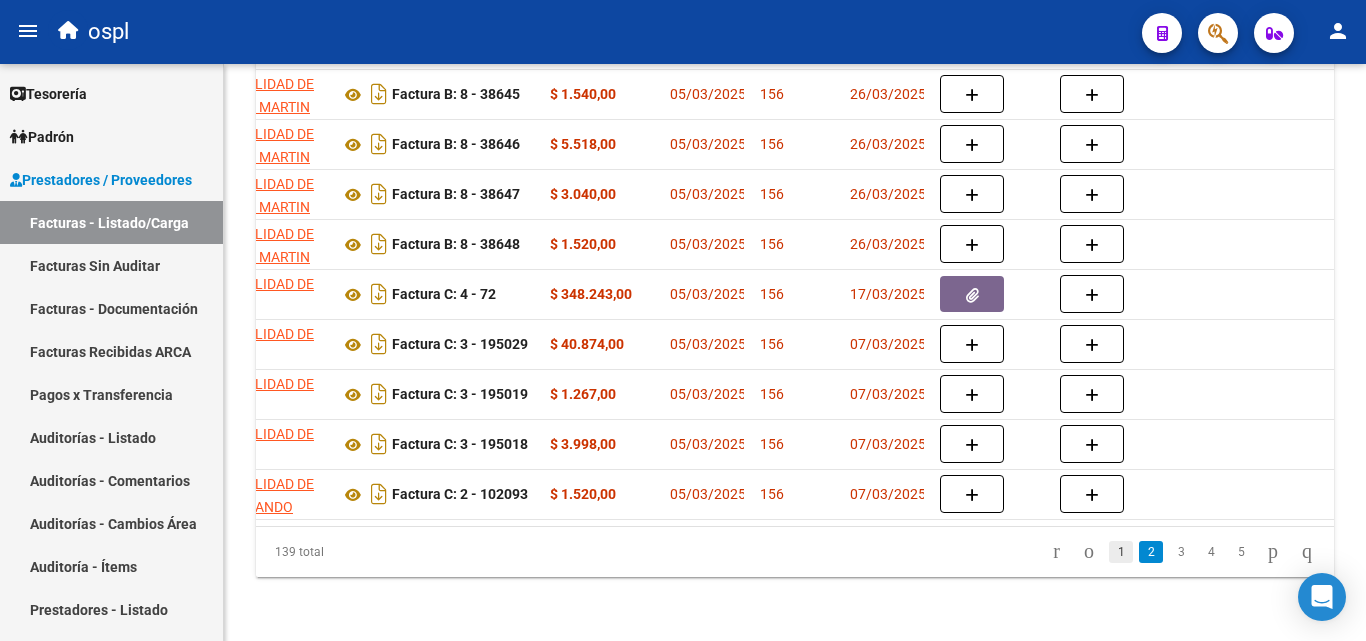 click on "1" 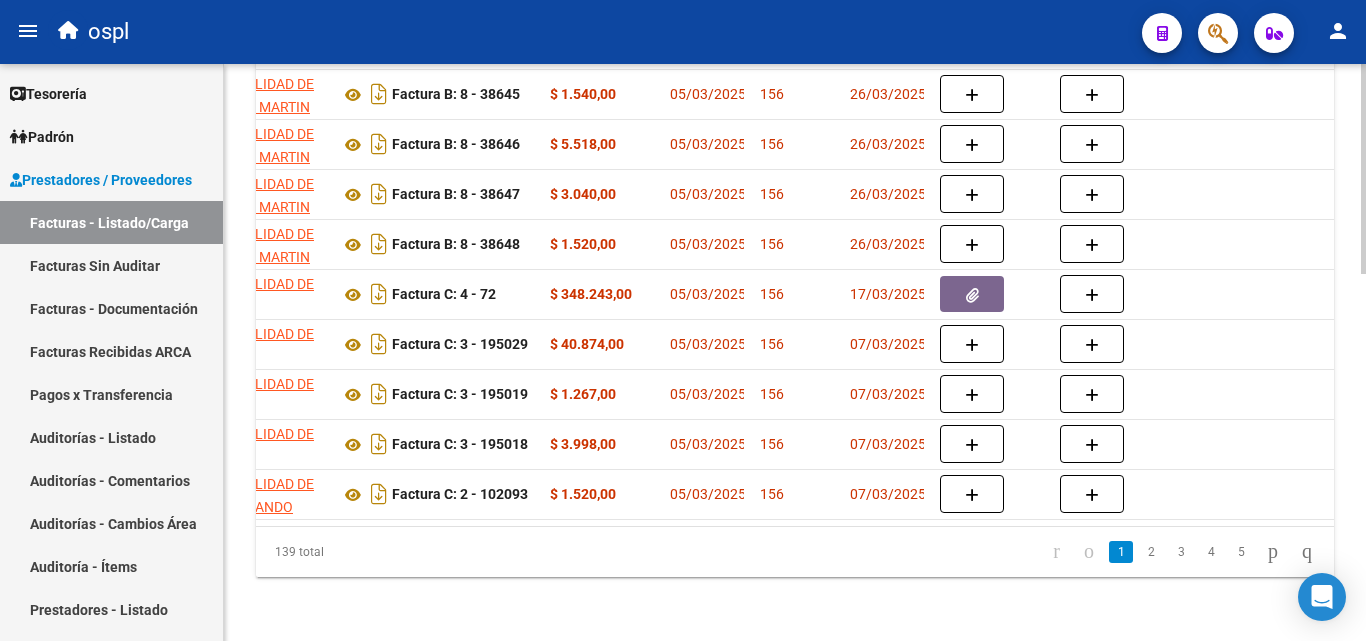 scroll, scrollTop: 1006, scrollLeft: 0, axis: vertical 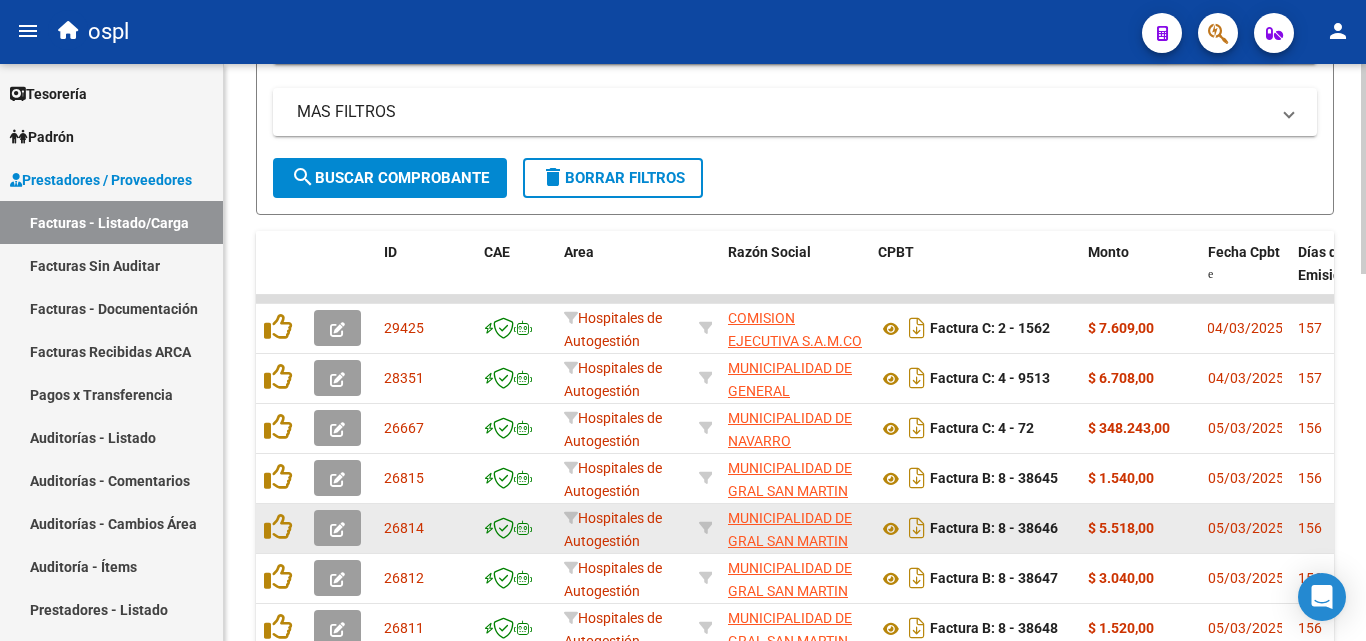 drag, startPoint x: 1231, startPoint y: 320, endPoint x: 1256, endPoint y: 506, distance: 187.67259 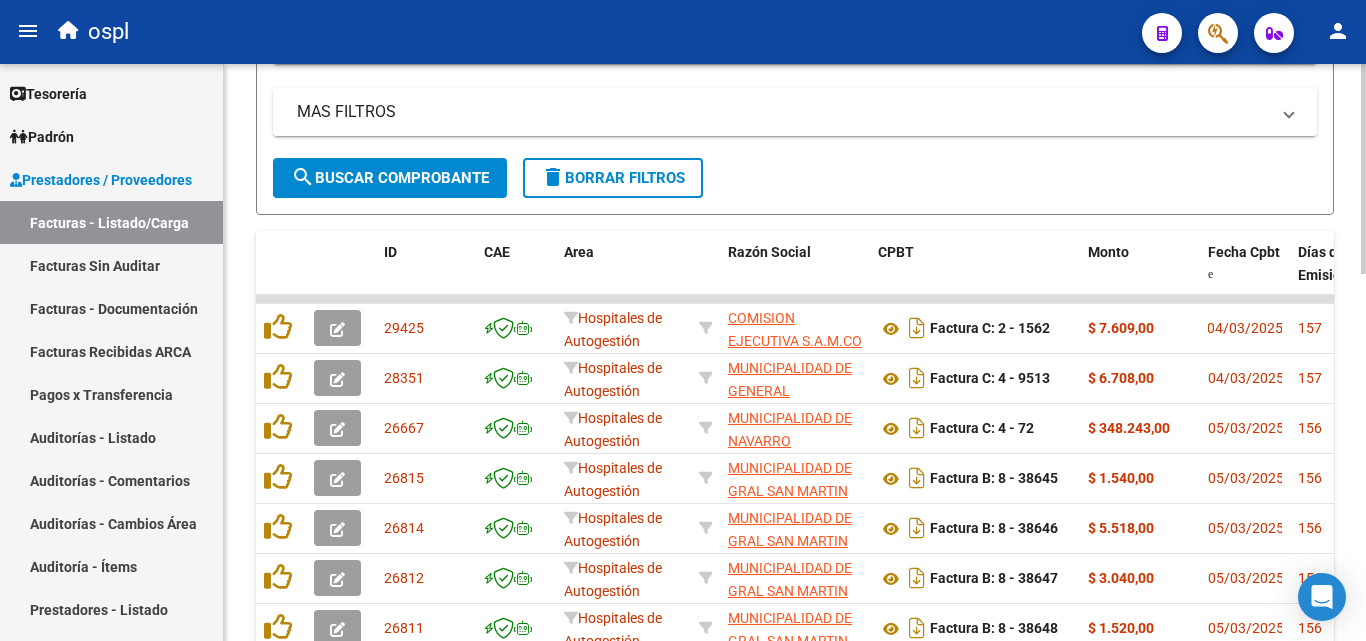 click on "Filtros Id Hospitales de Autogestión Area Seleccionar Gerenciador Seleccionar Gerenciador No Confirmado Todos Cargado desde Masivo   Mostrar totalizadores   FILTROS DEL COMPROBANTE  Comprobante Tipo Comprobante Tipo 1/3/2025 1/3/2025 – 31/3/2025 31/3/2025 Fec. Comprobante Desde / Hasta Días Emisión Desde(cant. días) Días Emisión Hasta(cant. días) CUIT / Razón Social Pto. Venta Nro. Comprobante Código SSS CAE Válido CAE Válido Todos Cargado Módulo Hosp. Todos Tiene facturacion Apócrifa Hospital Refes  FILTROS DE INTEGRACION  Período De Prestación Campos del Archivo de Rendición Devuelto x SSS (dr_envio) Todos Rendido x SSS (dr_envio) Tipo de Registro Tipo de Registro Período Presentación Período Presentación Campos del Legajo Asociado (preaprobación) Afiliado Legajo (cuil/nombre) Todos Solo facturas preaprobadas  MAS FILTROS  Todos Con Doc. Respaldatoria Todos Con Trazabilidad Todos Asociado a Expediente Sur Auditoría Auditoría Auditoría Id Start date – End date Start date – –" 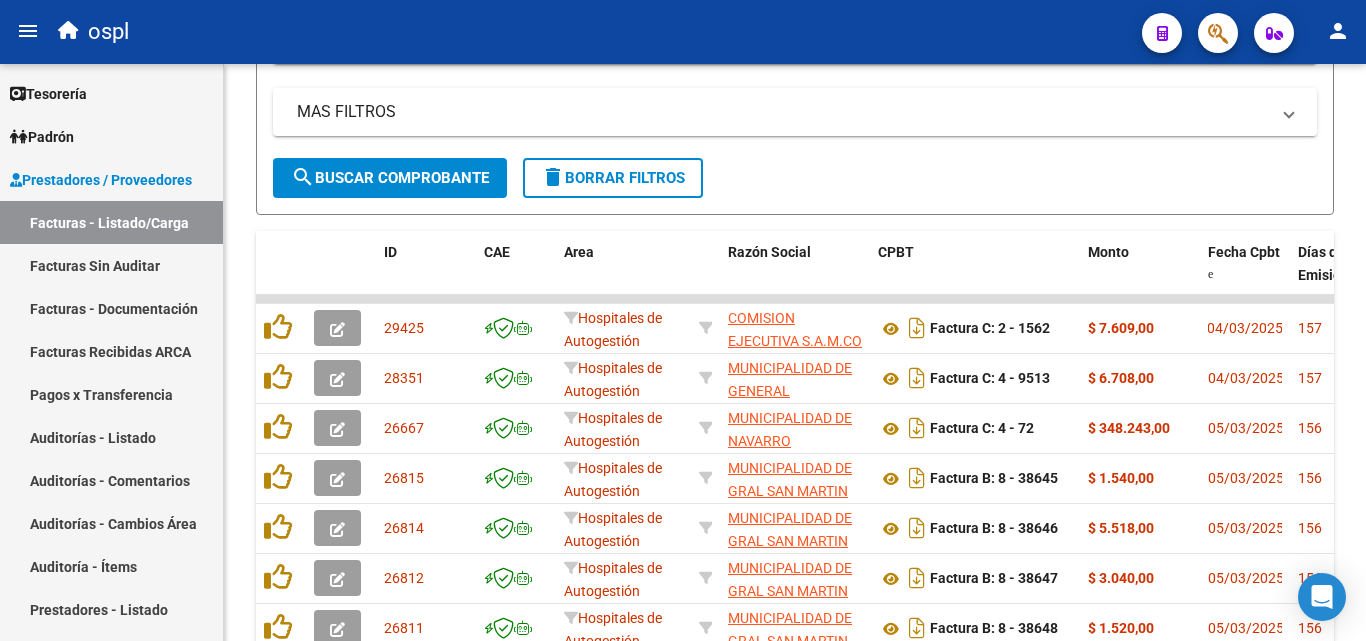 drag, startPoint x: 746, startPoint y: 6, endPoint x: 651, endPoint y: 14, distance: 95.33625 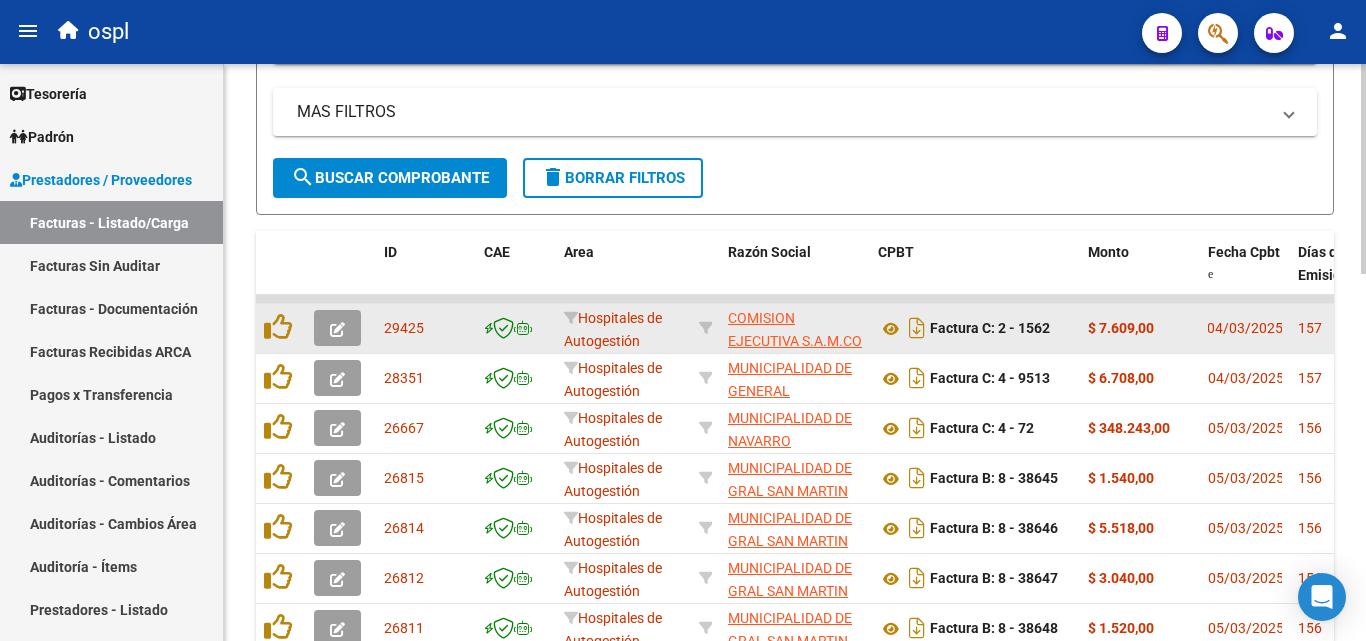 scroll, scrollTop: 406, scrollLeft: 0, axis: vertical 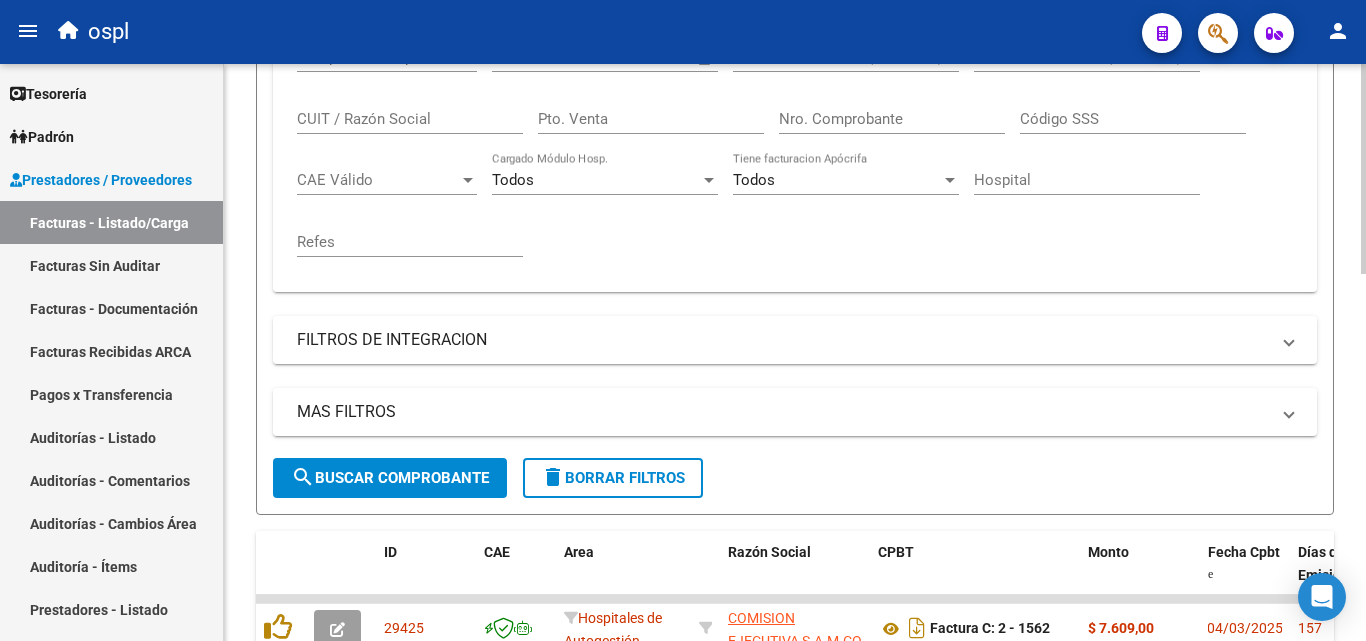 click on "Nro. Comprobante" at bounding box center [892, 119] 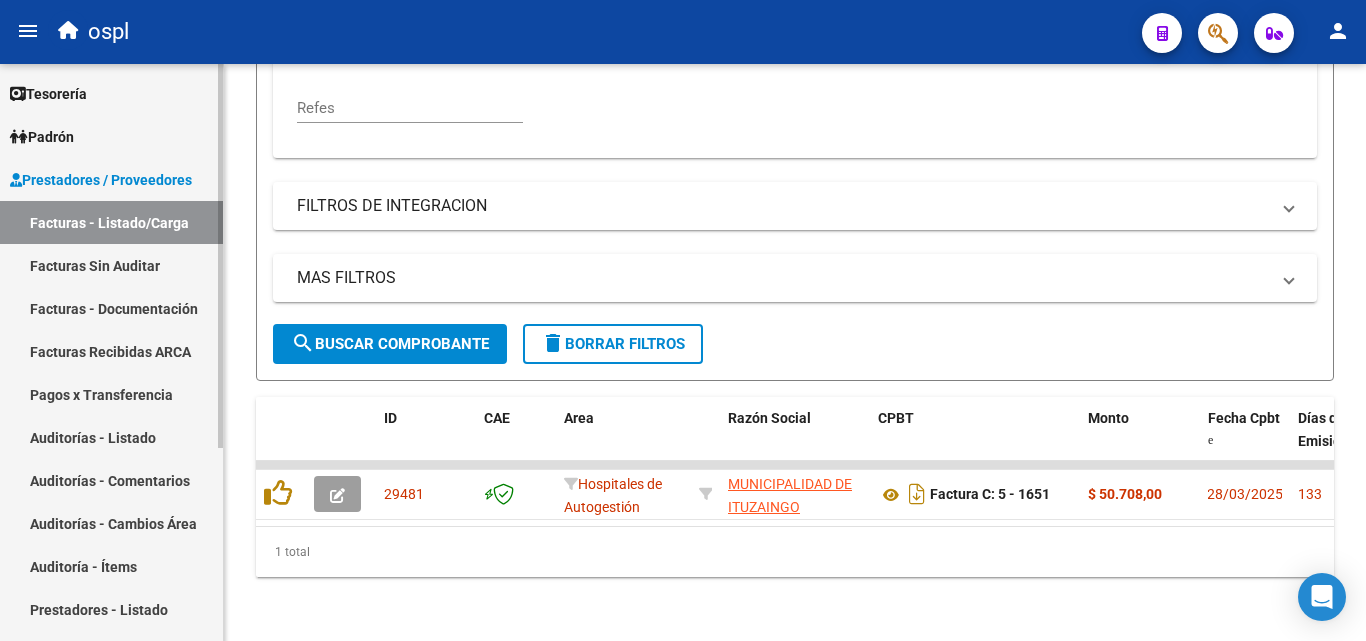 scroll, scrollTop: 556, scrollLeft: 0, axis: vertical 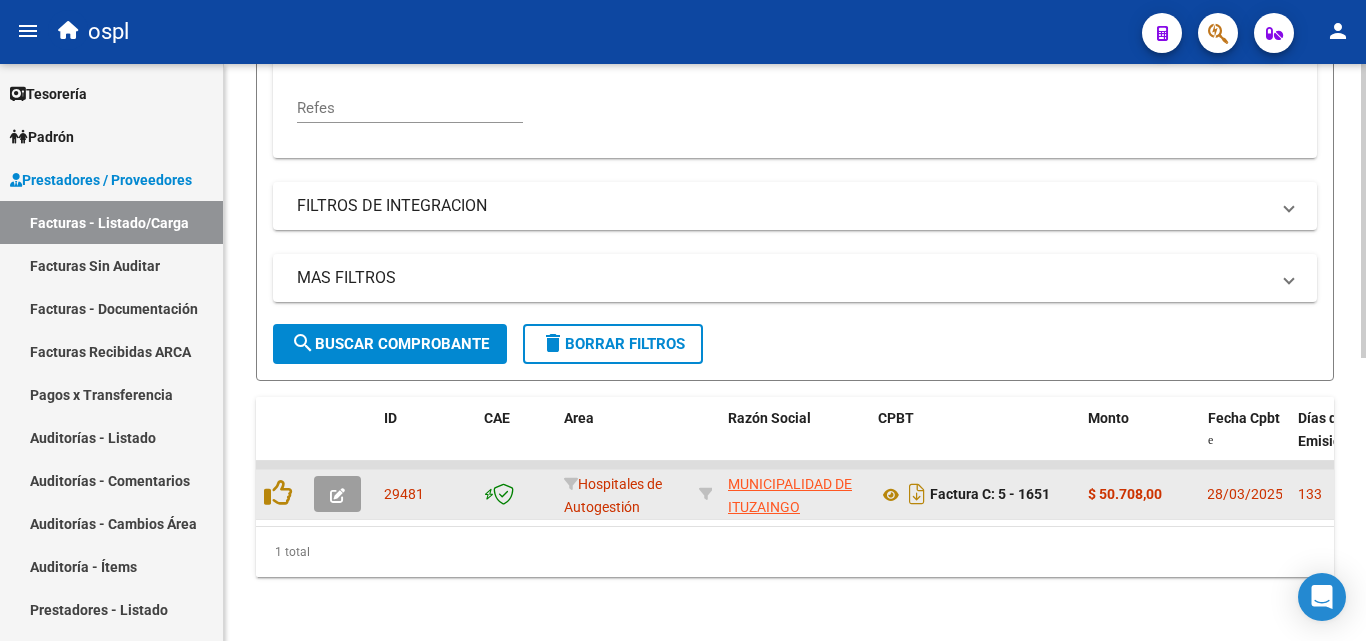 type on "1651" 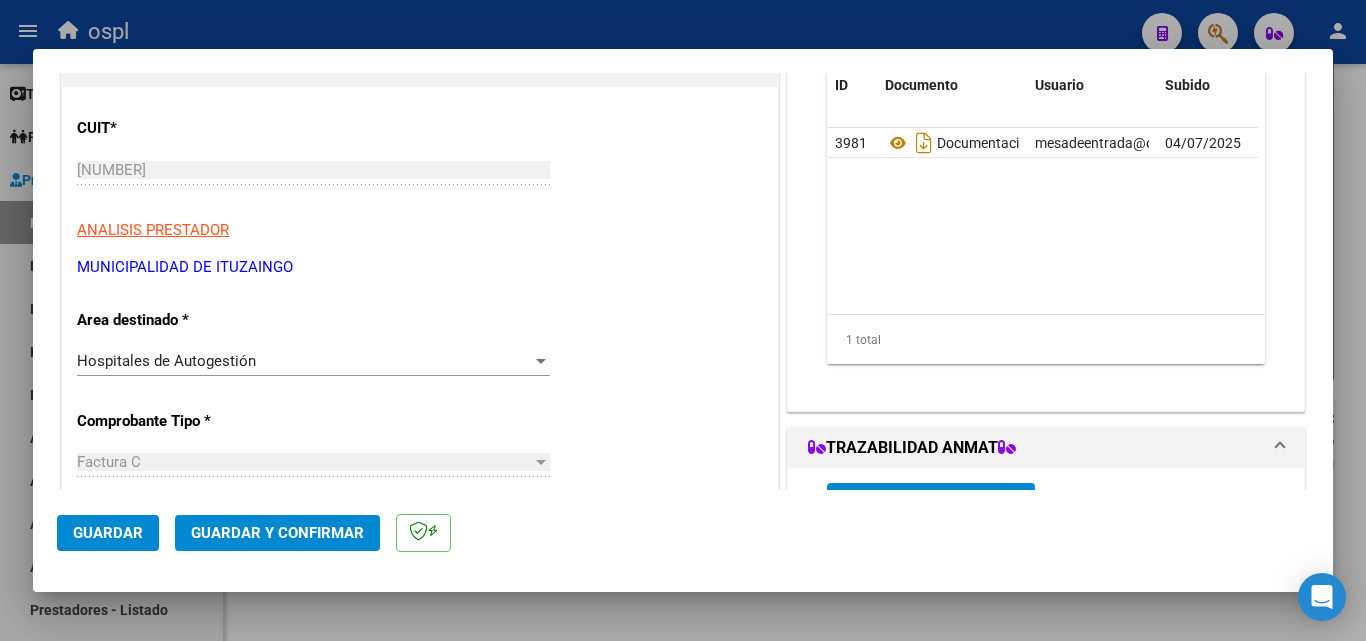 scroll, scrollTop: 300, scrollLeft: 0, axis: vertical 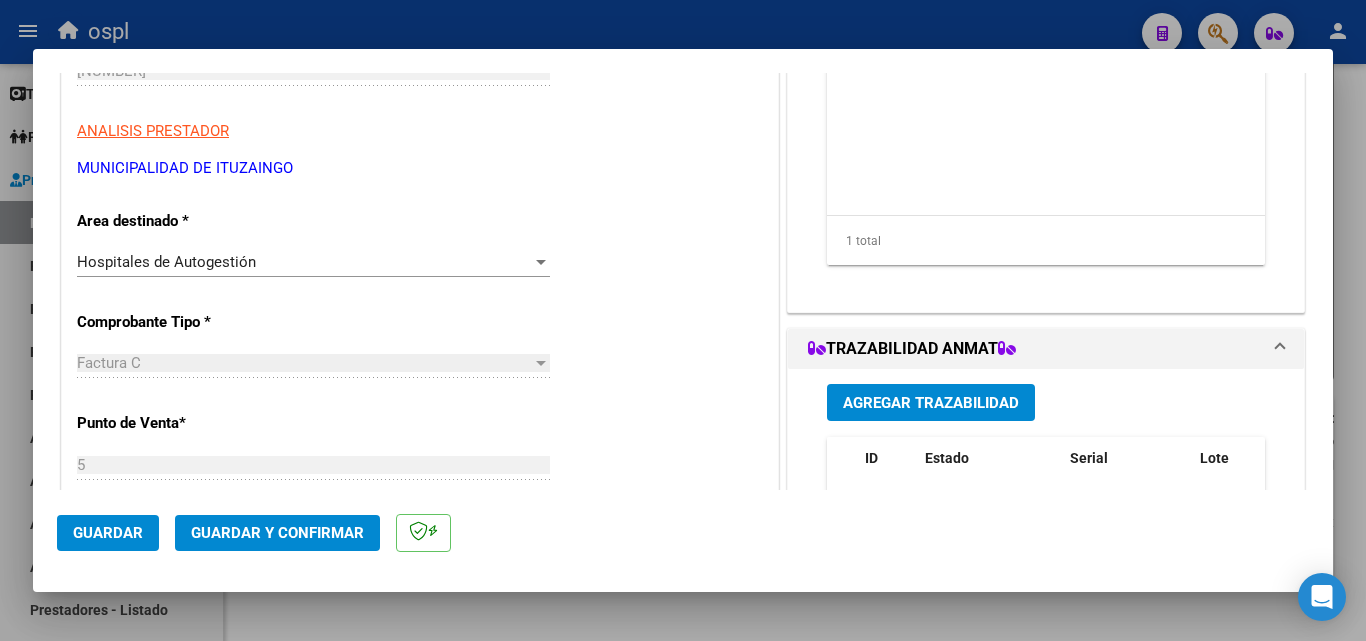 click on "Hospitales de Autogestión" at bounding box center [304, 262] 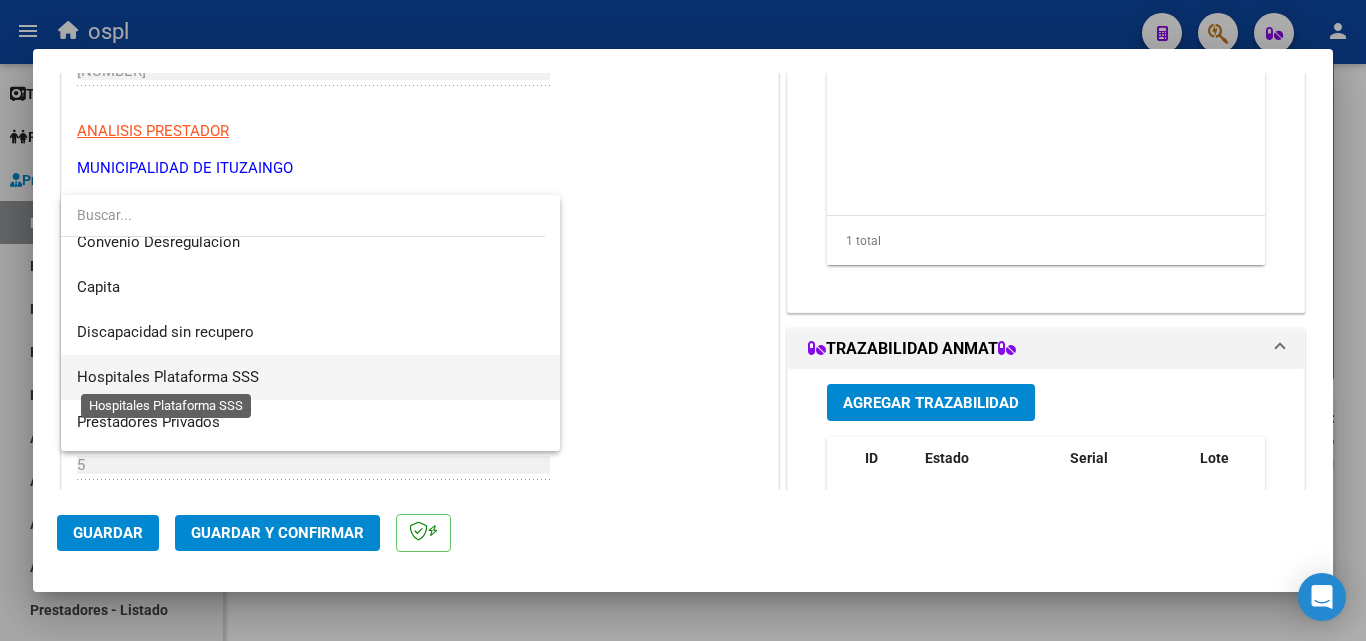 scroll, scrollTop: 284, scrollLeft: 0, axis: vertical 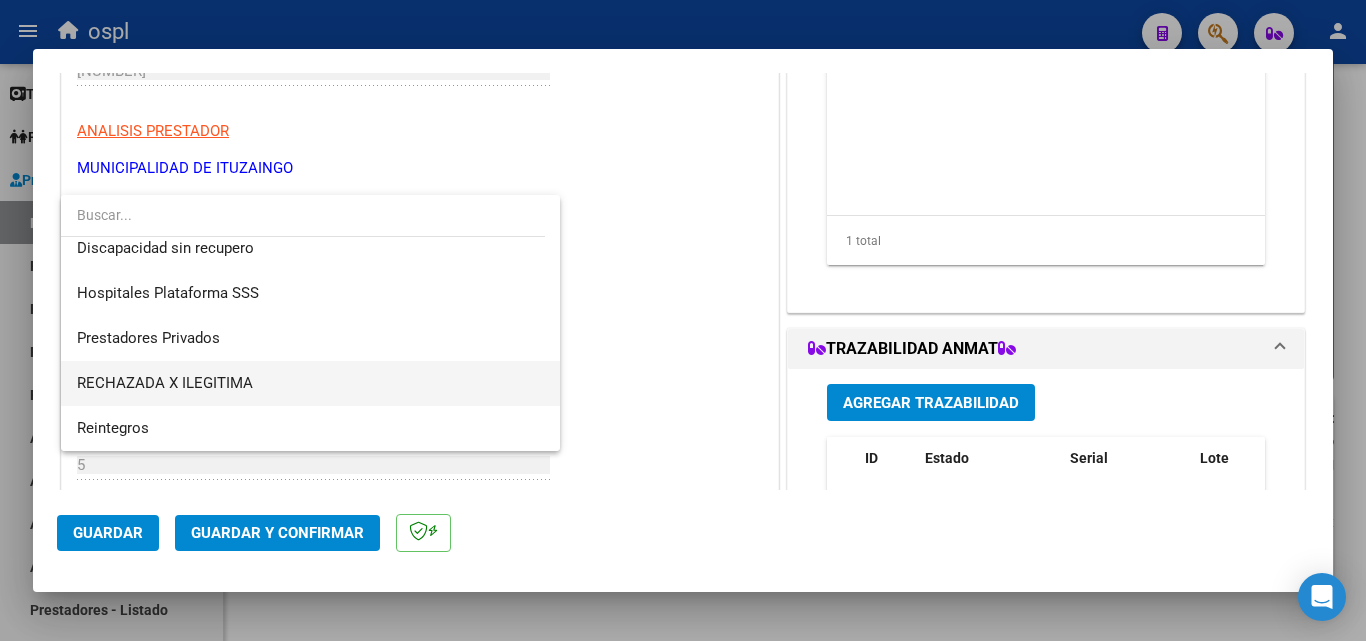 click on "RECHAZADA X ILEGITIMA" at bounding box center [310, 383] 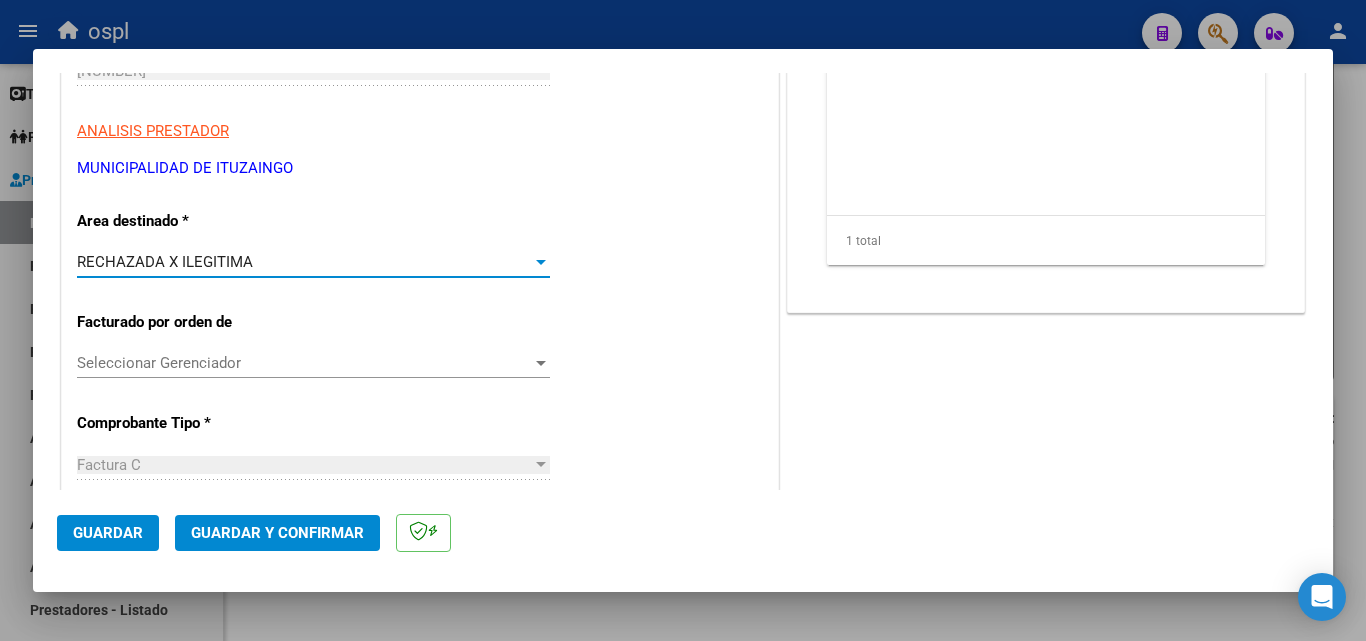 click on "Guardar y Confirmar" 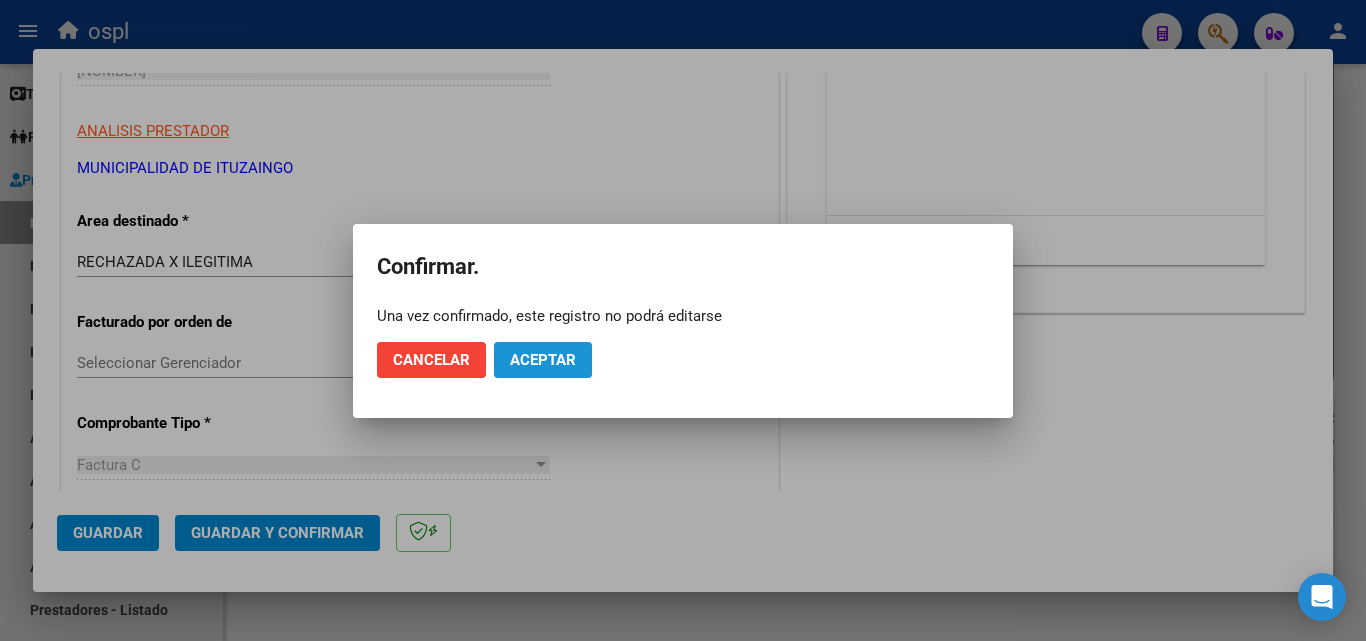 click on "Aceptar" 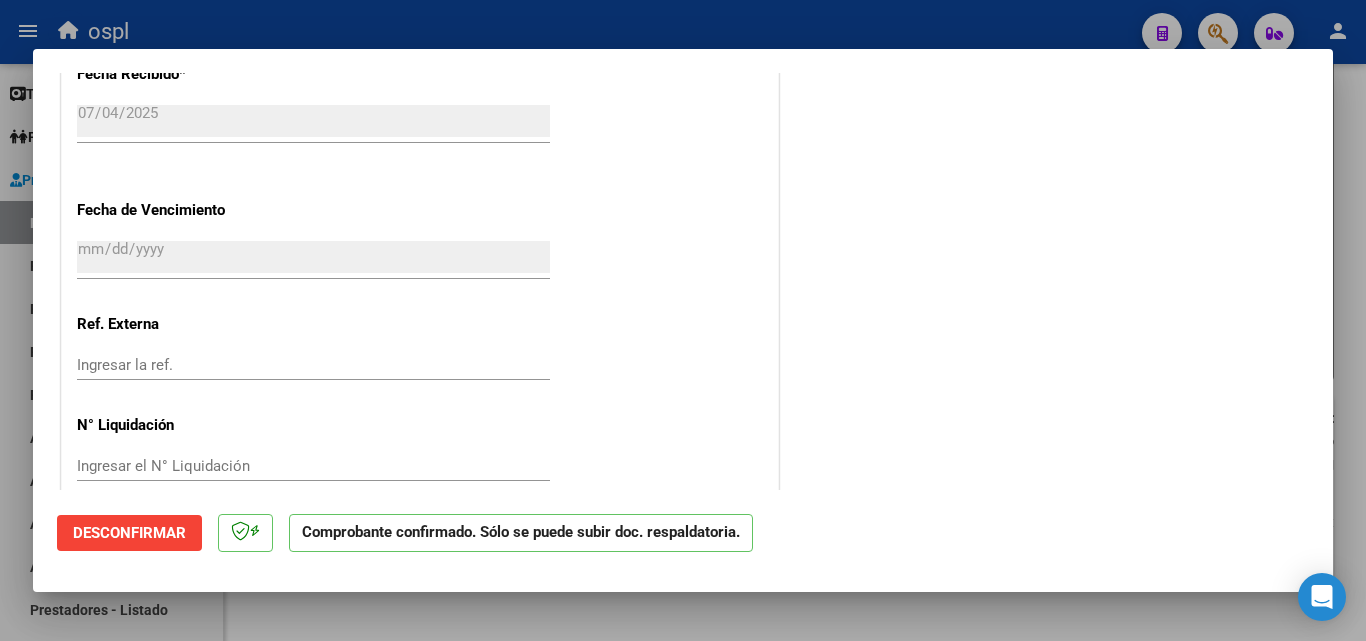 scroll, scrollTop: 1322, scrollLeft: 0, axis: vertical 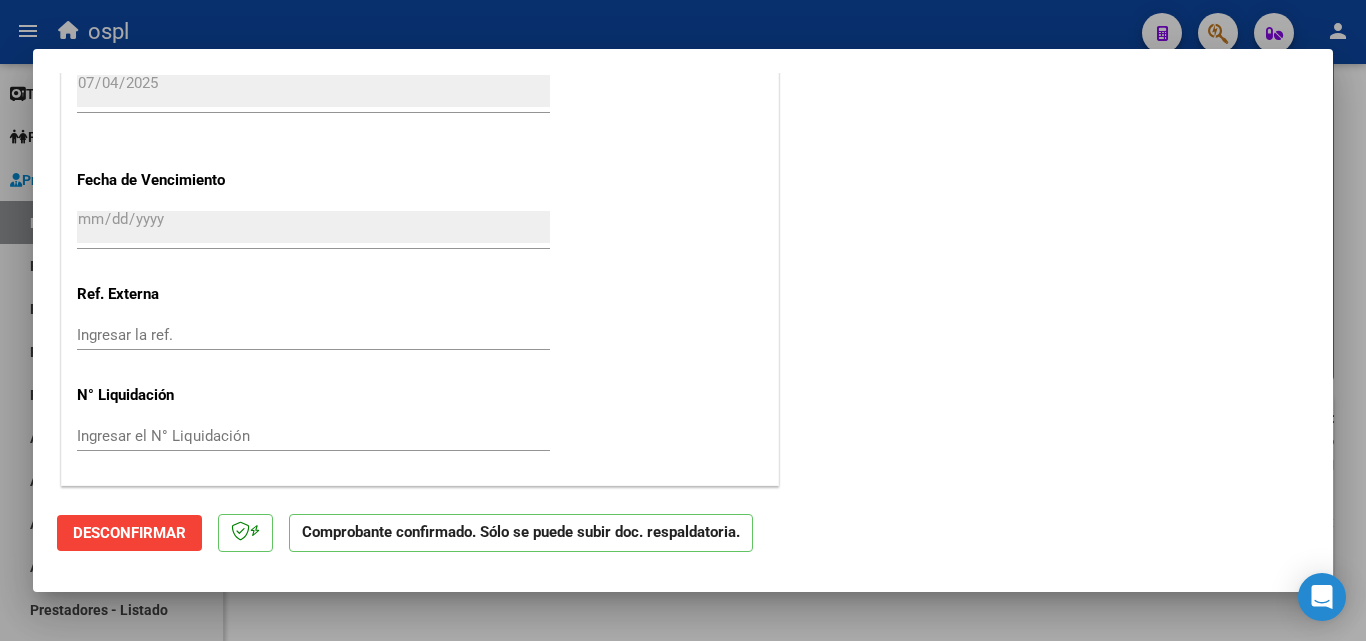 drag, startPoint x: 0, startPoint y: 390, endPoint x: 28, endPoint y: 350, distance: 48.82622 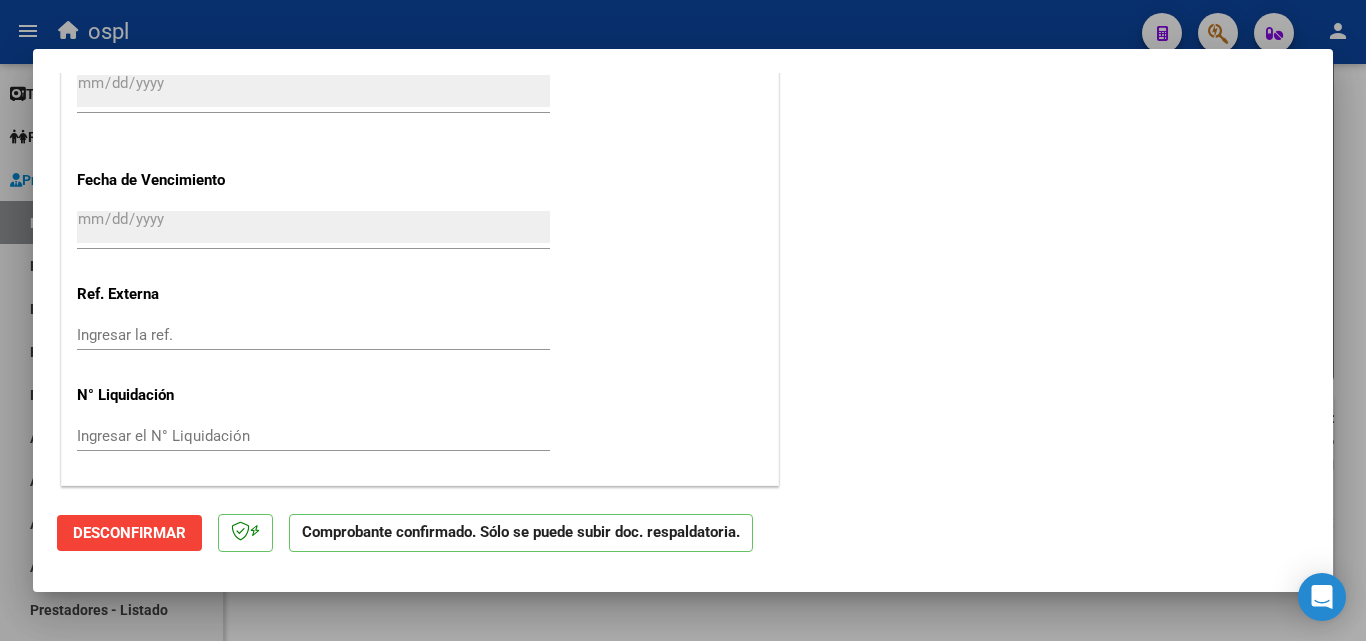 scroll, scrollTop: 0, scrollLeft: 0, axis: both 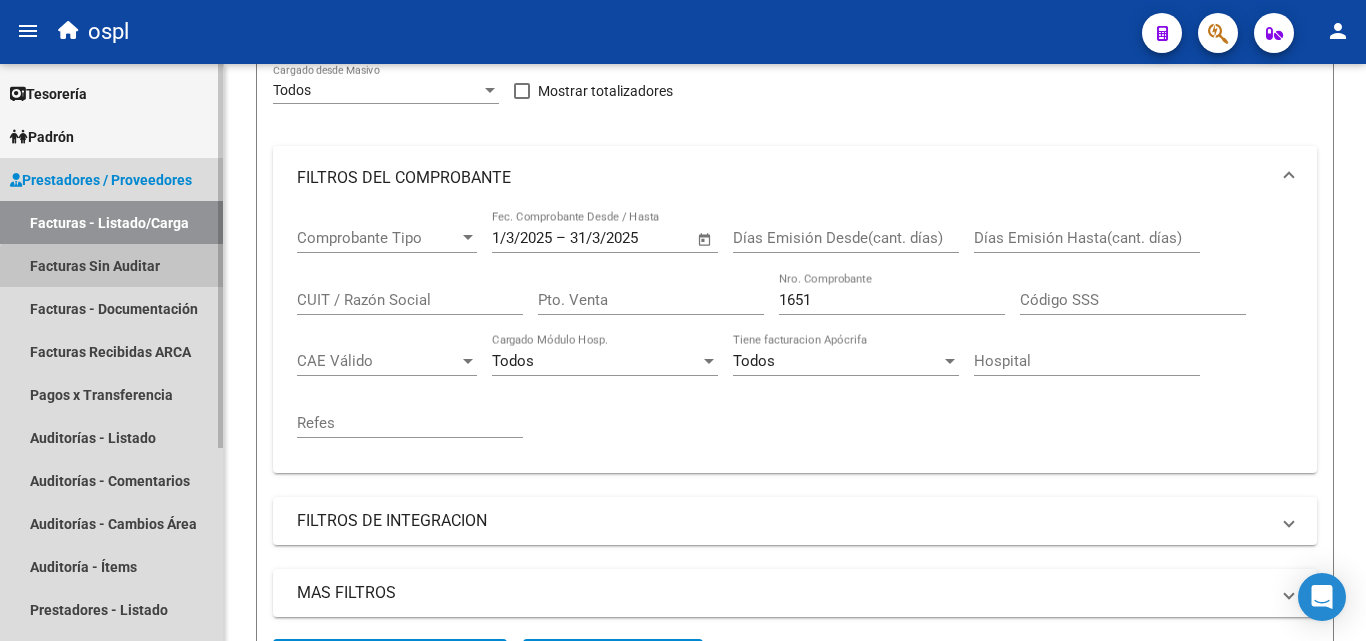 click on "Facturas Sin Auditar" at bounding box center [111, 265] 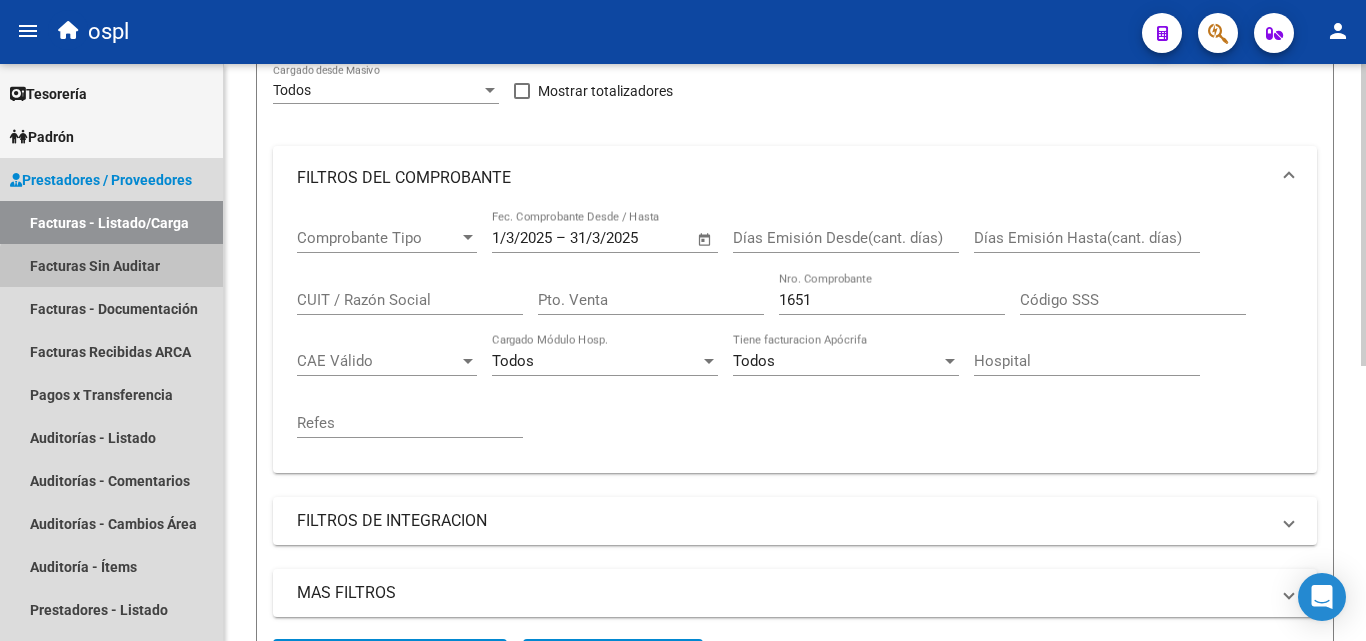 scroll, scrollTop: 57, scrollLeft: 0, axis: vertical 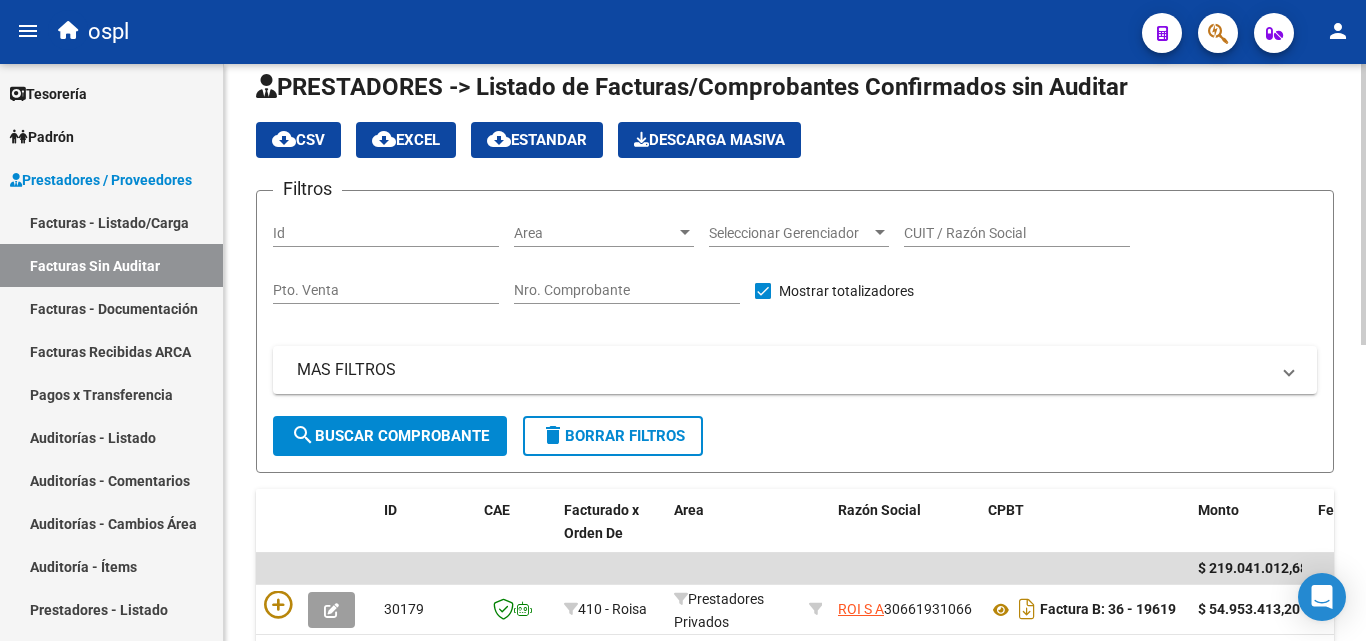 click on "Nro. Comprobante" at bounding box center (627, 290) 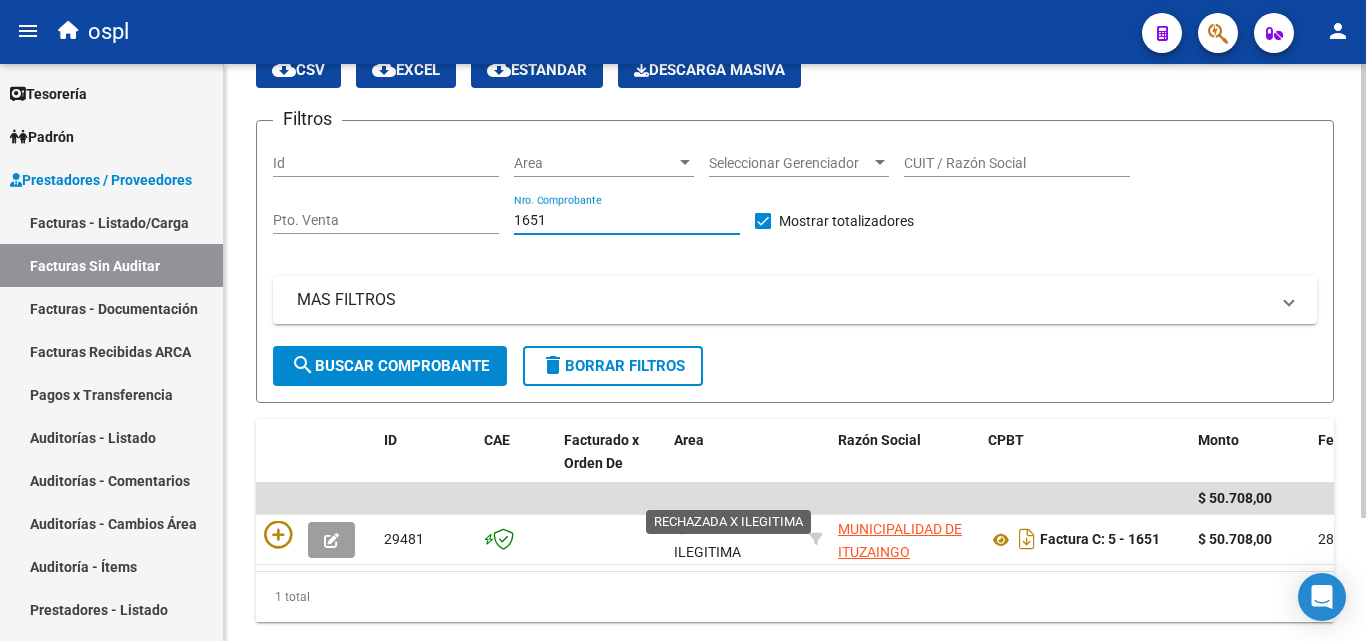 scroll, scrollTop: 156, scrollLeft: 0, axis: vertical 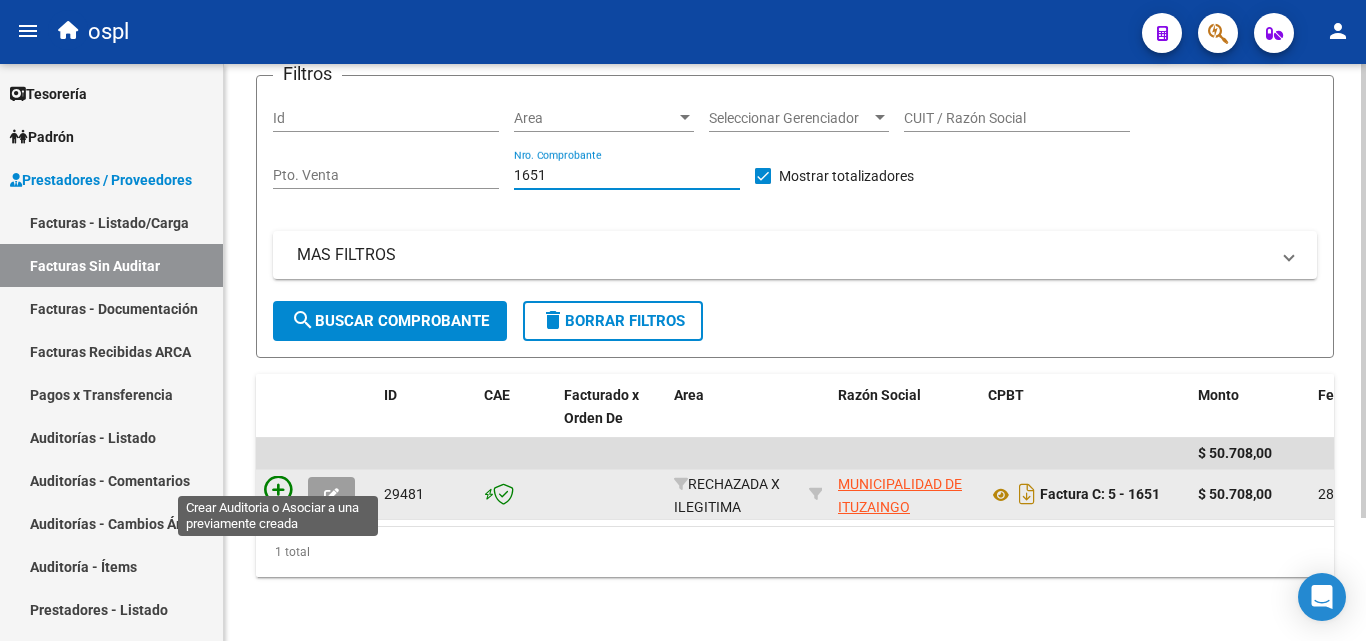 type on "1651" 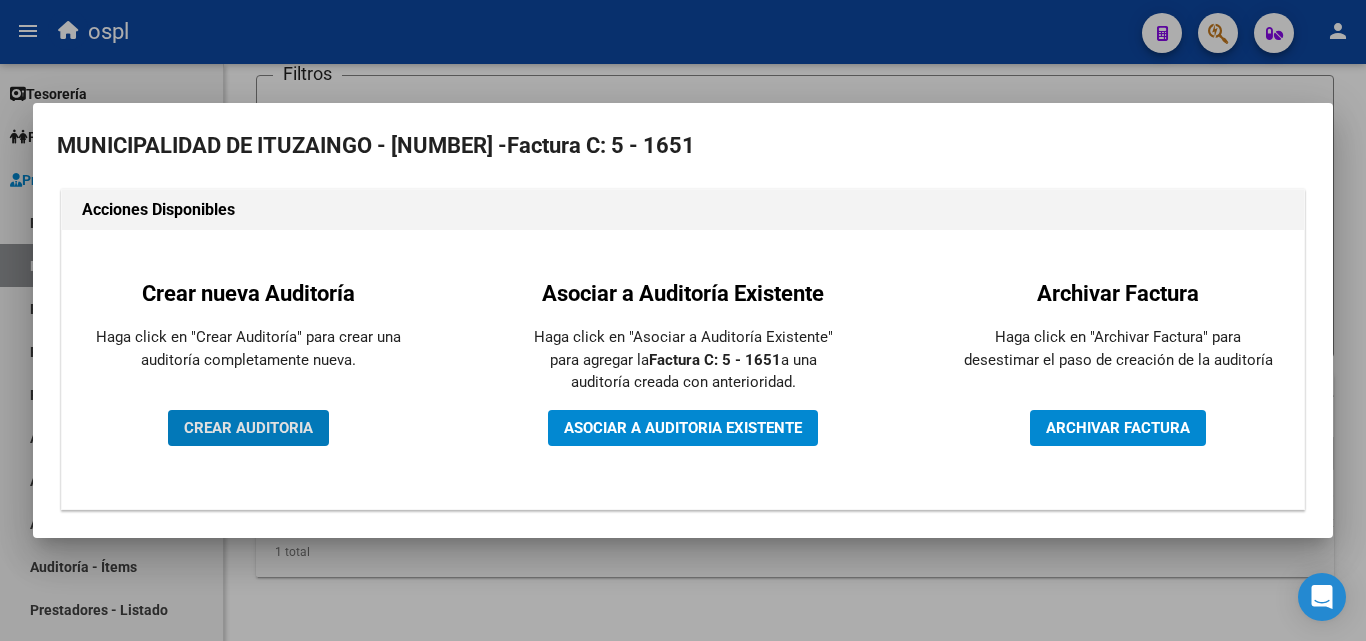 click on "Crear nueva Auditoría Haga click en "Crear Auditoría" para crear una auditoría completamente nueva.  CREAR AUDITORIA" at bounding box center [248, 369] 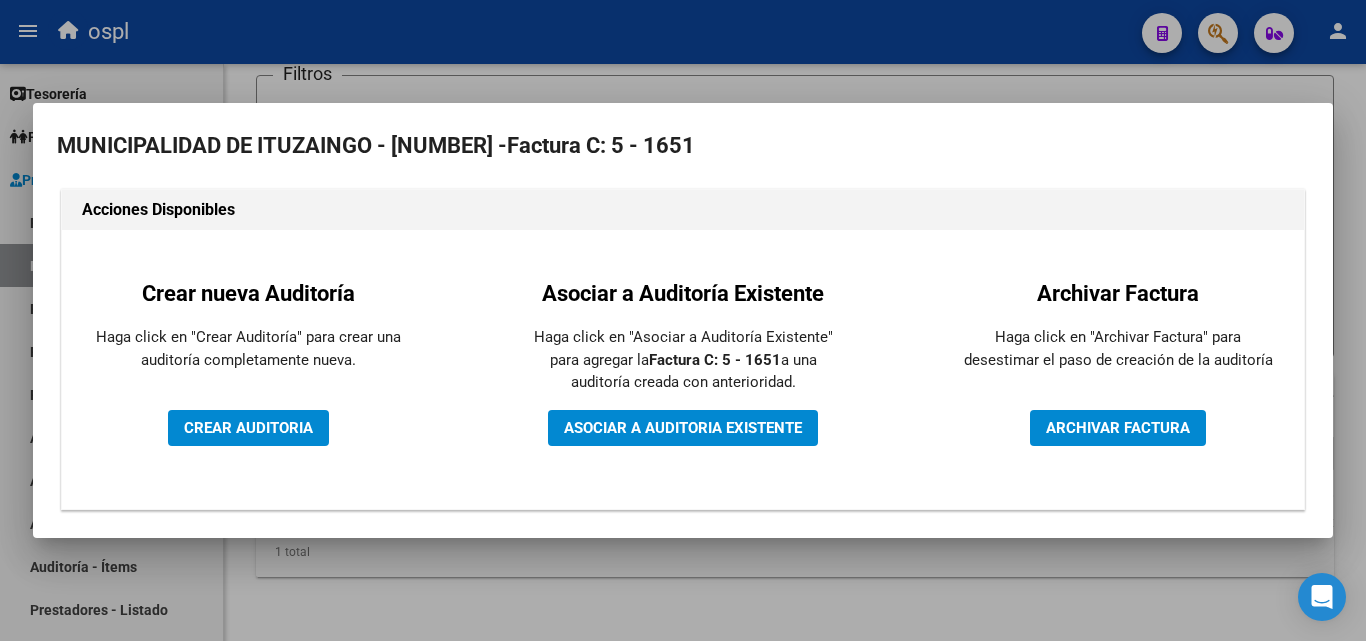 click on "CREAR AUDITORIA" at bounding box center (248, 428) 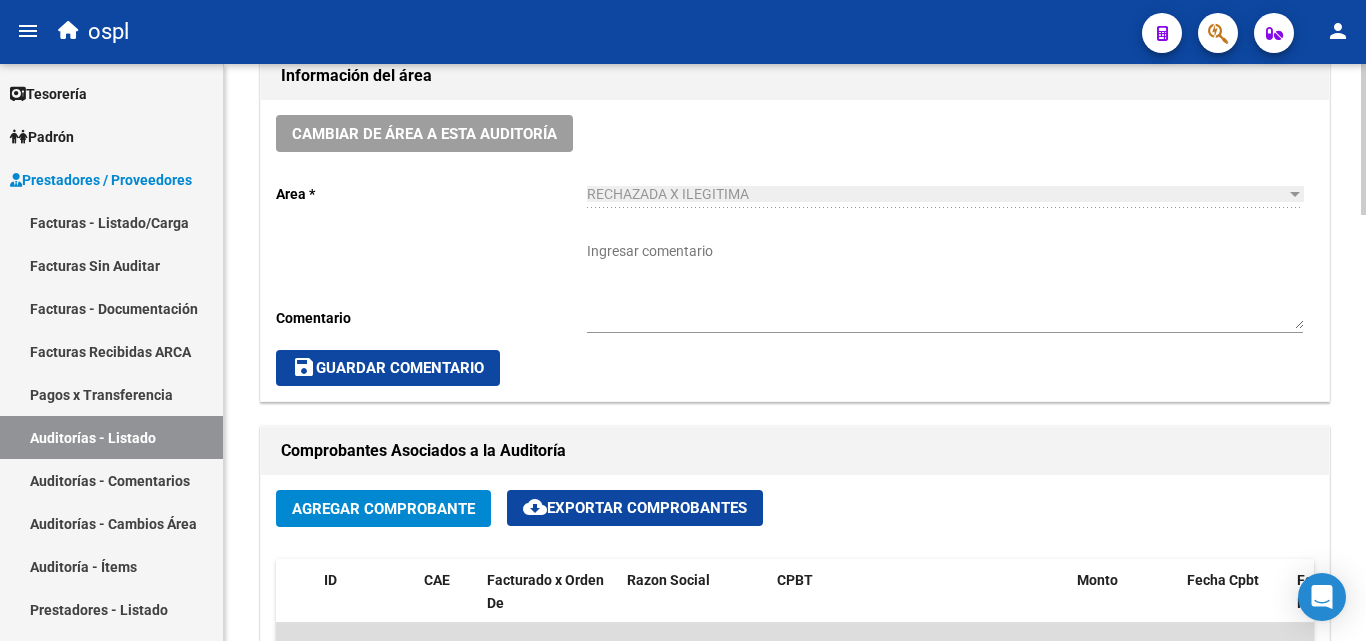 scroll, scrollTop: 600, scrollLeft: 0, axis: vertical 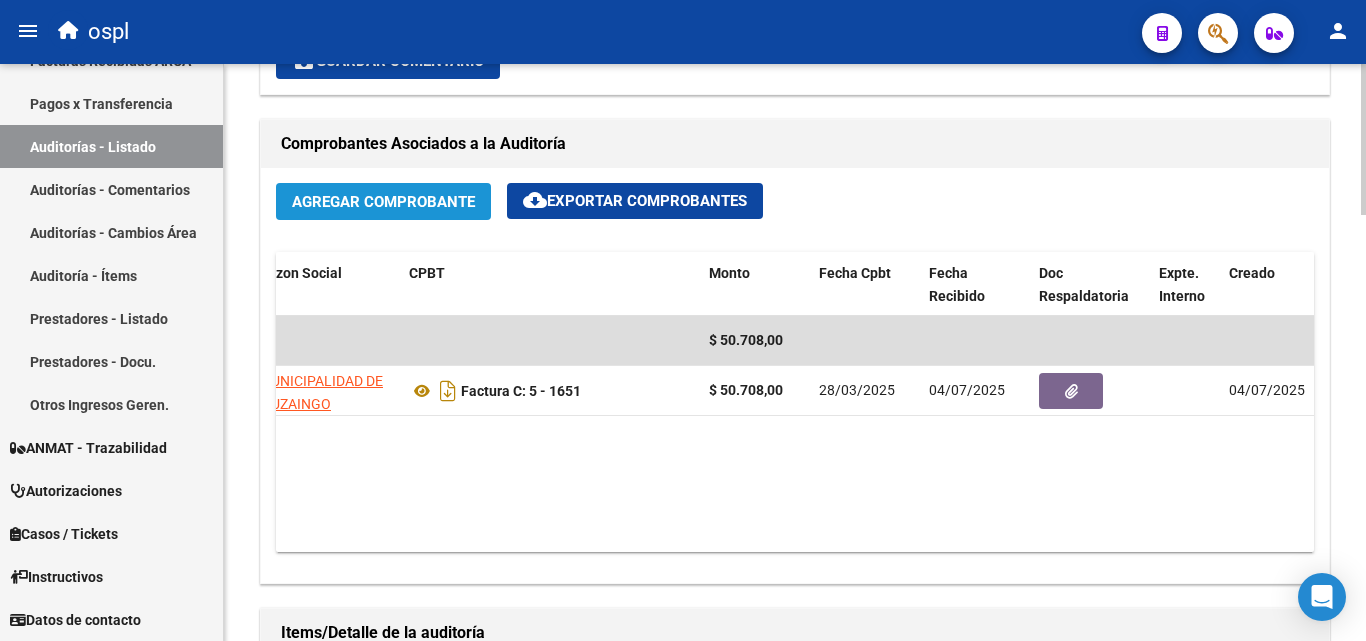 click on "Agregar Comprobante" 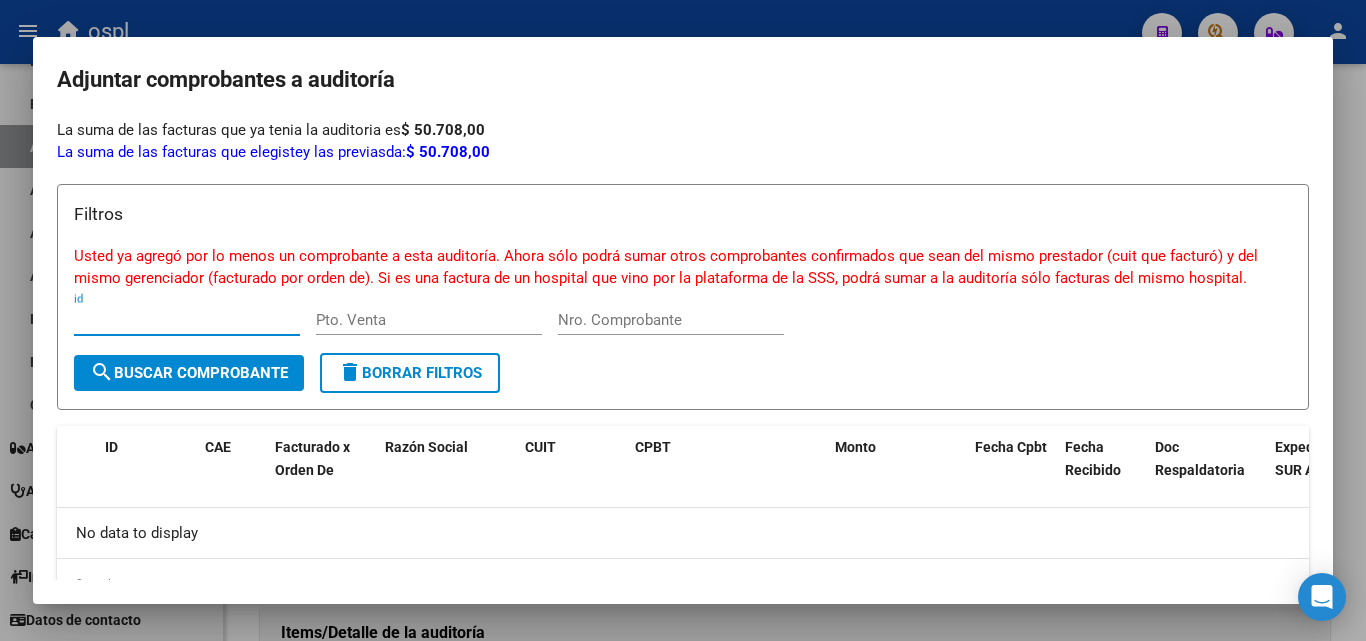click at bounding box center (683, 320) 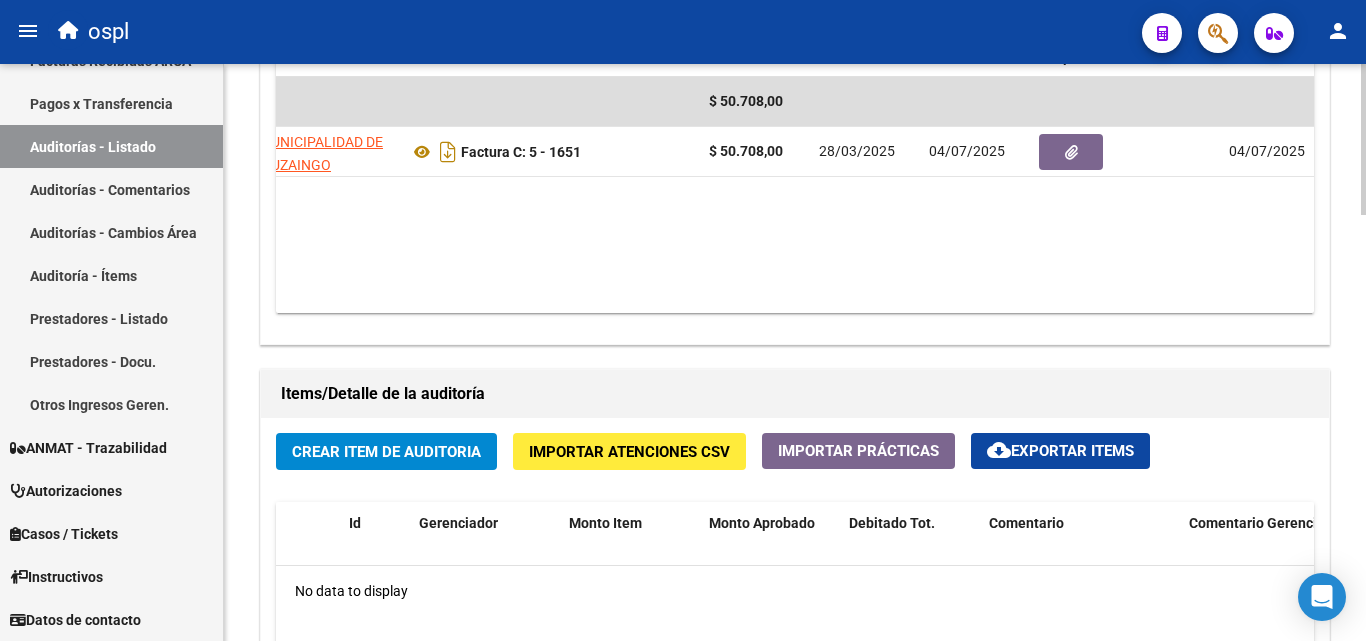 scroll, scrollTop: 1300, scrollLeft: 0, axis: vertical 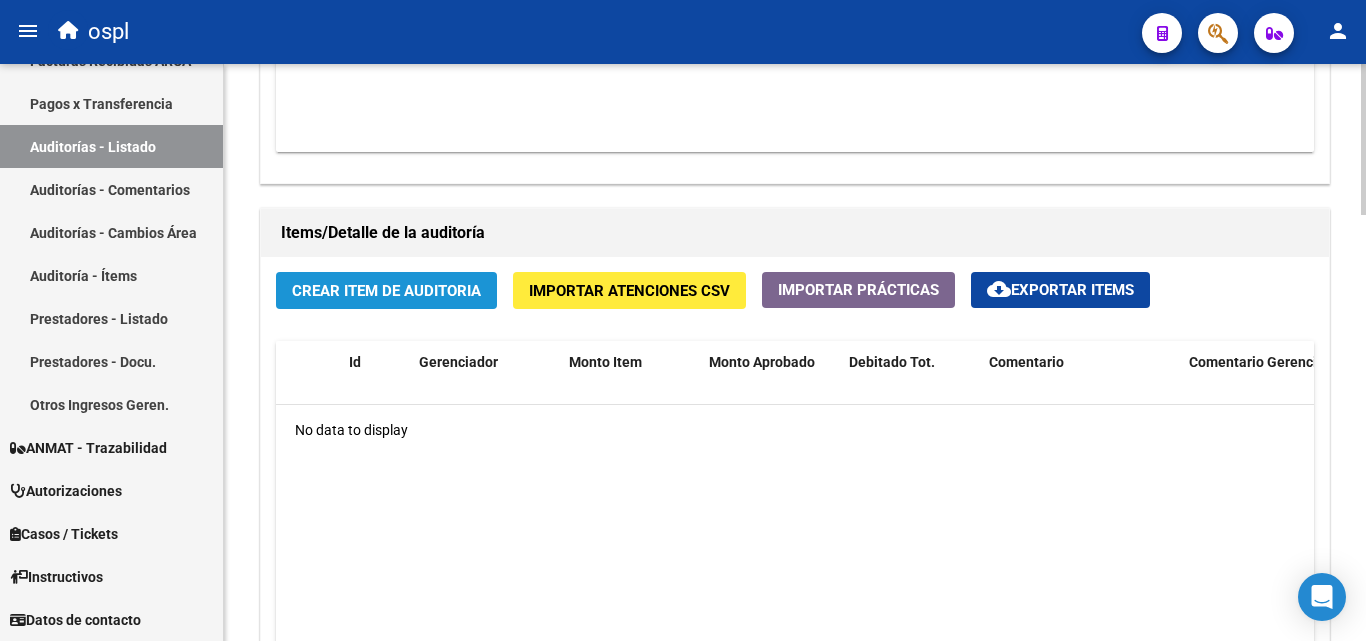 click on "Crear Item de Auditoria" 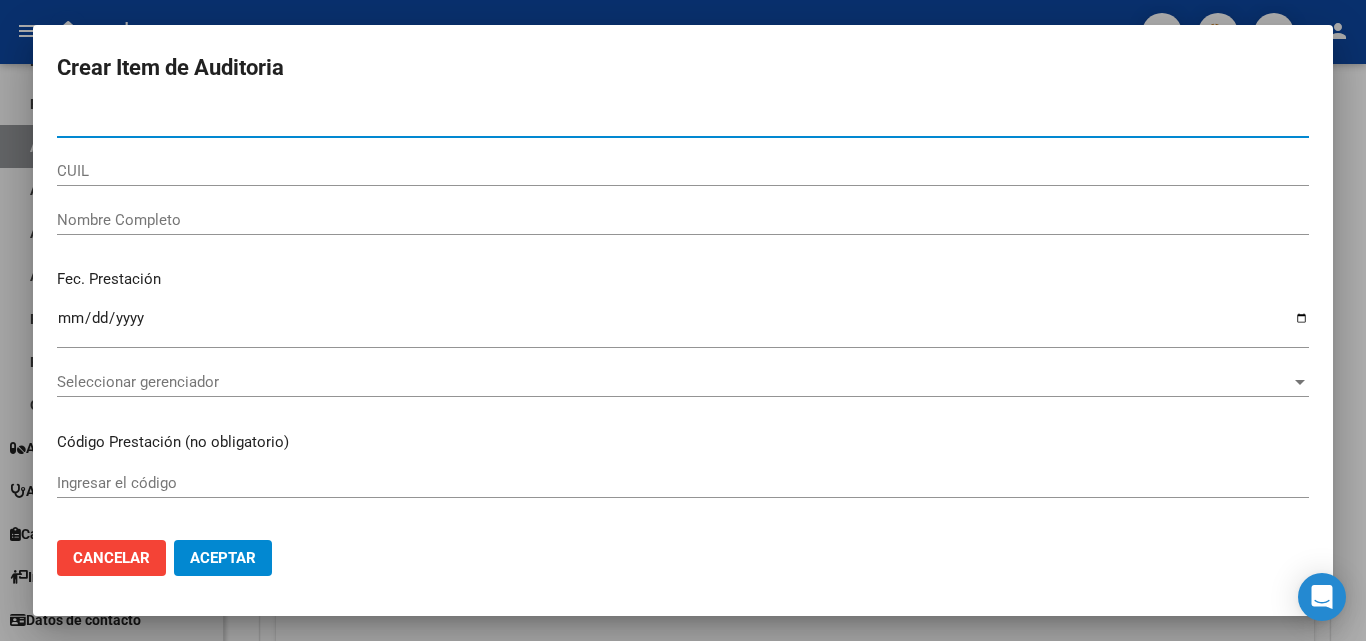 click on "Nombre Completo" at bounding box center [683, 220] 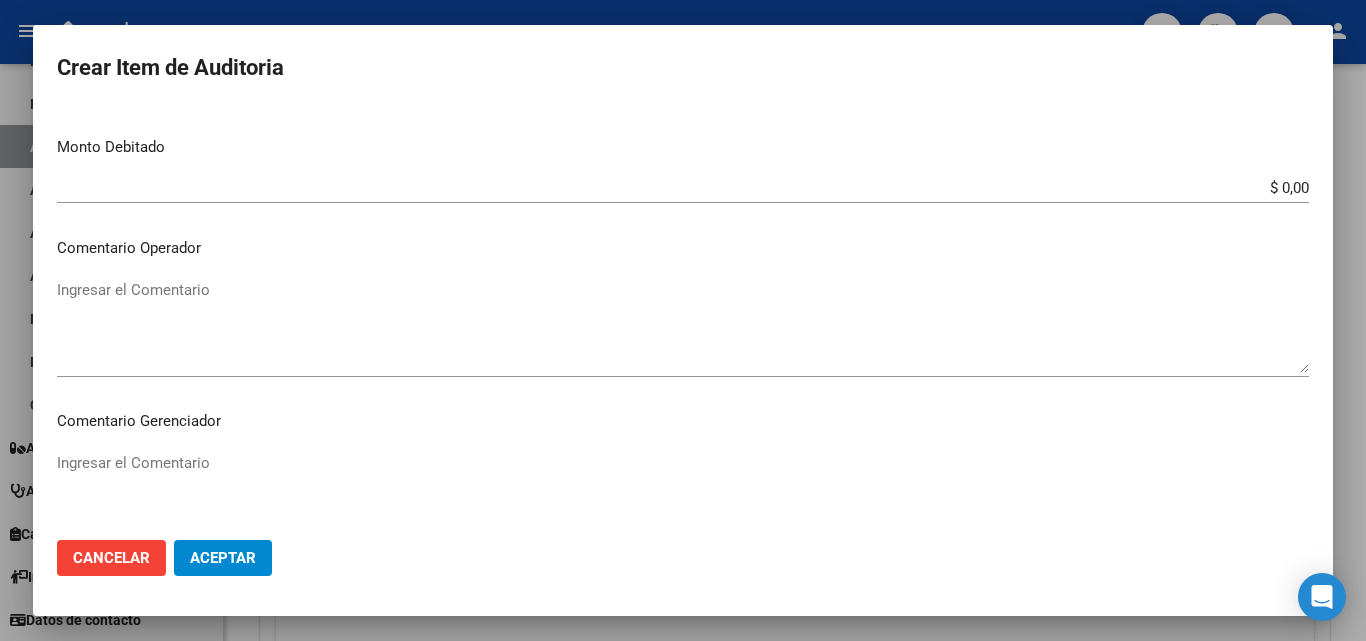 scroll, scrollTop: 600, scrollLeft: 0, axis: vertical 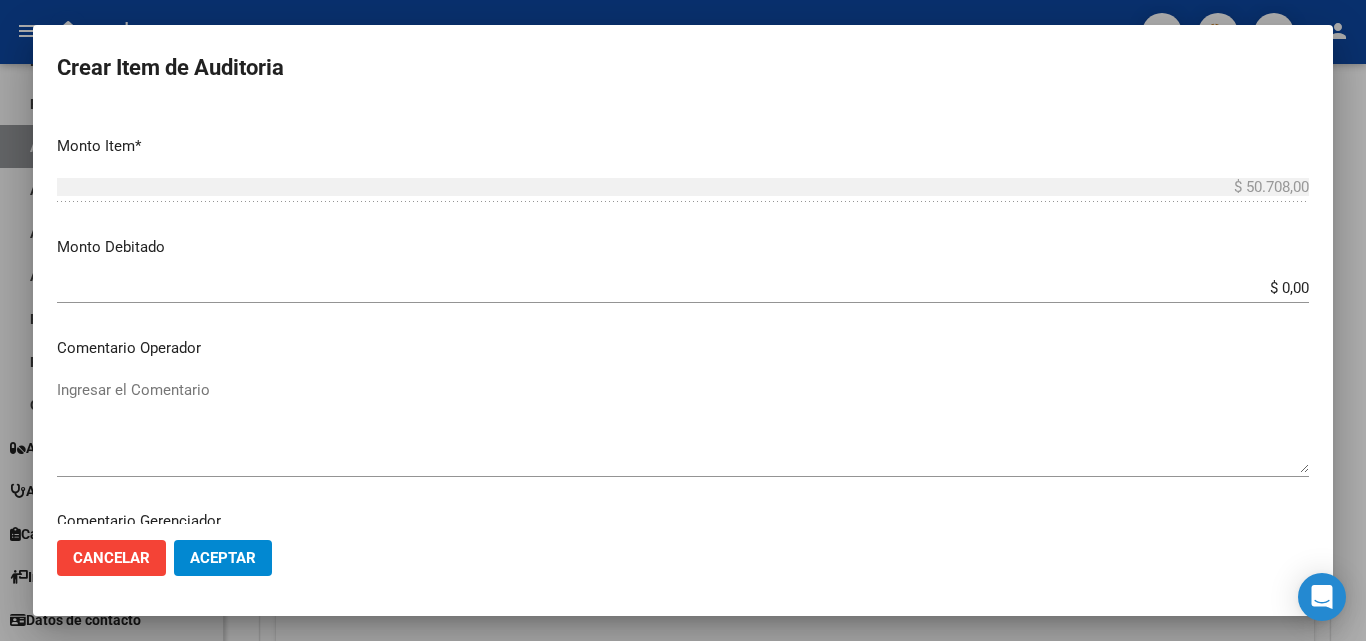 type on "todos" 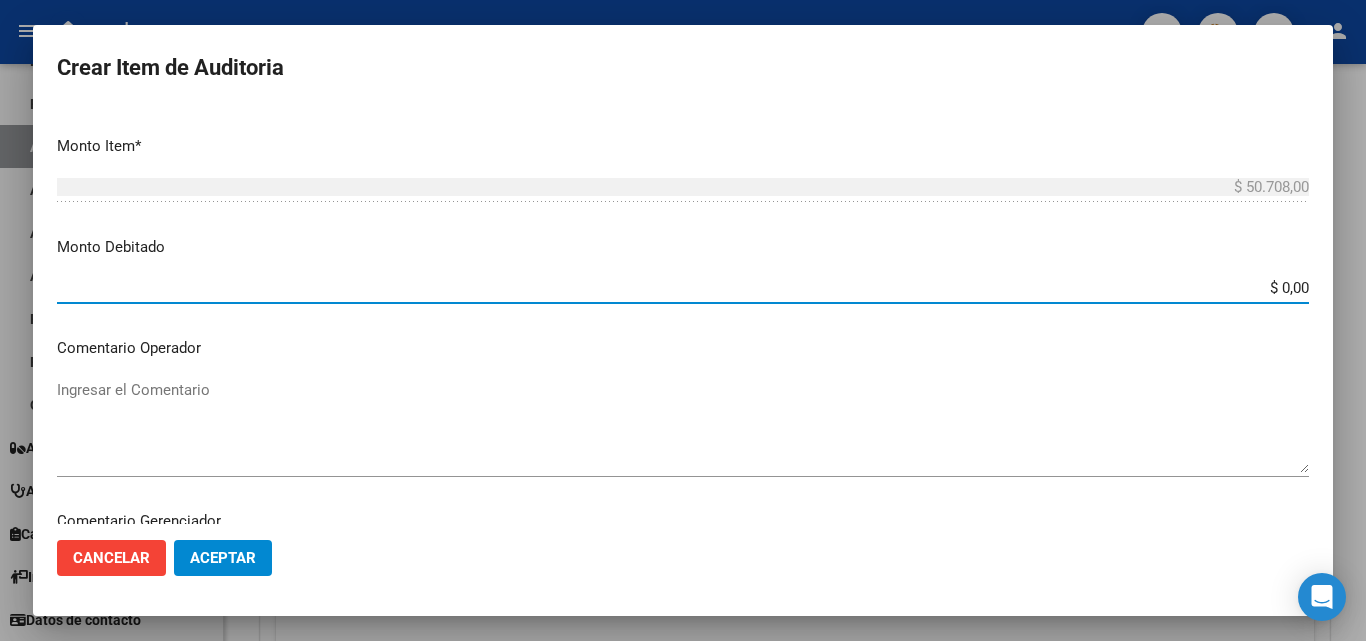 drag, startPoint x: 1250, startPoint y: 293, endPoint x: 1303, endPoint y: 294, distance: 53.009434 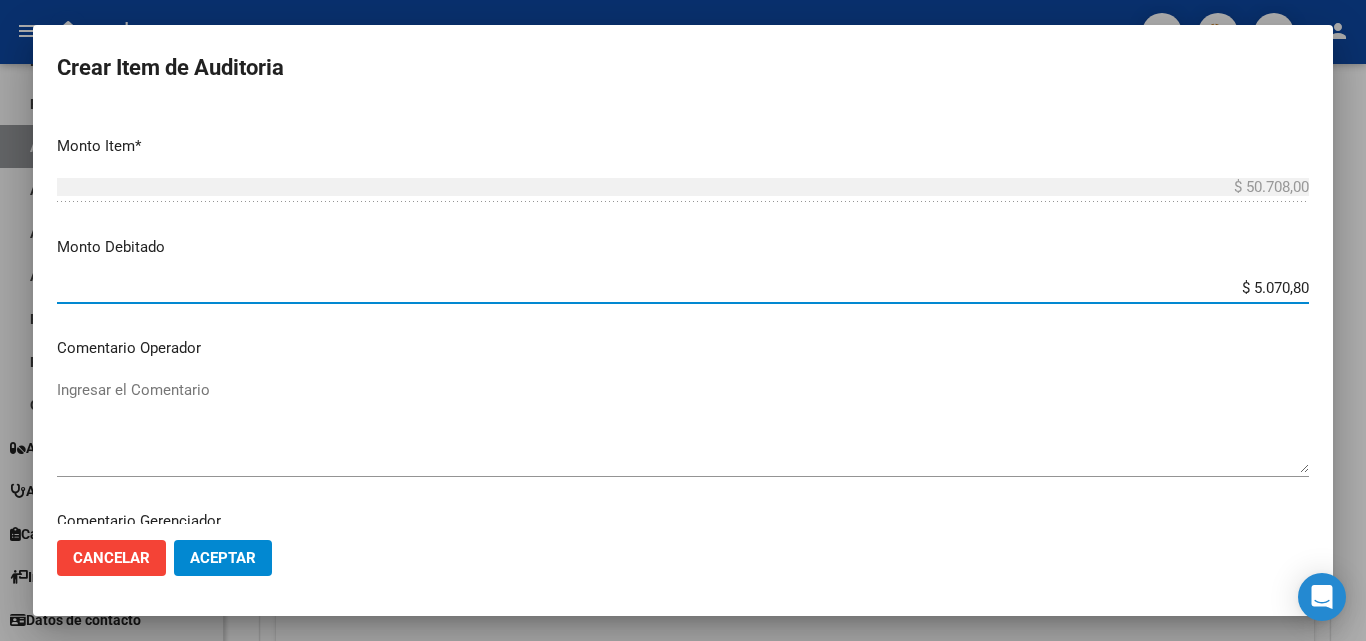 type on "$ 50.708,00" 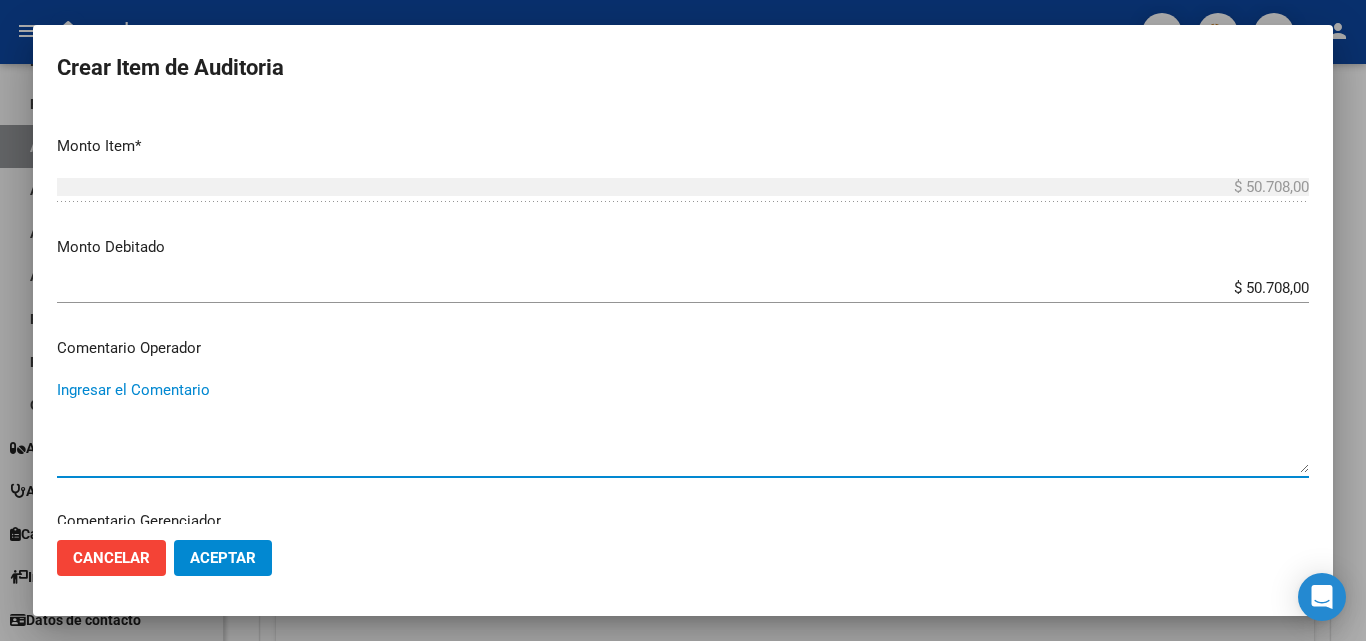 click on "Ingresar el Comentario" at bounding box center [683, 426] 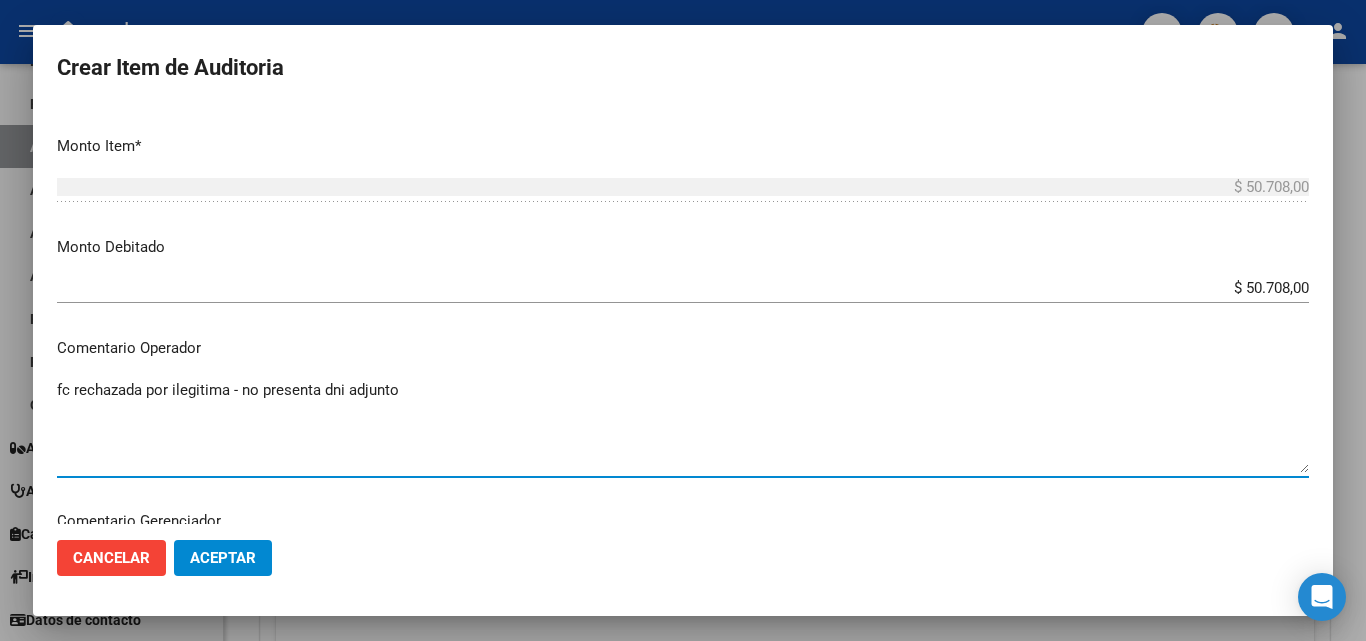 type on "fc rechazada por ilegitima - no presenta dni adjunto" 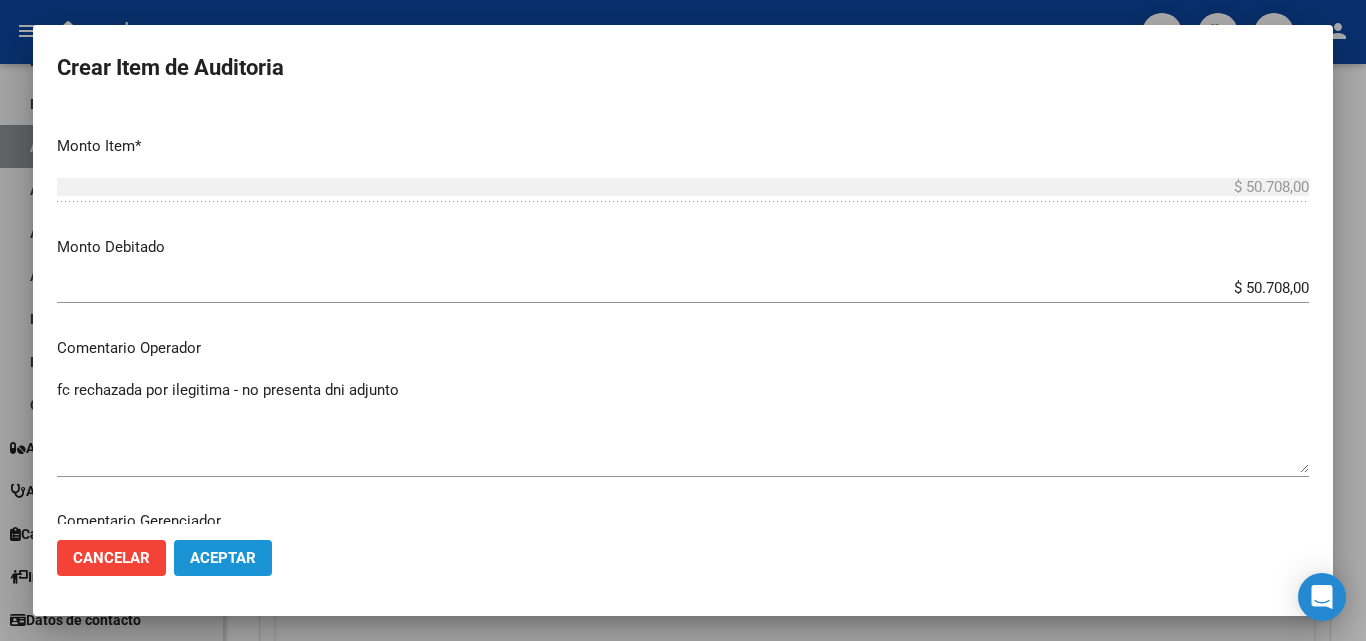 click on "Aceptar" 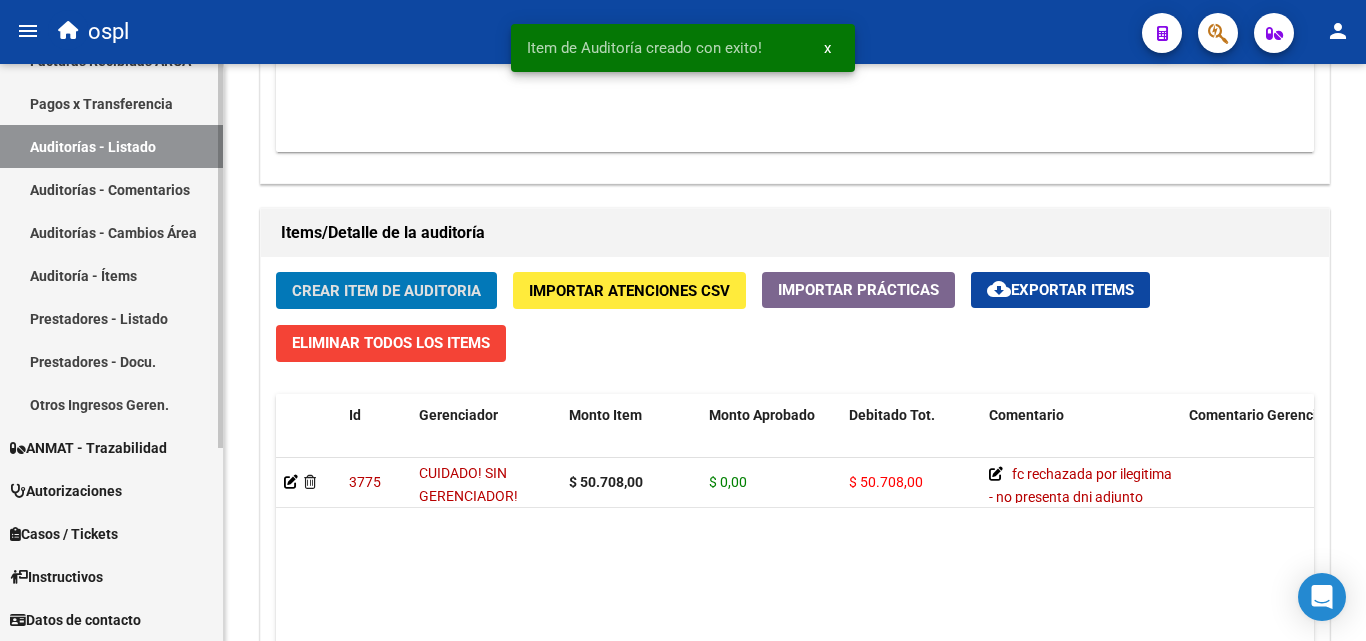 scroll, scrollTop: 1301, scrollLeft: 0, axis: vertical 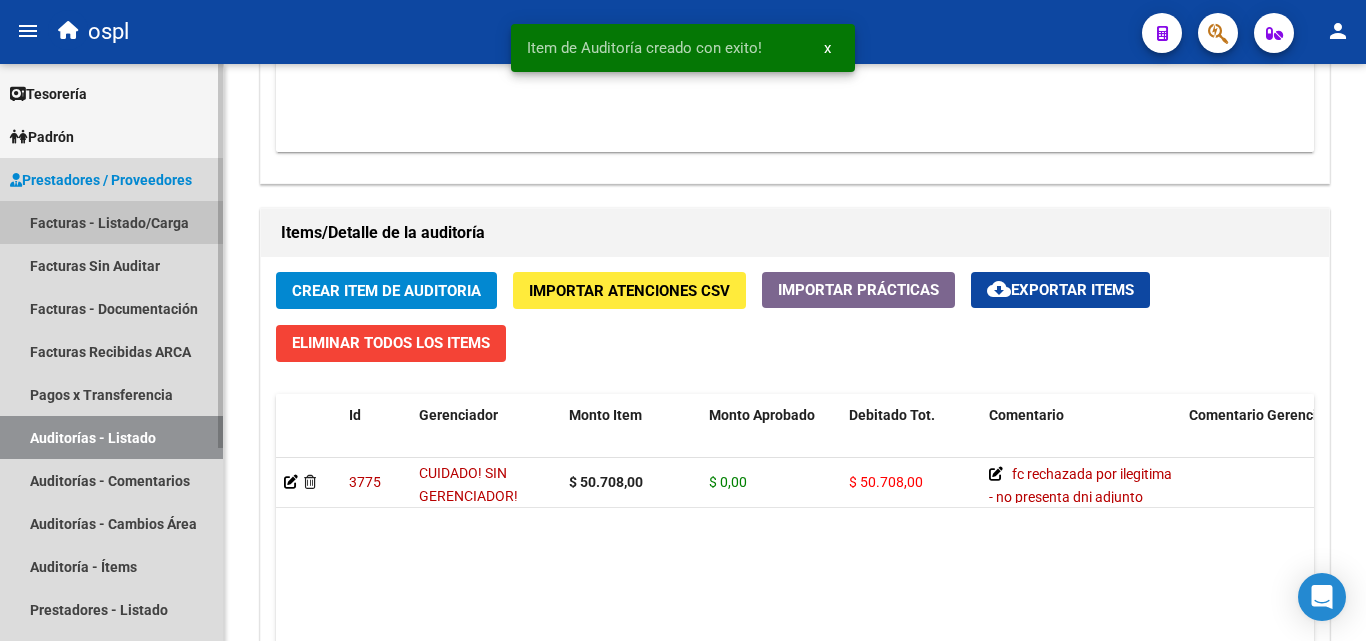 click on "Facturas - Listado/Carga" at bounding box center (111, 222) 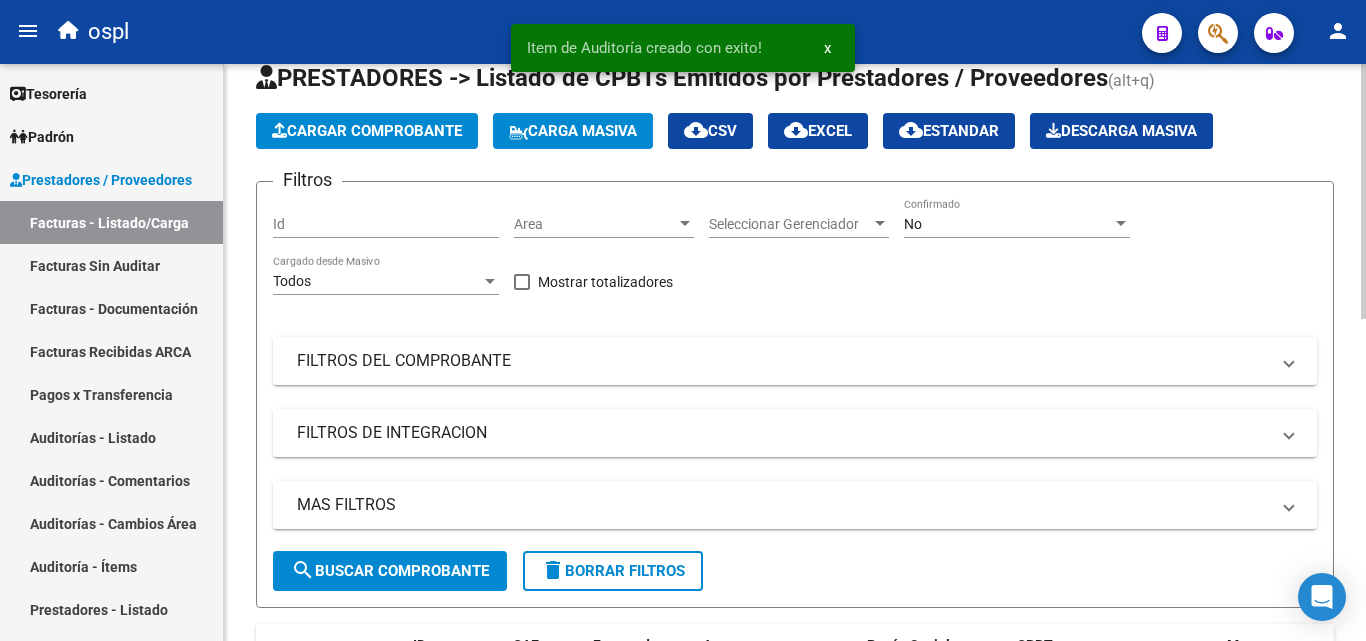 scroll, scrollTop: 27, scrollLeft: 0, axis: vertical 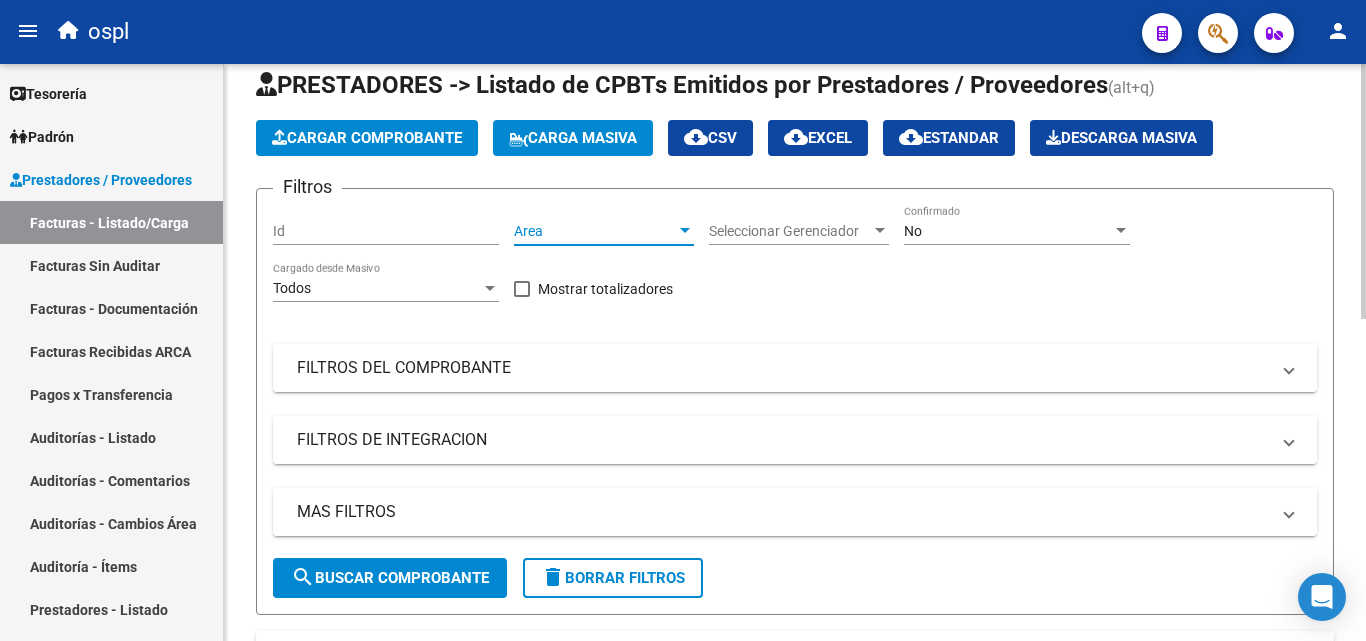 click on "Area" at bounding box center (595, 231) 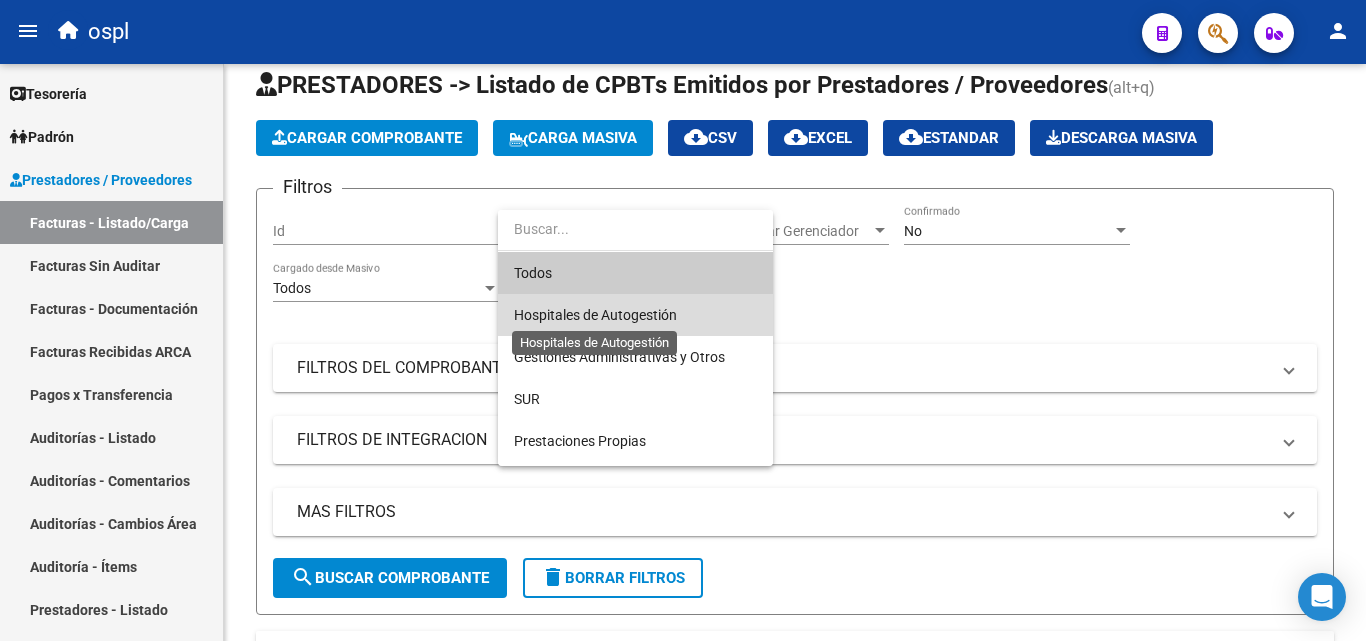 click on "Hospitales de Autogestión" at bounding box center [595, 315] 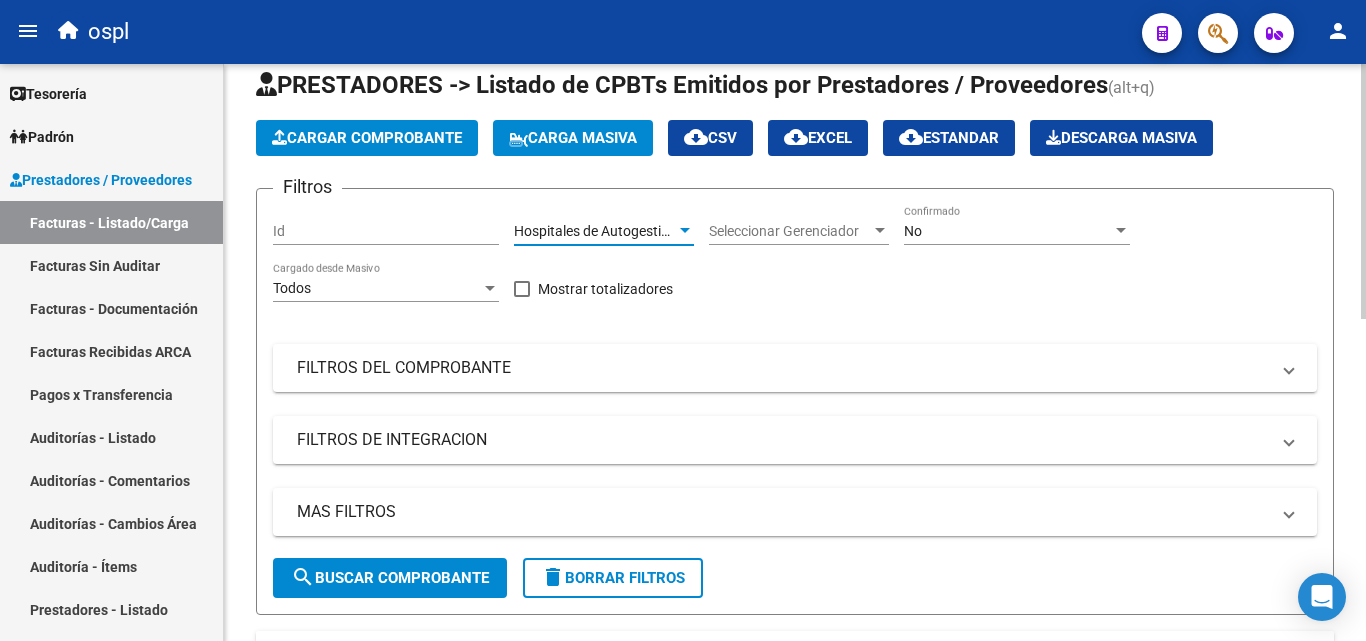click on "search  Buscar Comprobante" 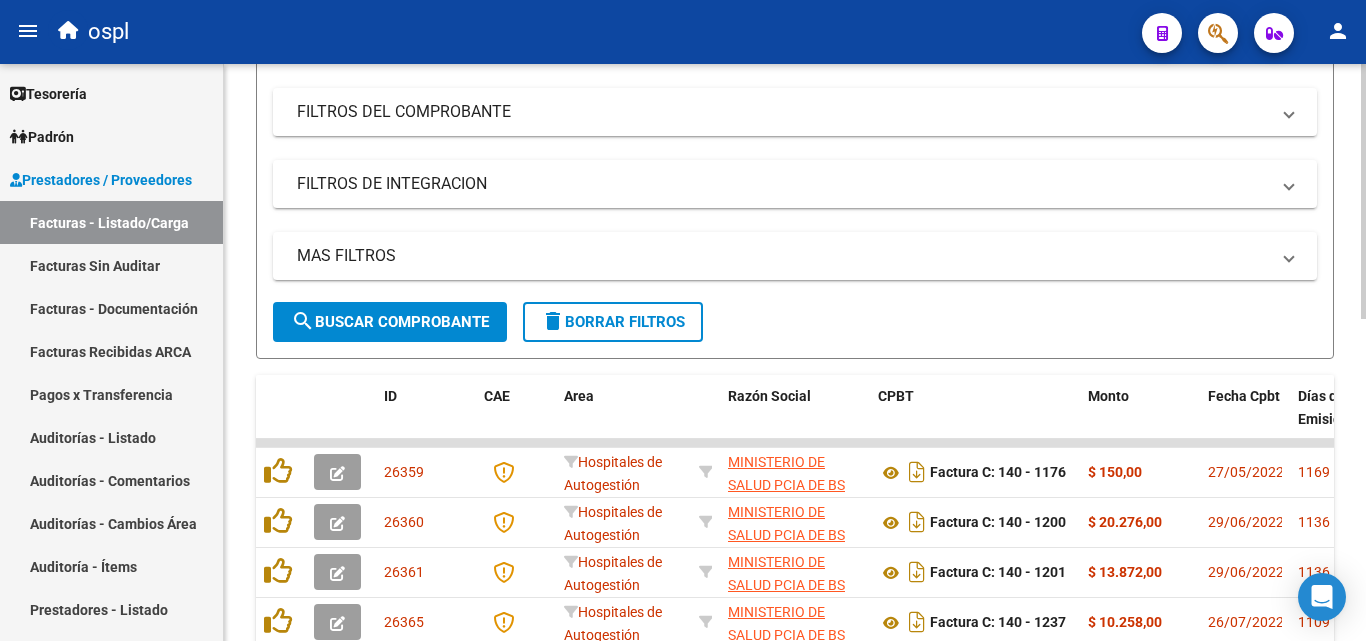scroll, scrollTop: 527, scrollLeft: 0, axis: vertical 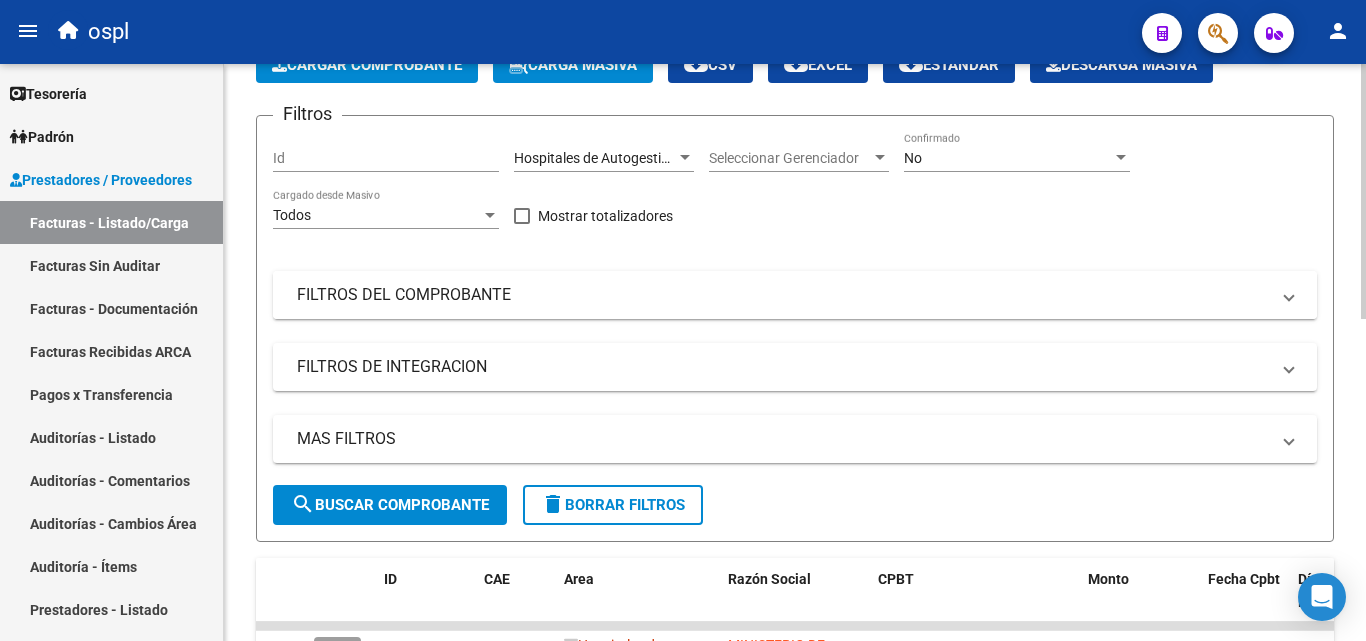 click on "FILTROS DEL COMPROBANTE" at bounding box center [783, 295] 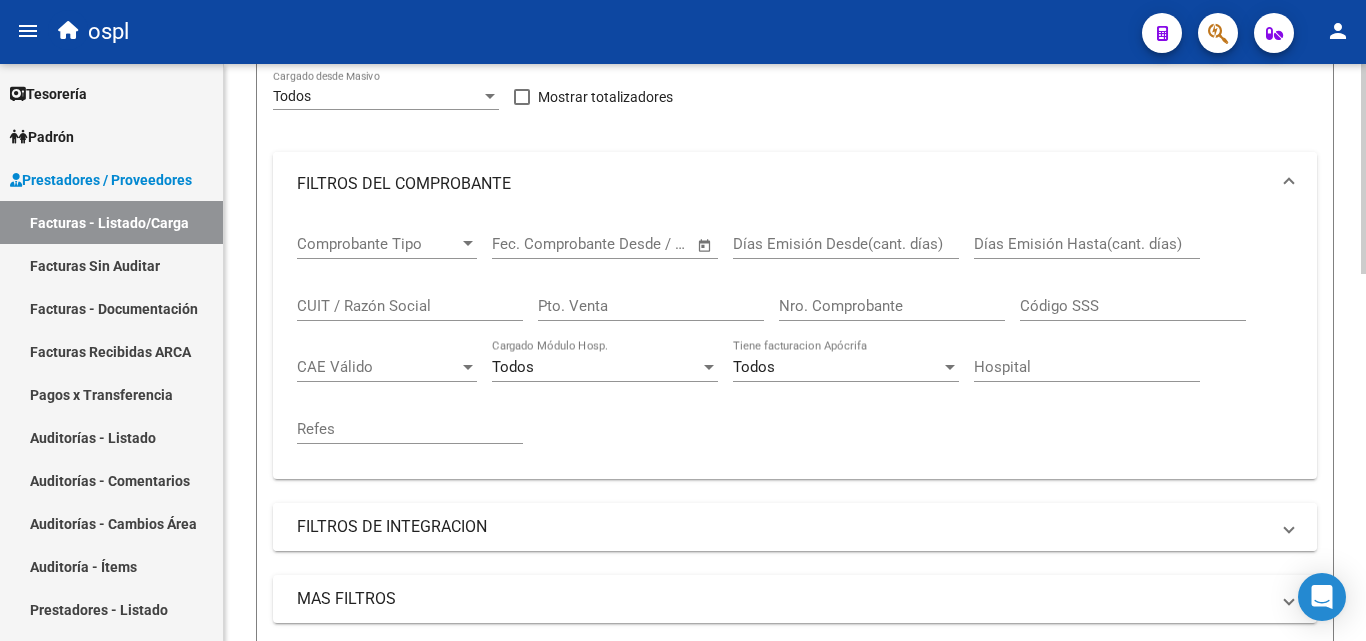 scroll, scrollTop: 200, scrollLeft: 0, axis: vertical 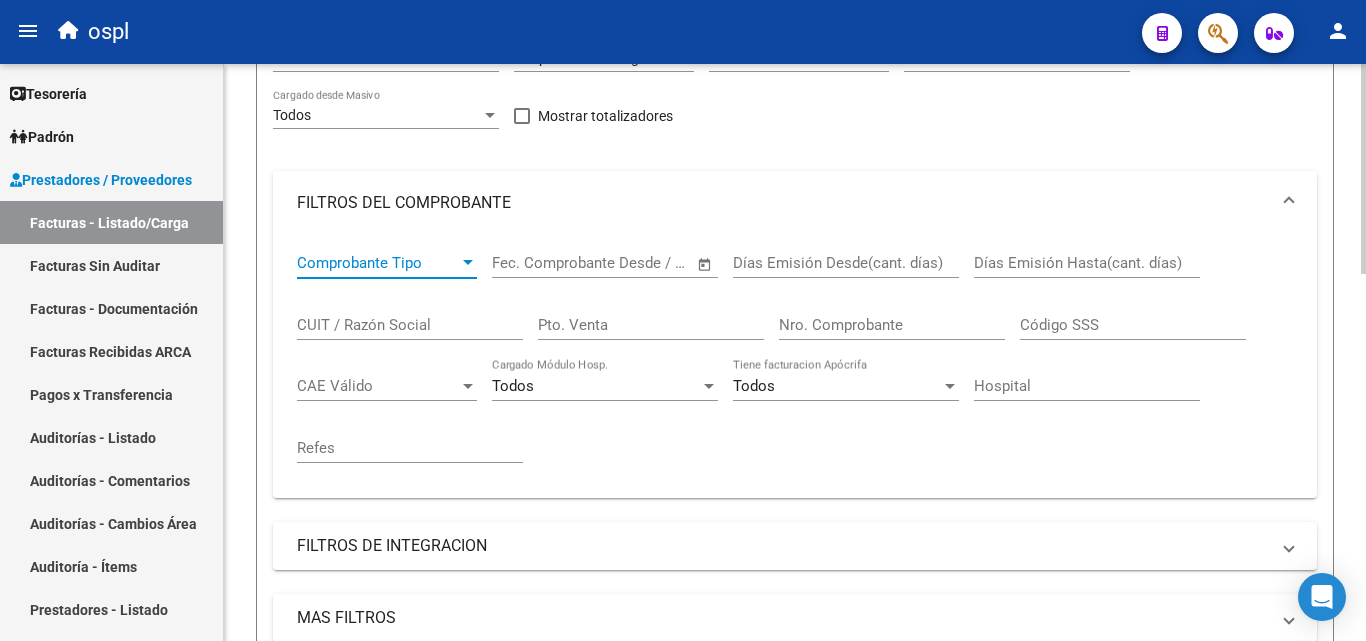 click at bounding box center (468, 262) 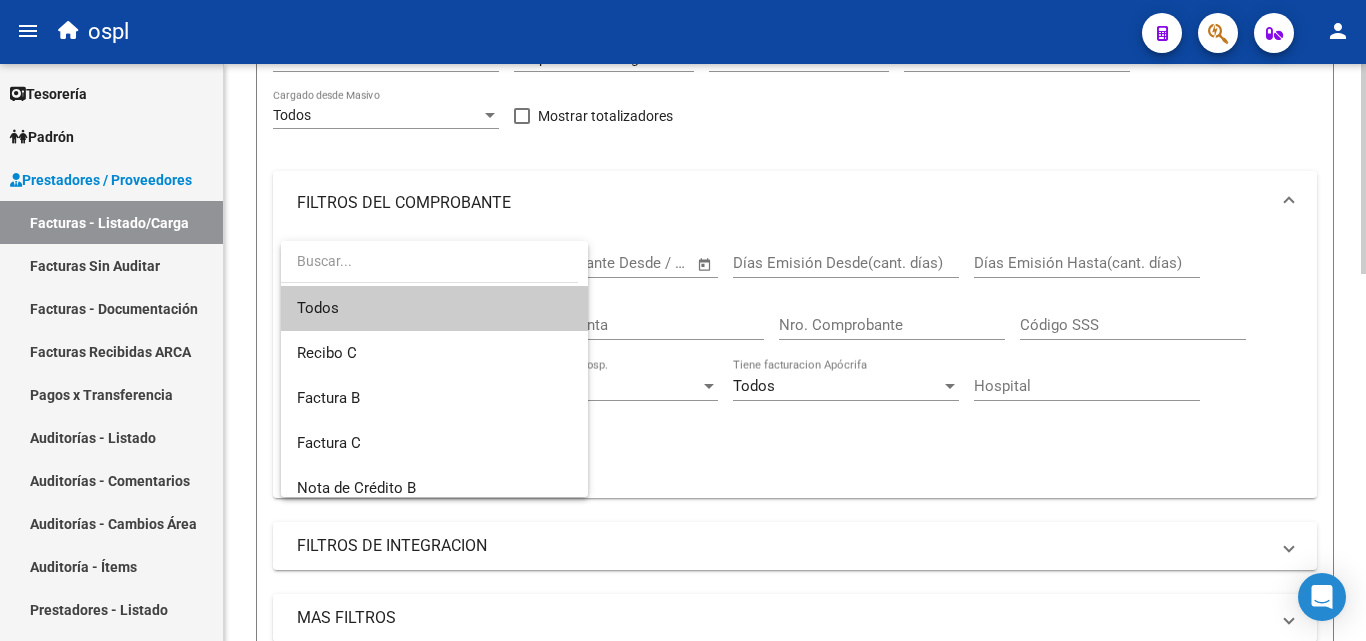 click at bounding box center (429, 261) 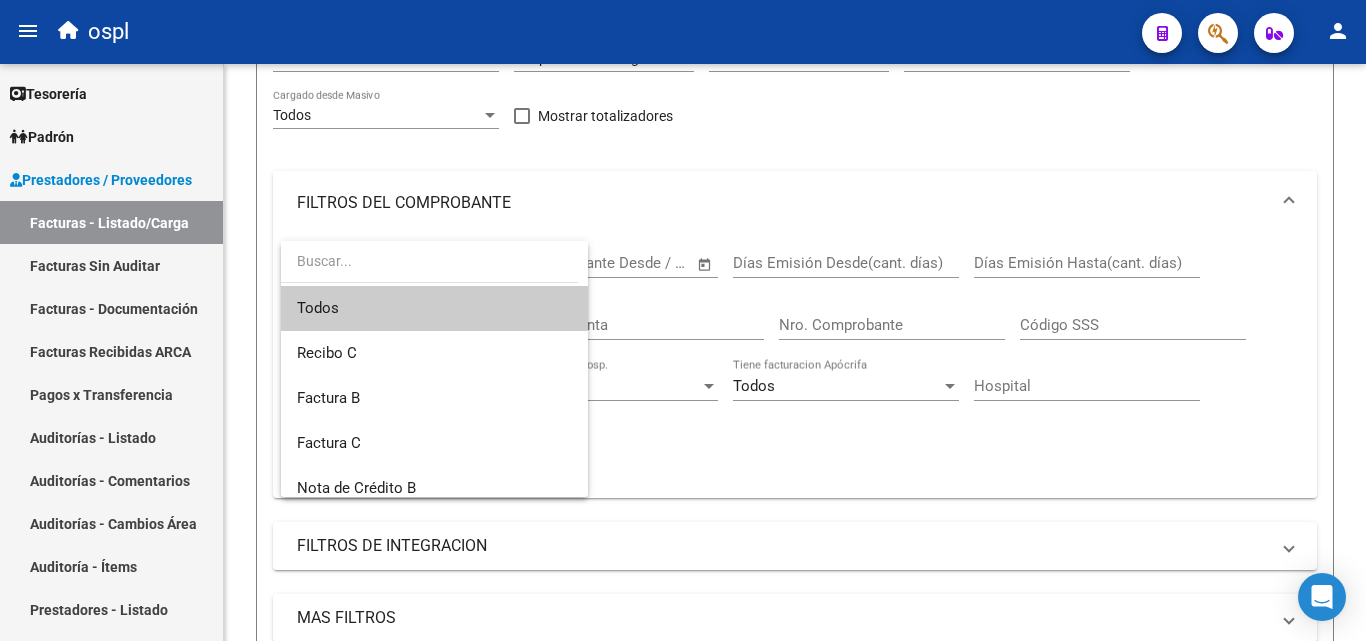 click at bounding box center (683, 320) 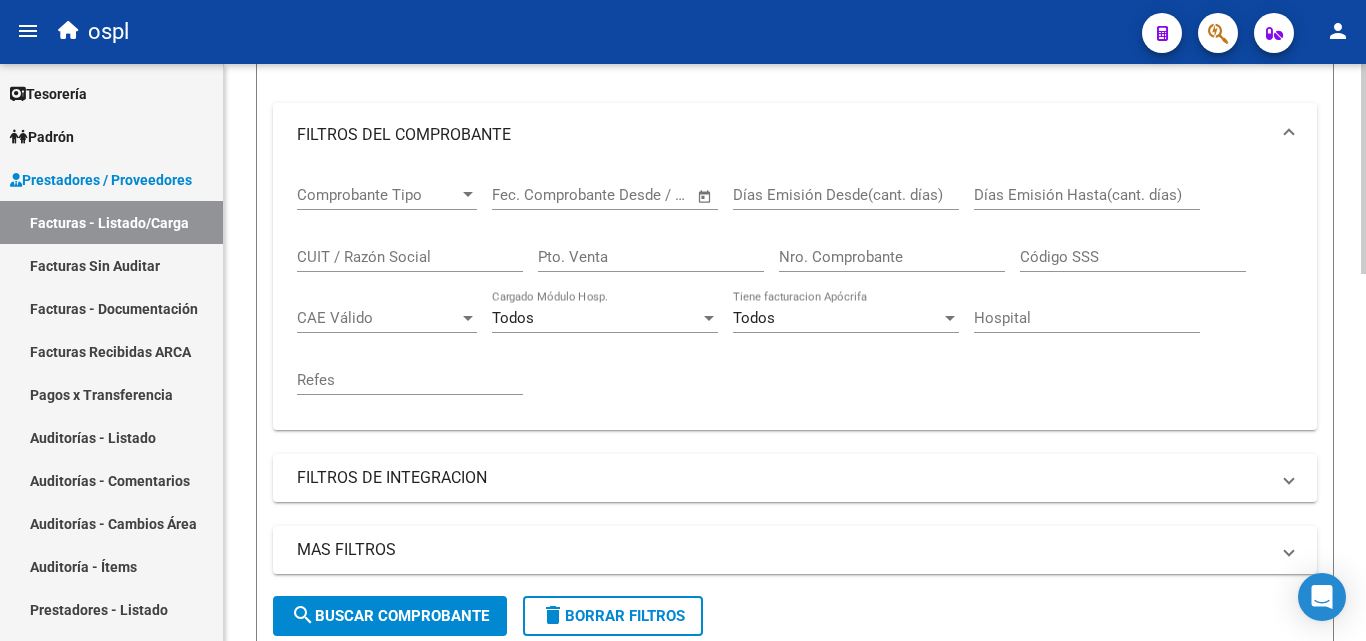 scroll, scrollTop: 300, scrollLeft: 0, axis: vertical 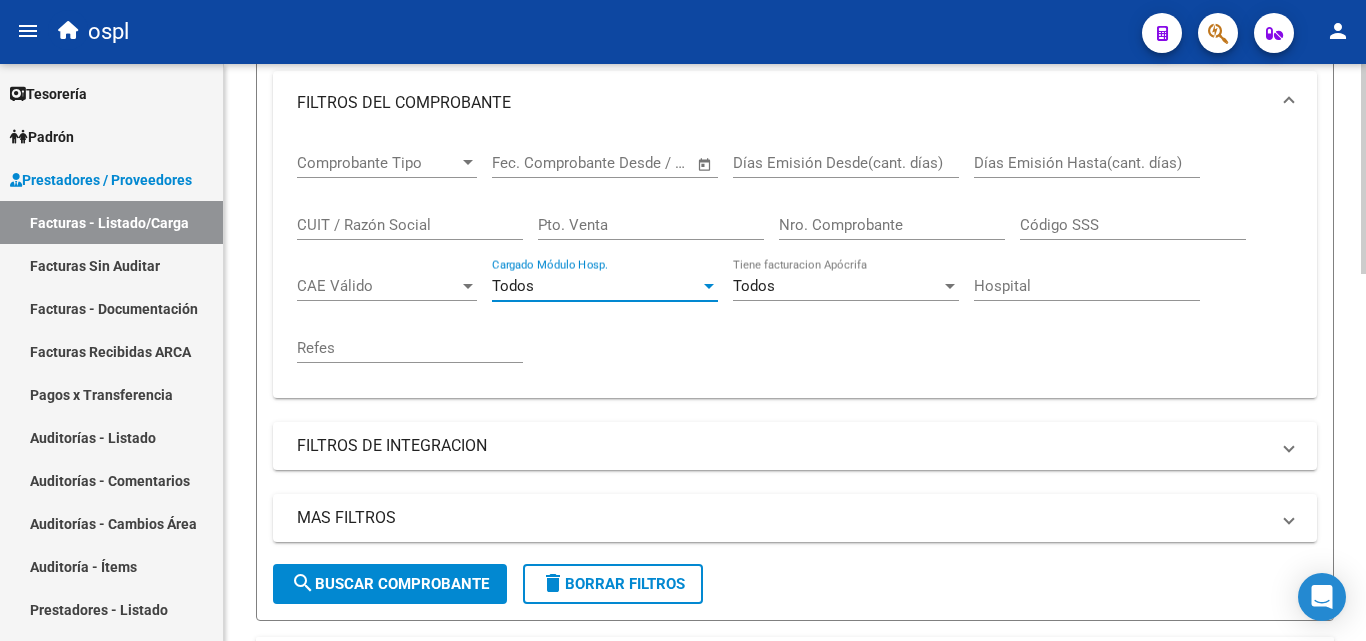 click on "Todos" at bounding box center [596, 286] 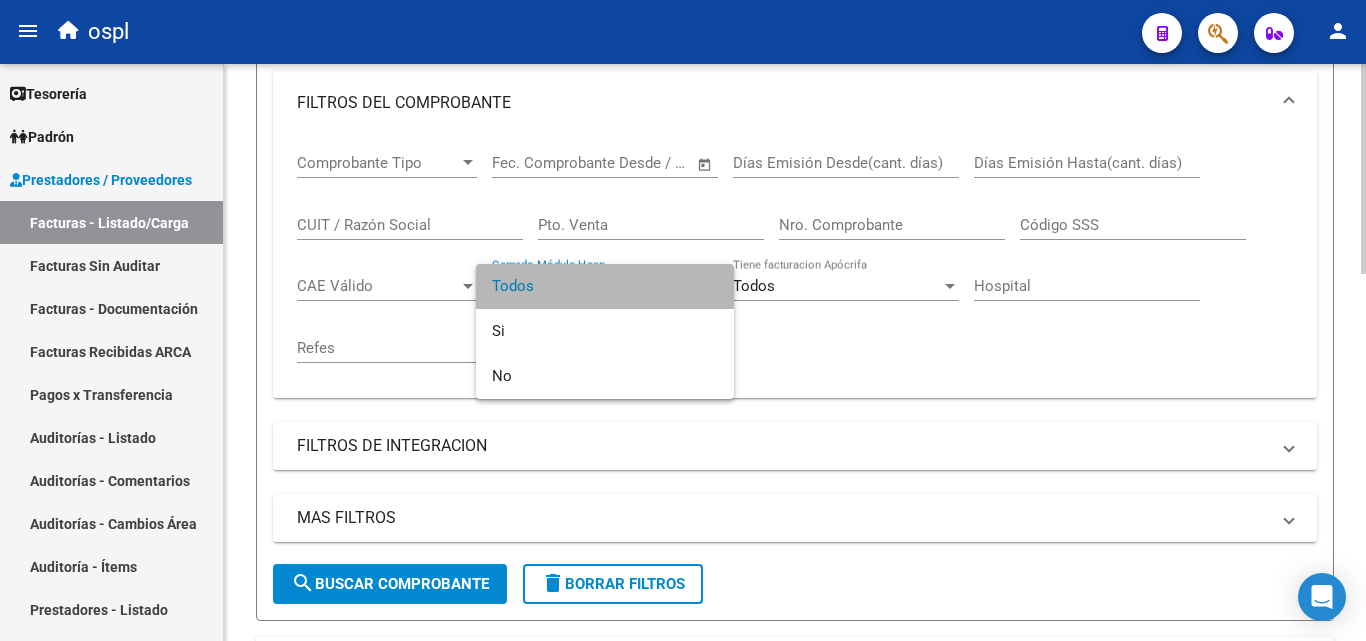 click on "Todos" at bounding box center (605, 286) 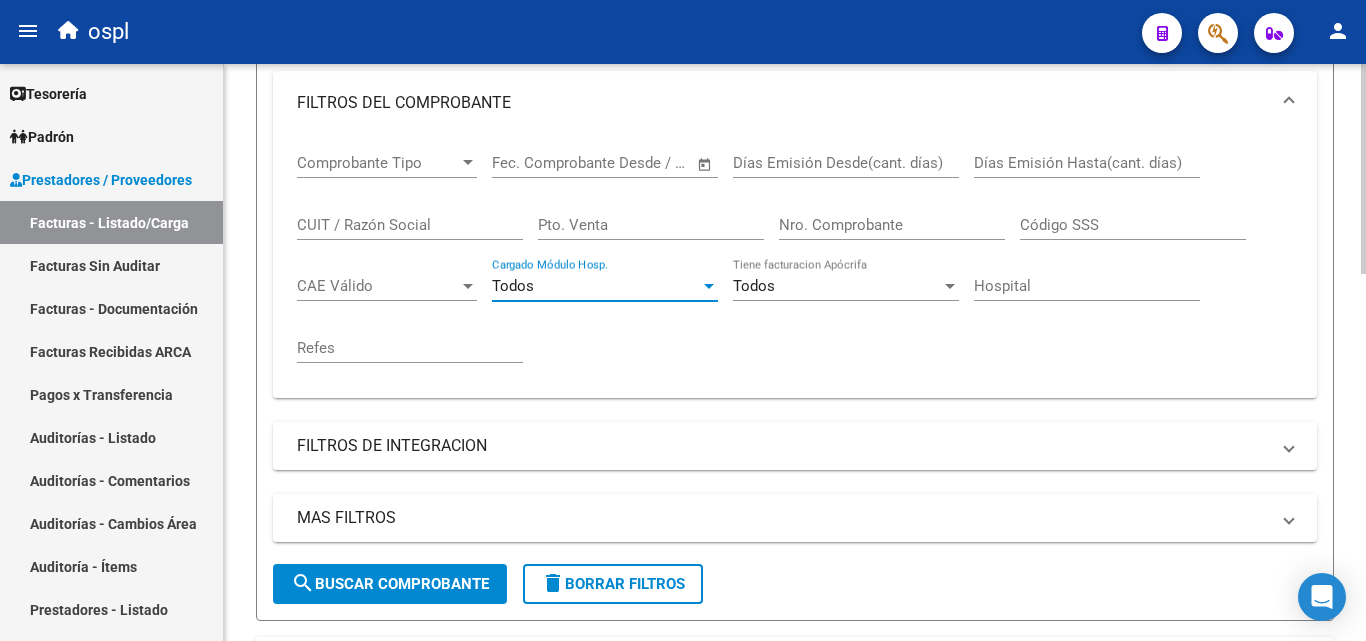 click on "Todos" at bounding box center [837, 286] 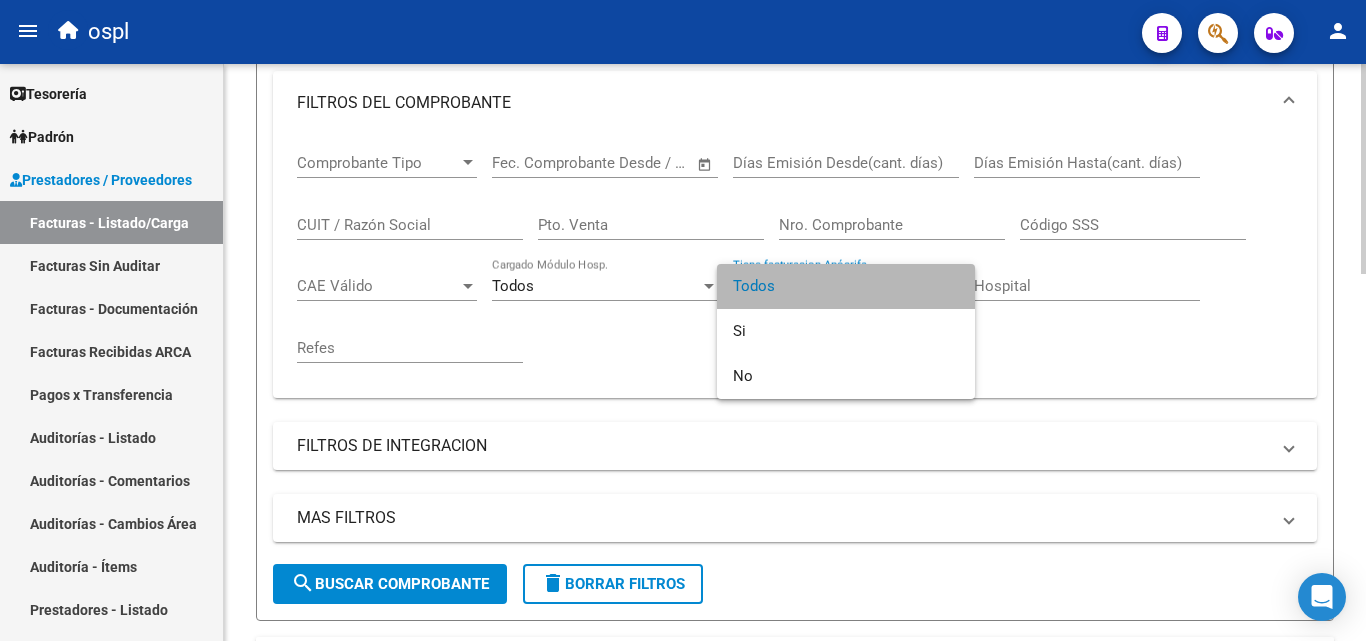 click on "Todos" at bounding box center (846, 286) 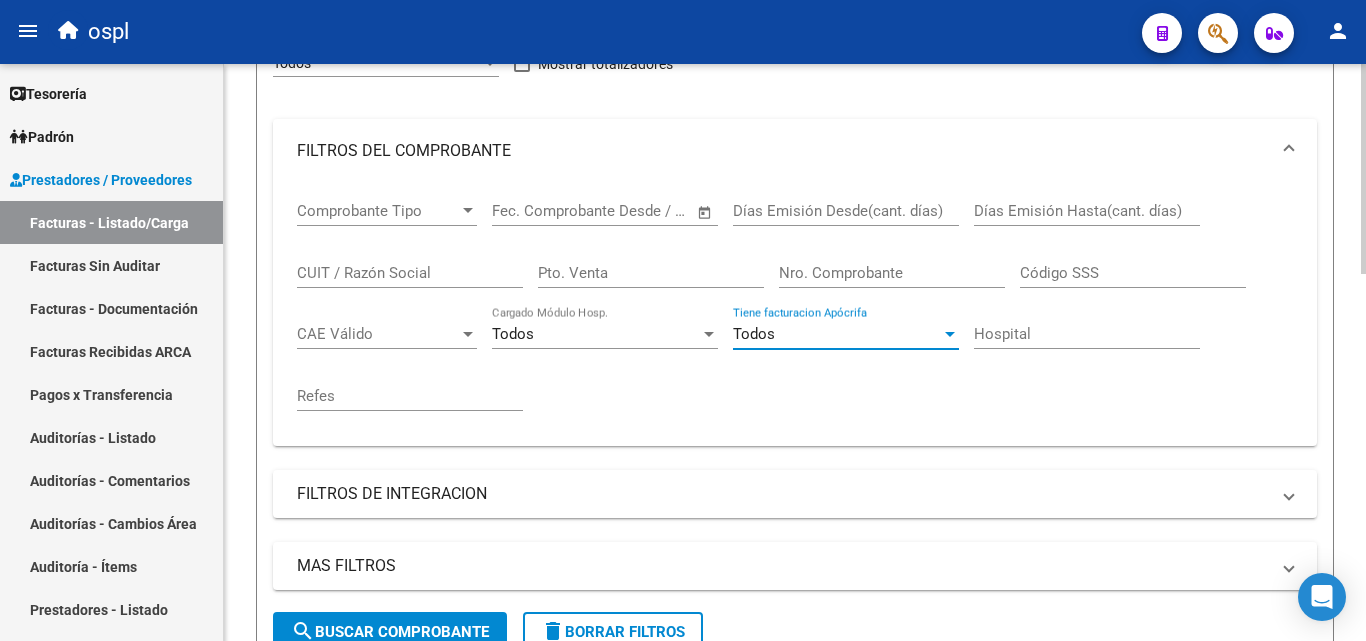 scroll, scrollTop: 206, scrollLeft: 0, axis: vertical 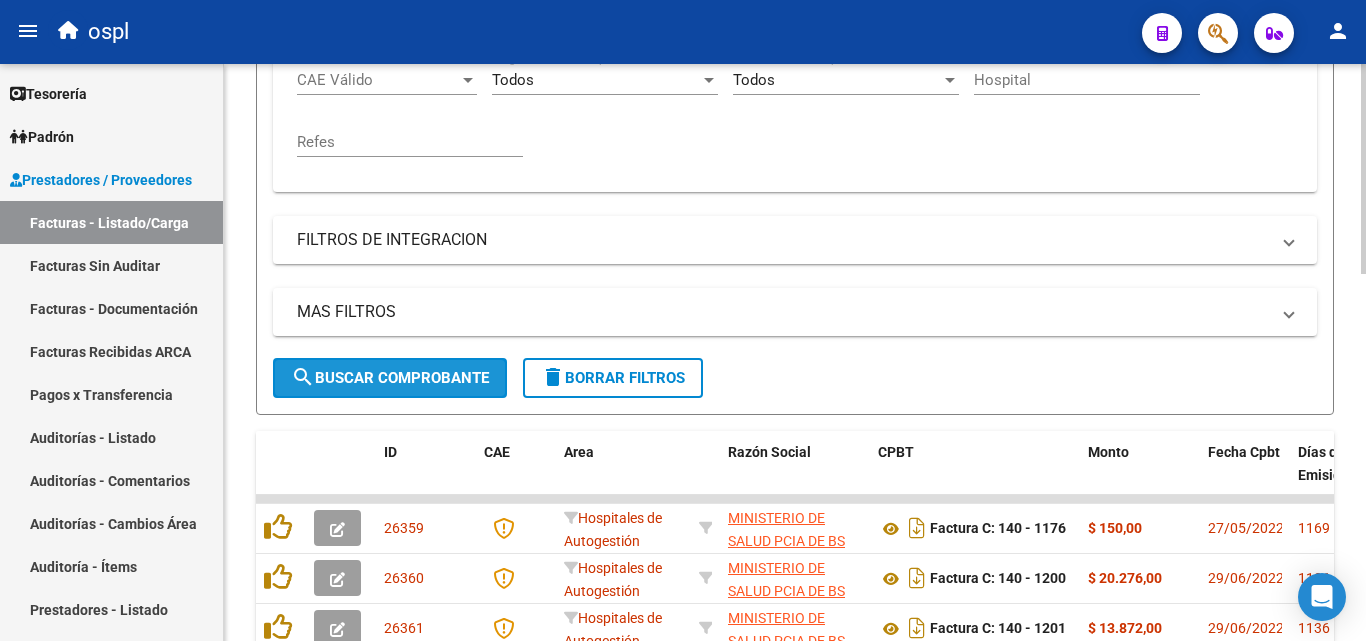 click on "search  Buscar Comprobante" 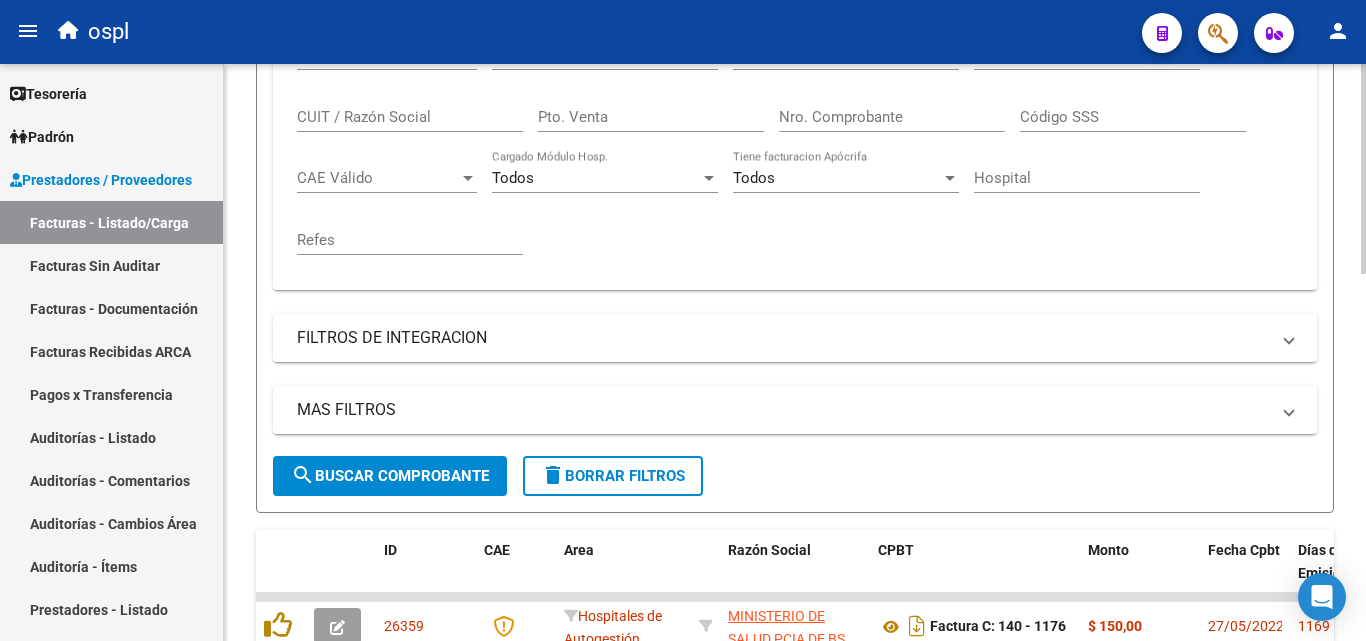 scroll, scrollTop: 206, scrollLeft: 0, axis: vertical 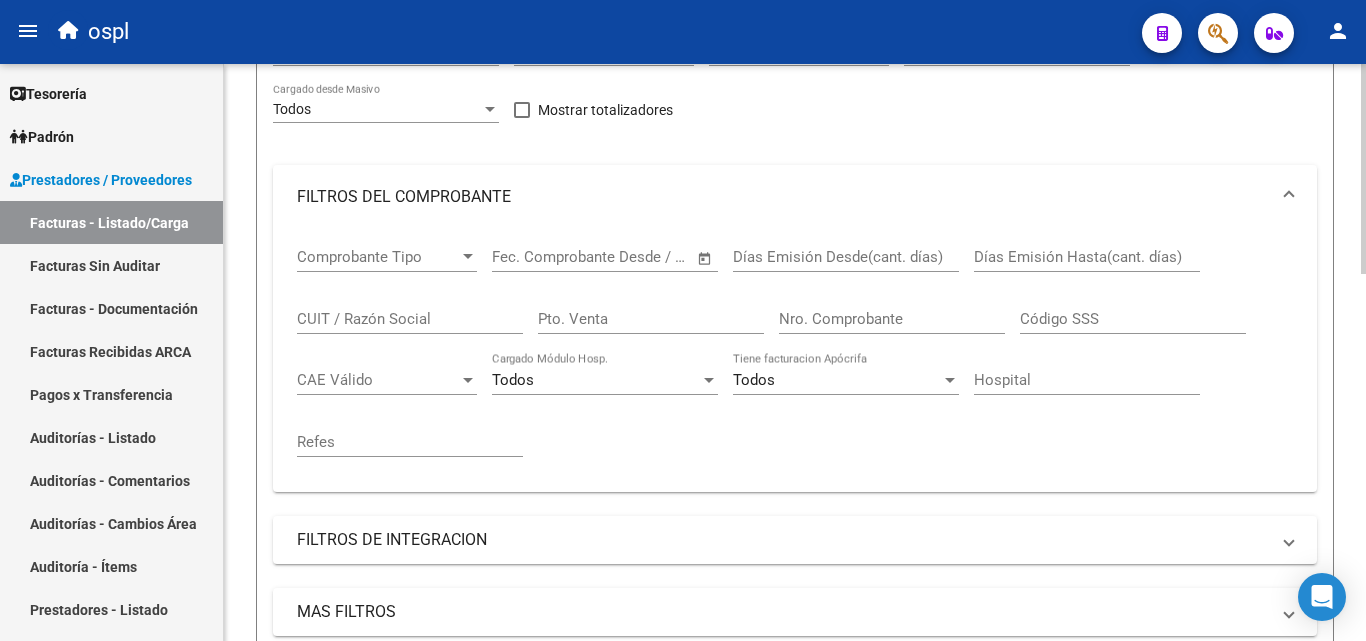 click 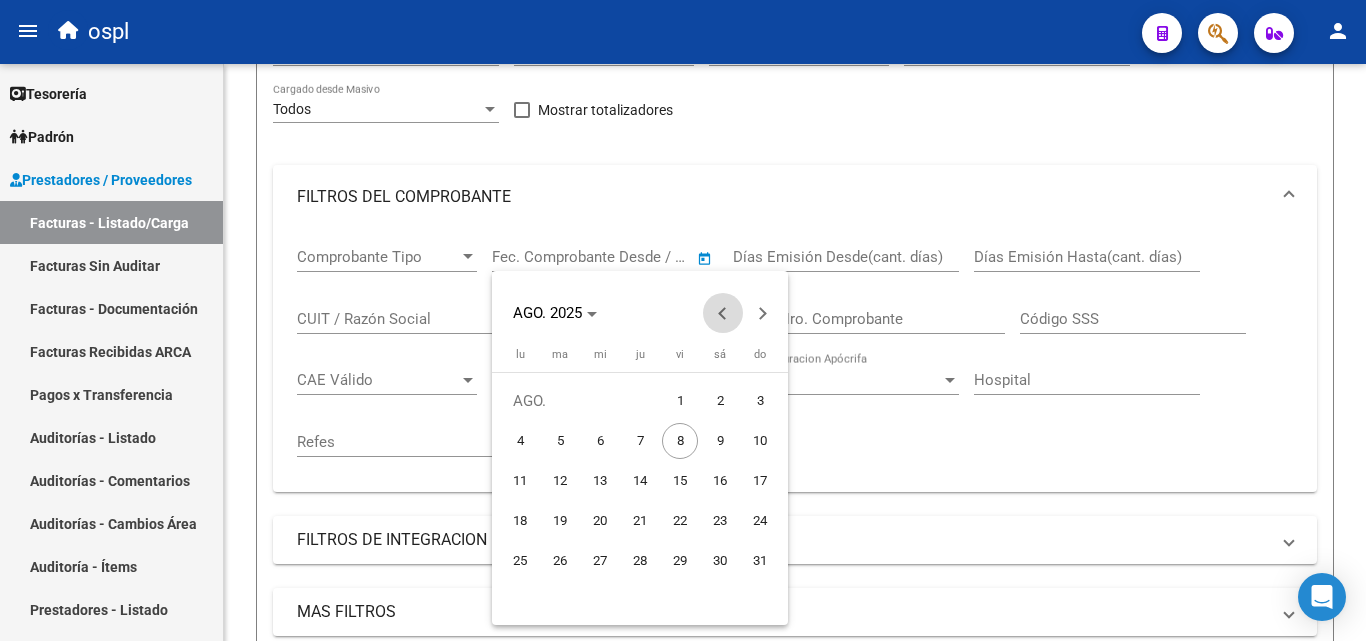 click at bounding box center [723, 313] 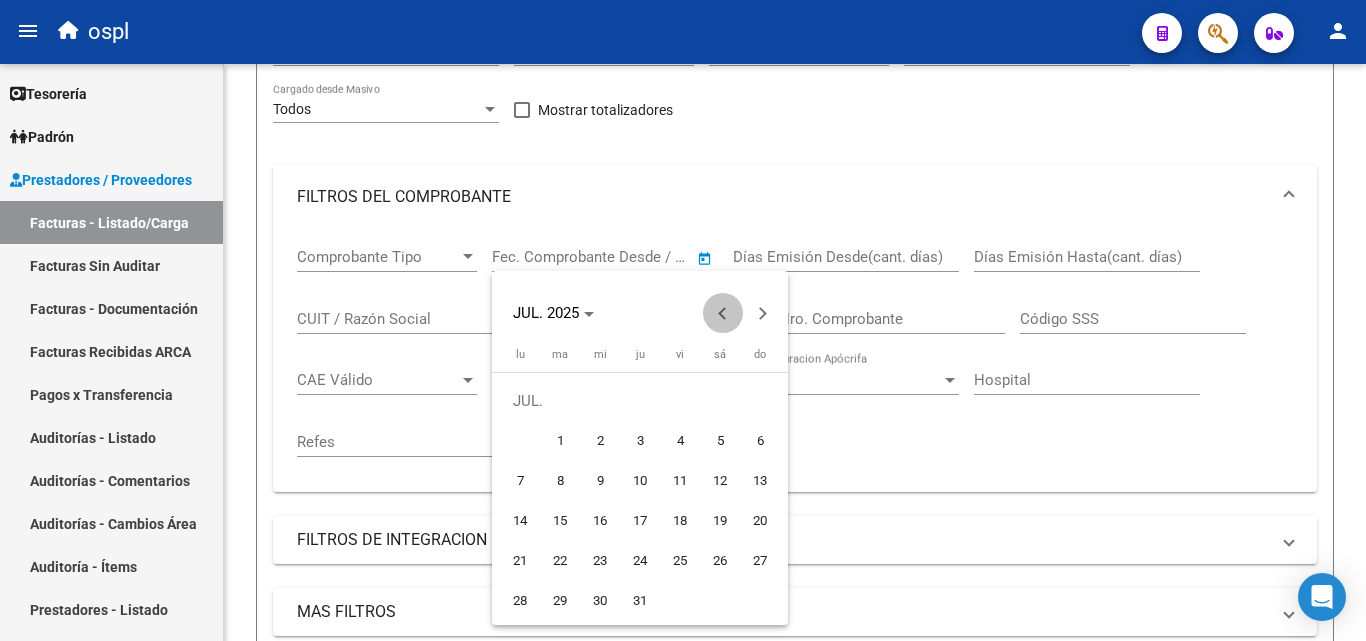 click at bounding box center (723, 313) 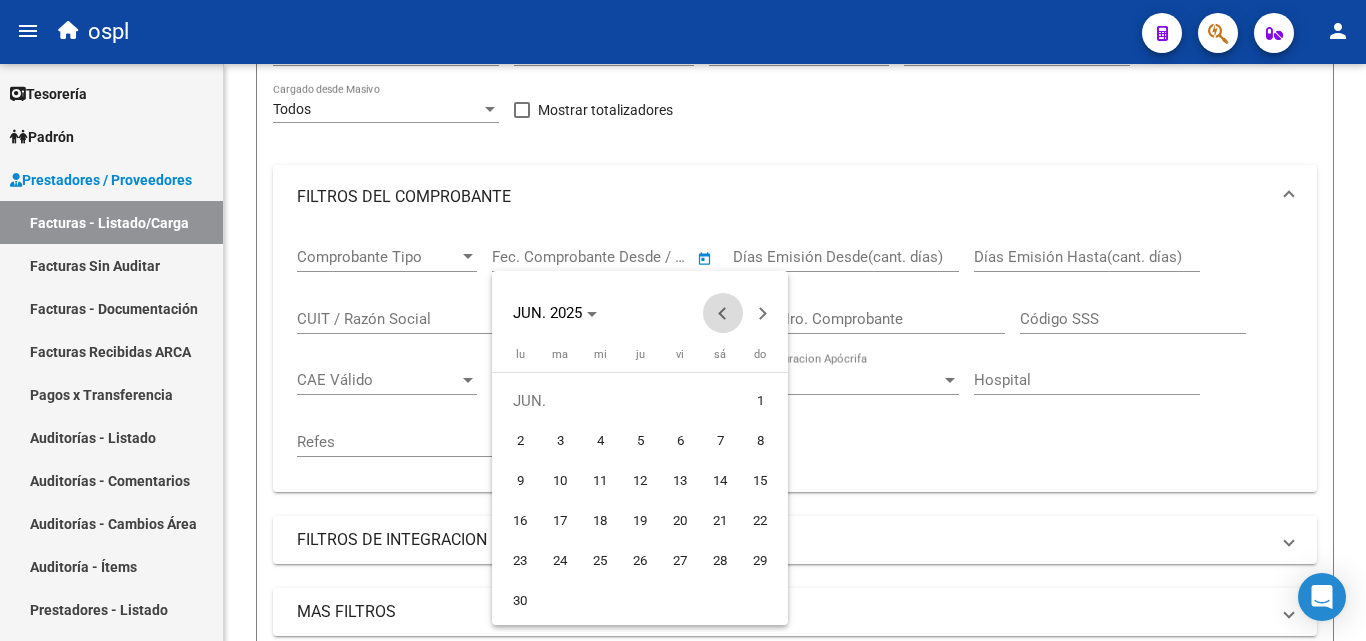click at bounding box center (723, 313) 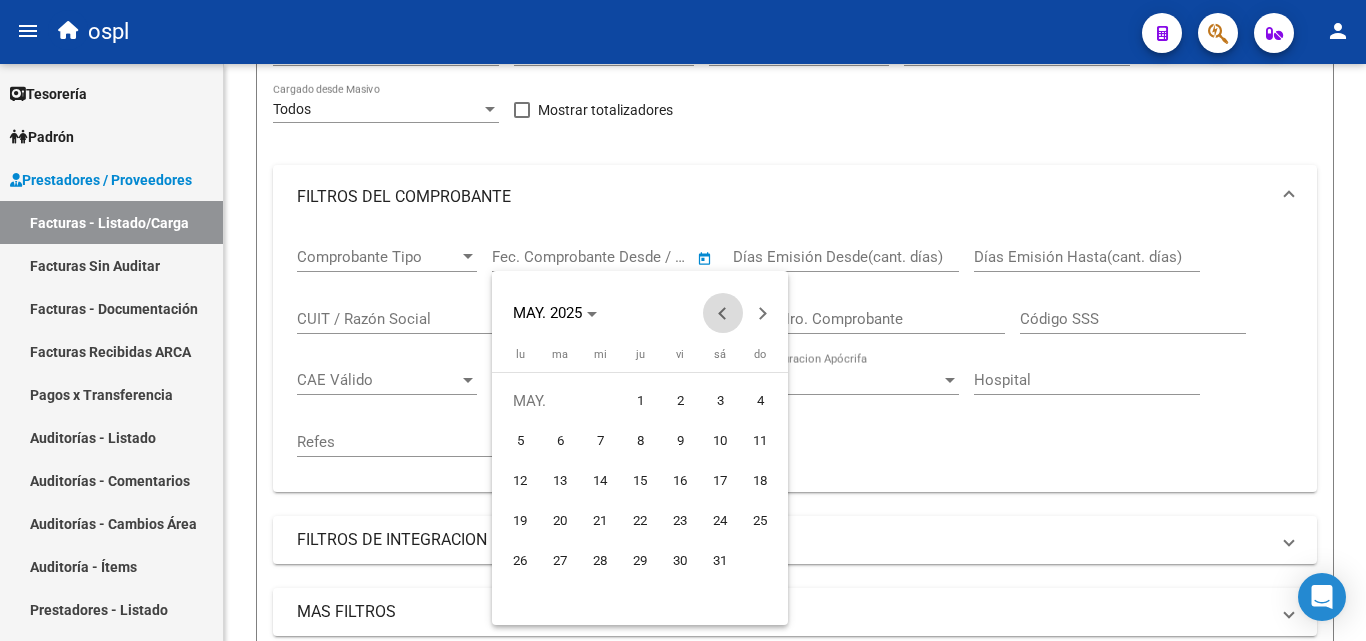 click at bounding box center (723, 313) 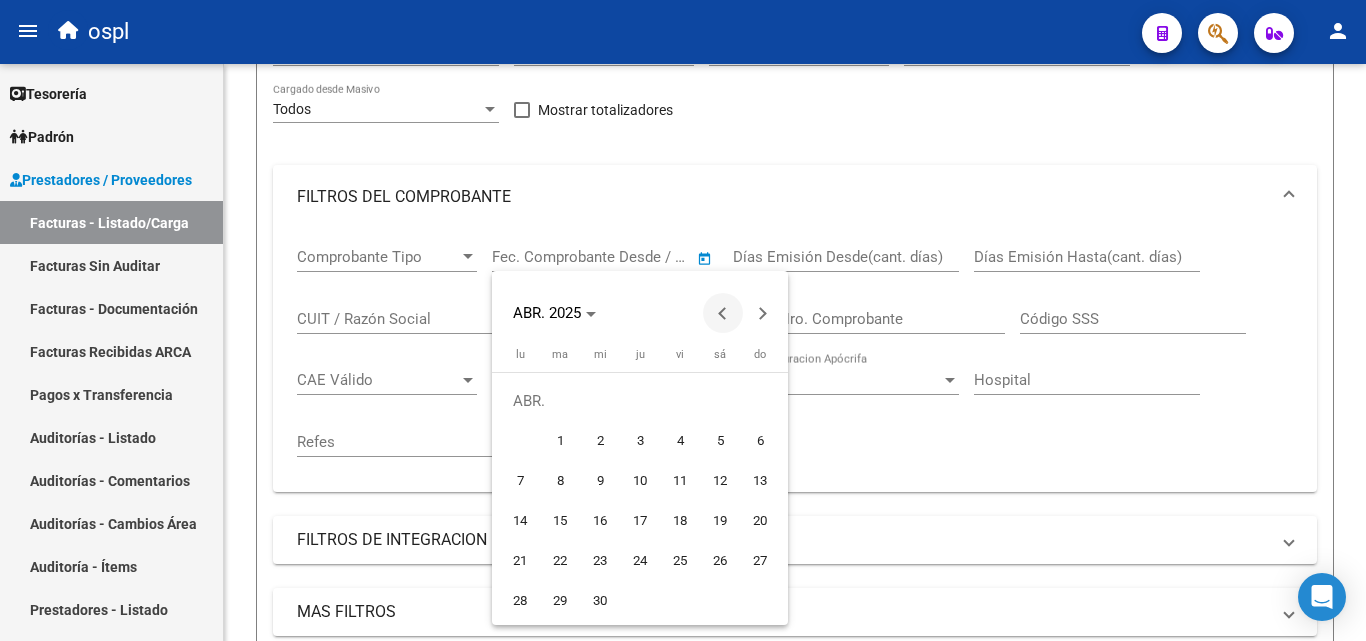 click at bounding box center [723, 313] 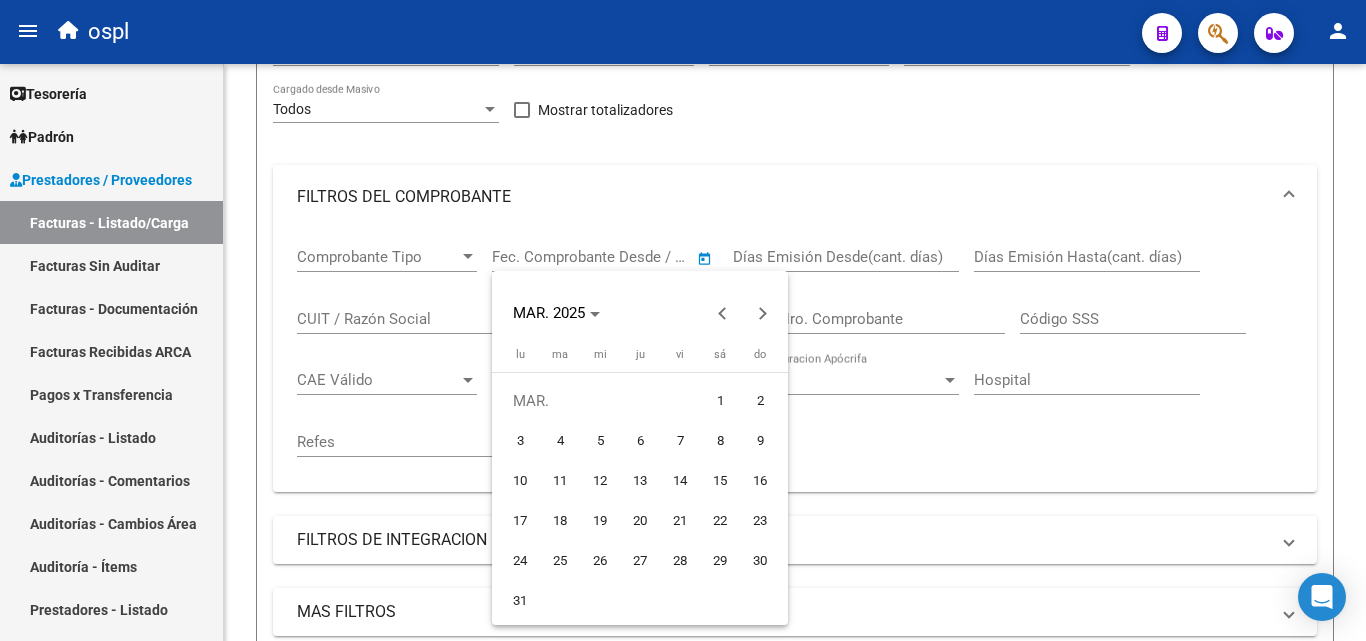 click on "1" at bounding box center [720, 401] 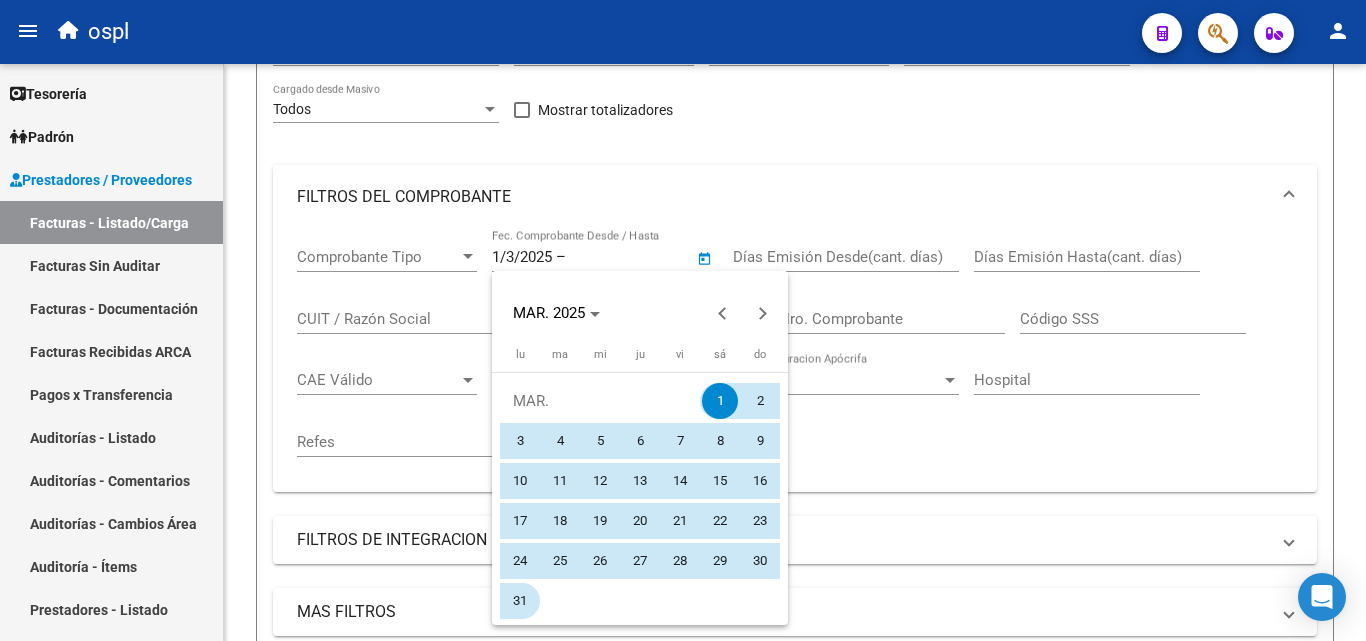 click on "31" at bounding box center [520, 601] 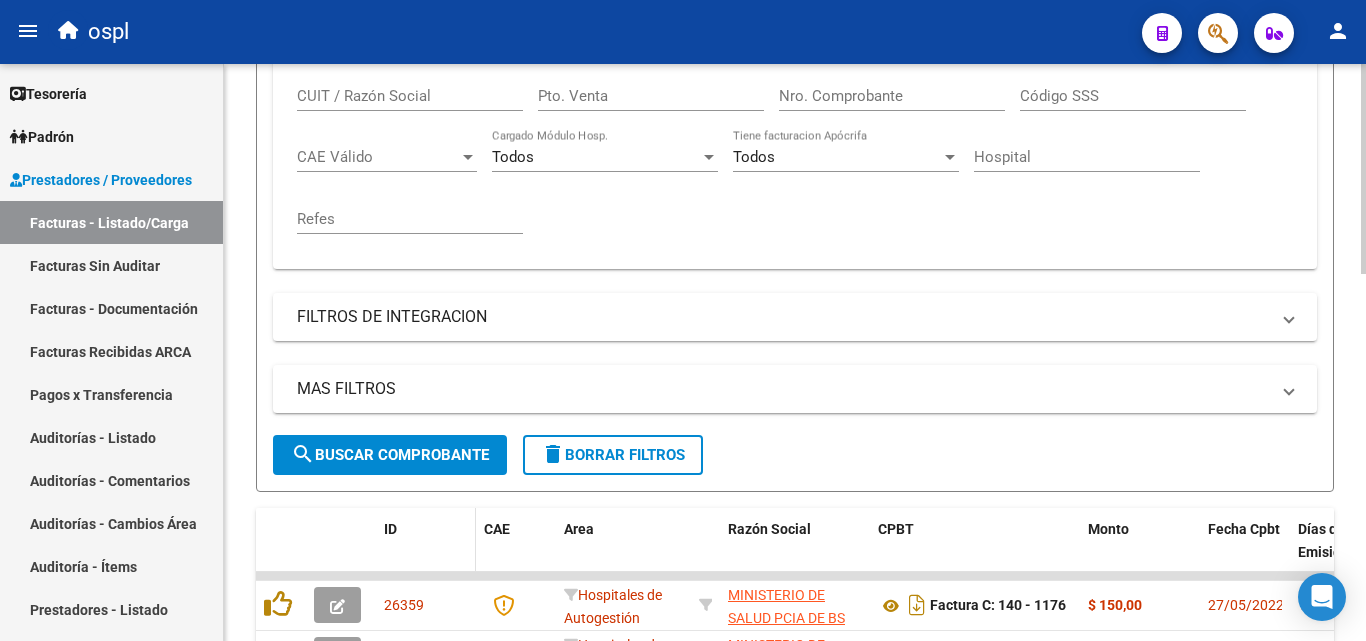scroll, scrollTop: 506, scrollLeft: 0, axis: vertical 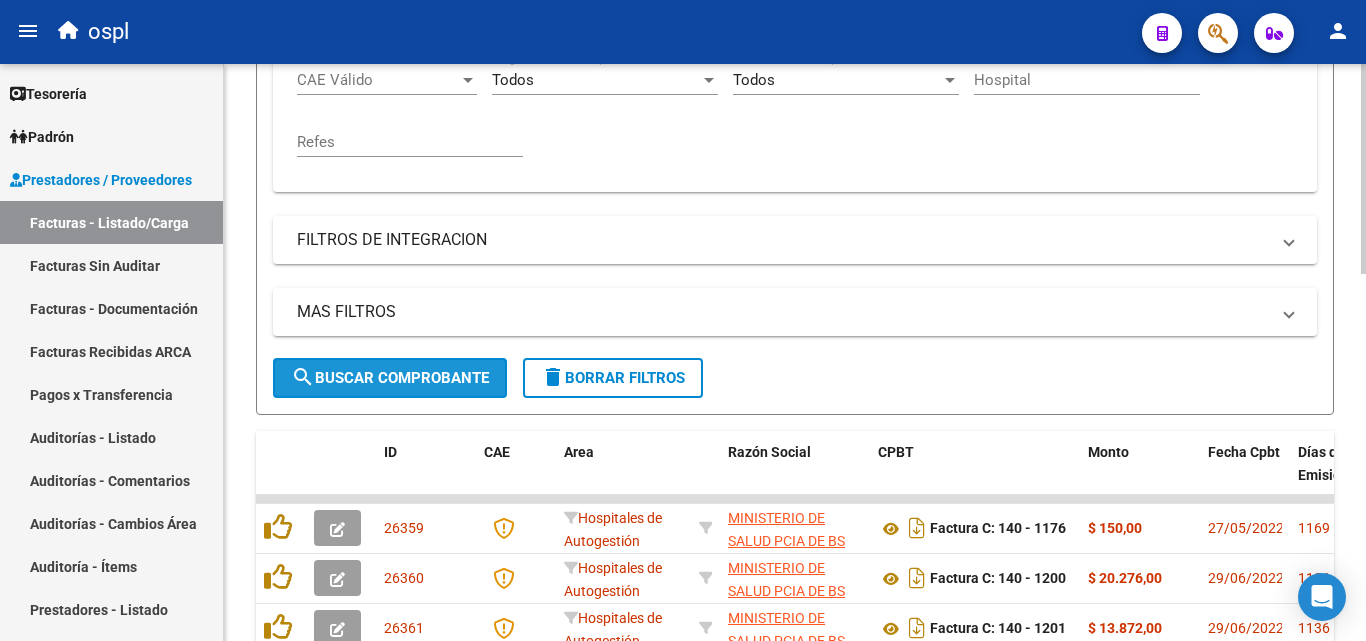 click on "search  Buscar Comprobante" 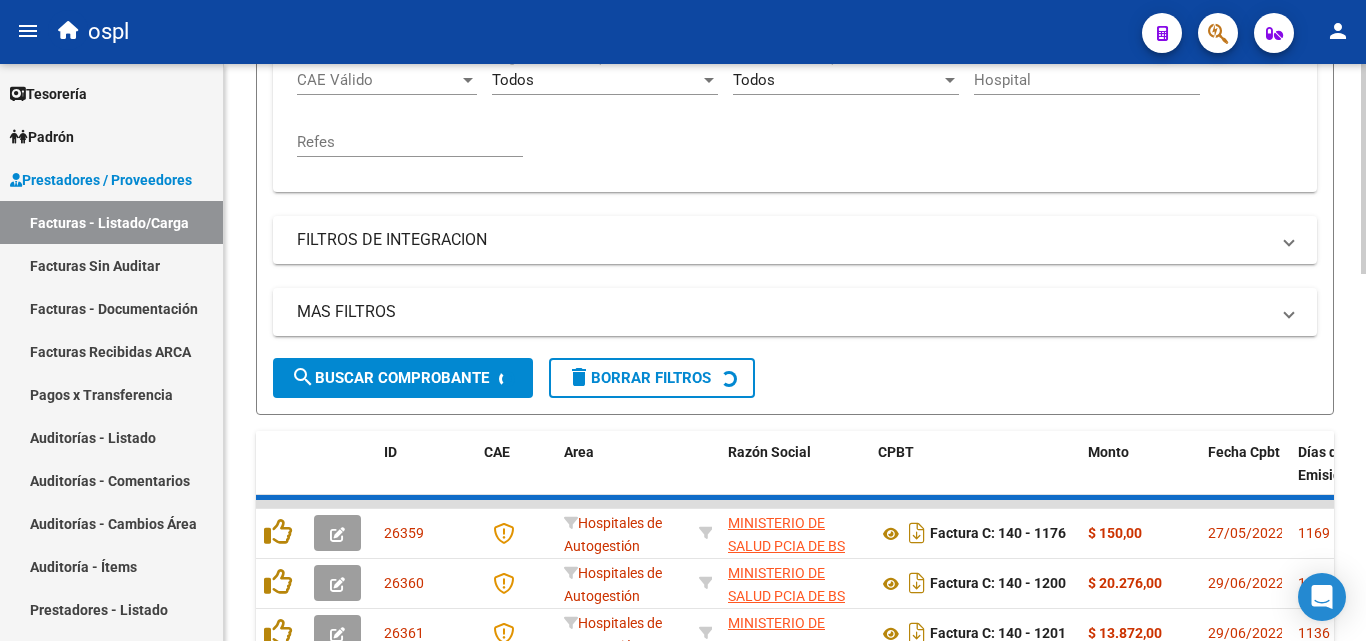 scroll, scrollTop: 26, scrollLeft: 0, axis: vertical 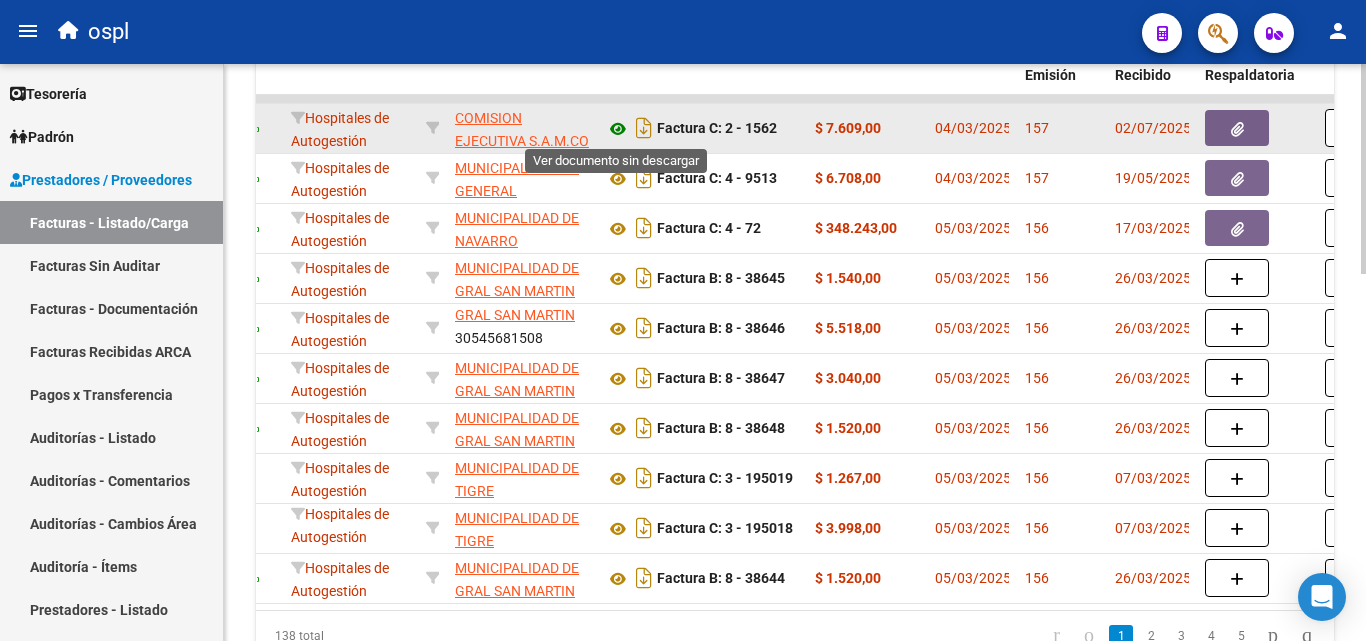 click 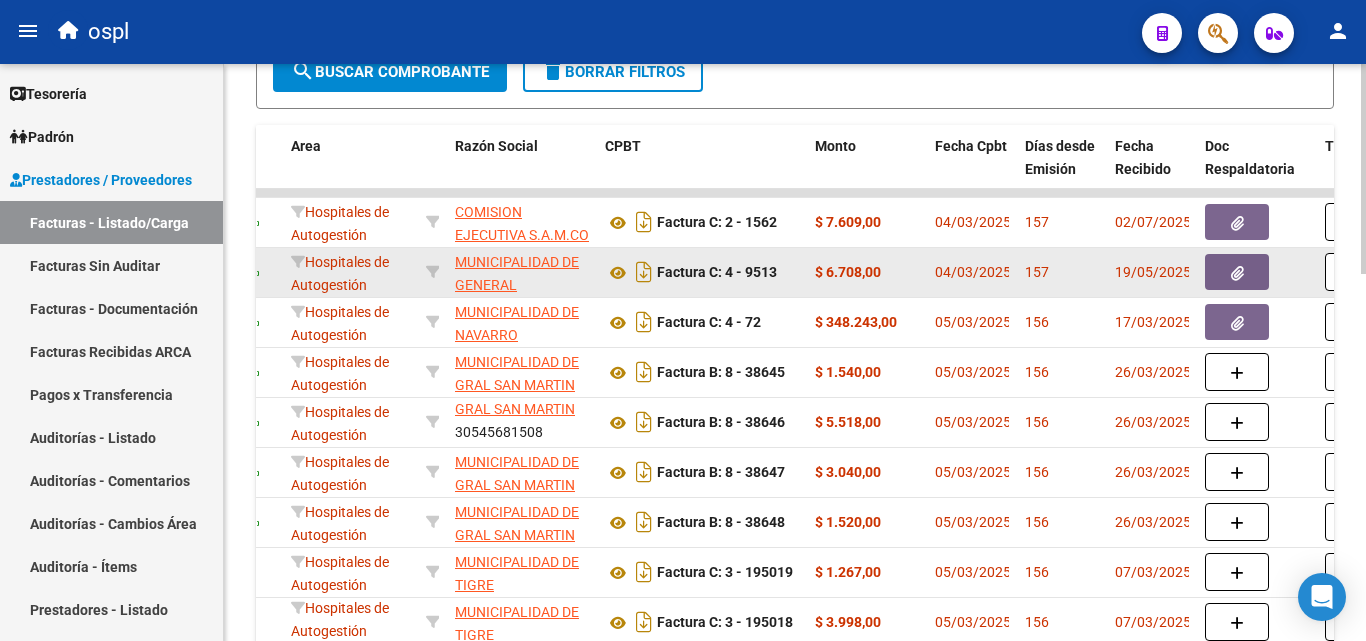 scroll, scrollTop: 806, scrollLeft: 0, axis: vertical 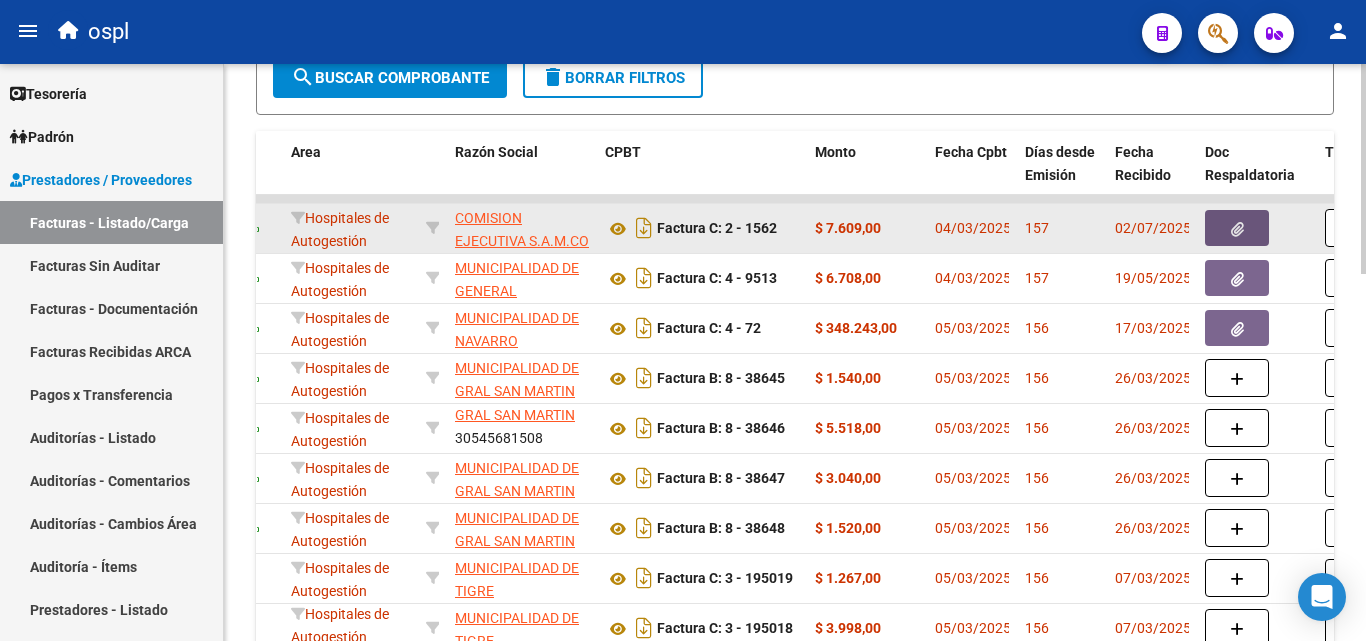 click 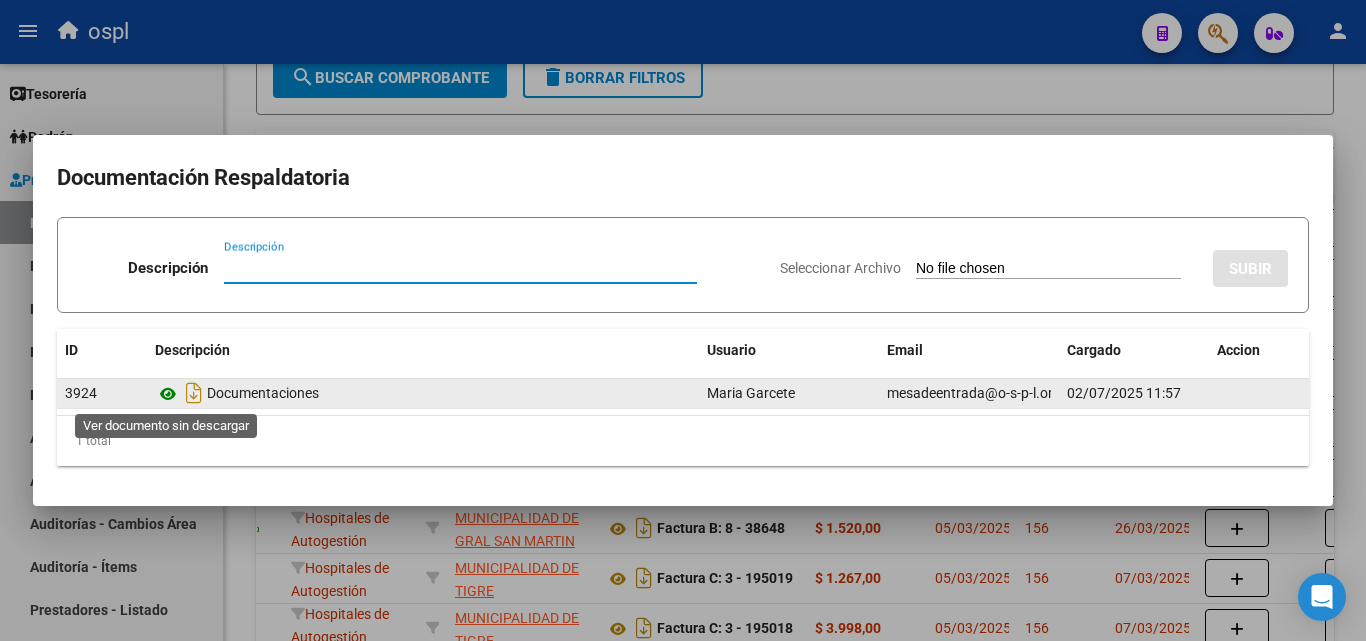 click 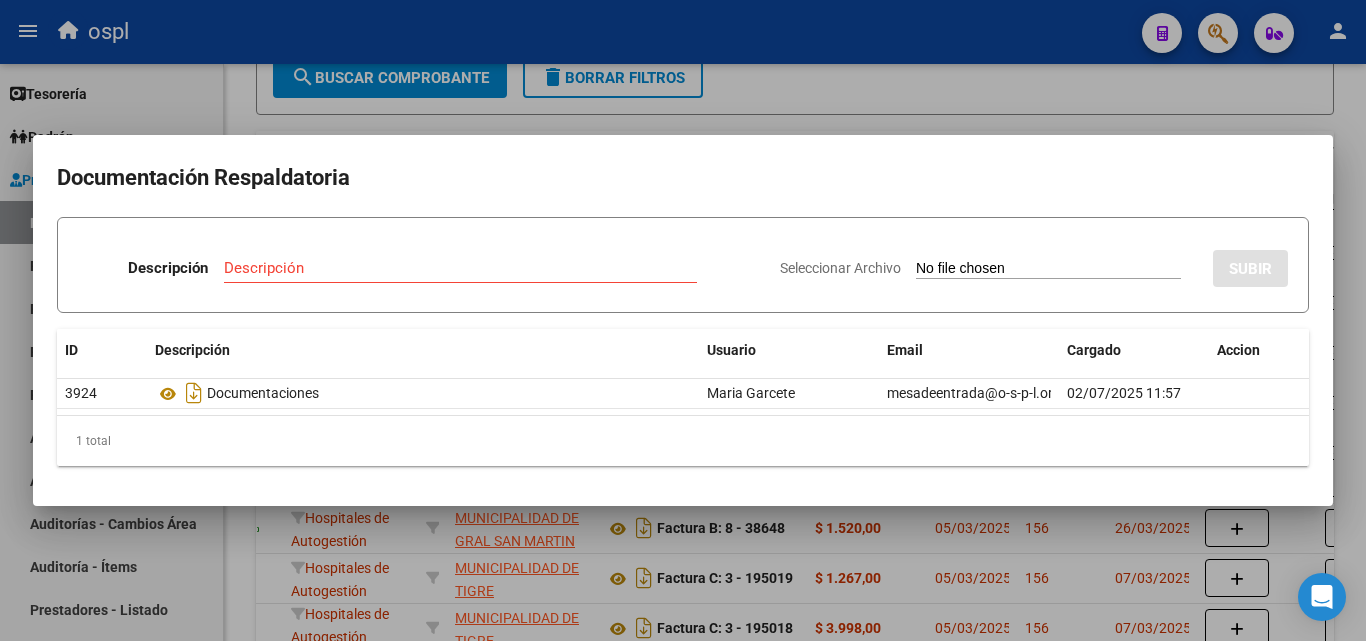 click at bounding box center (683, 320) 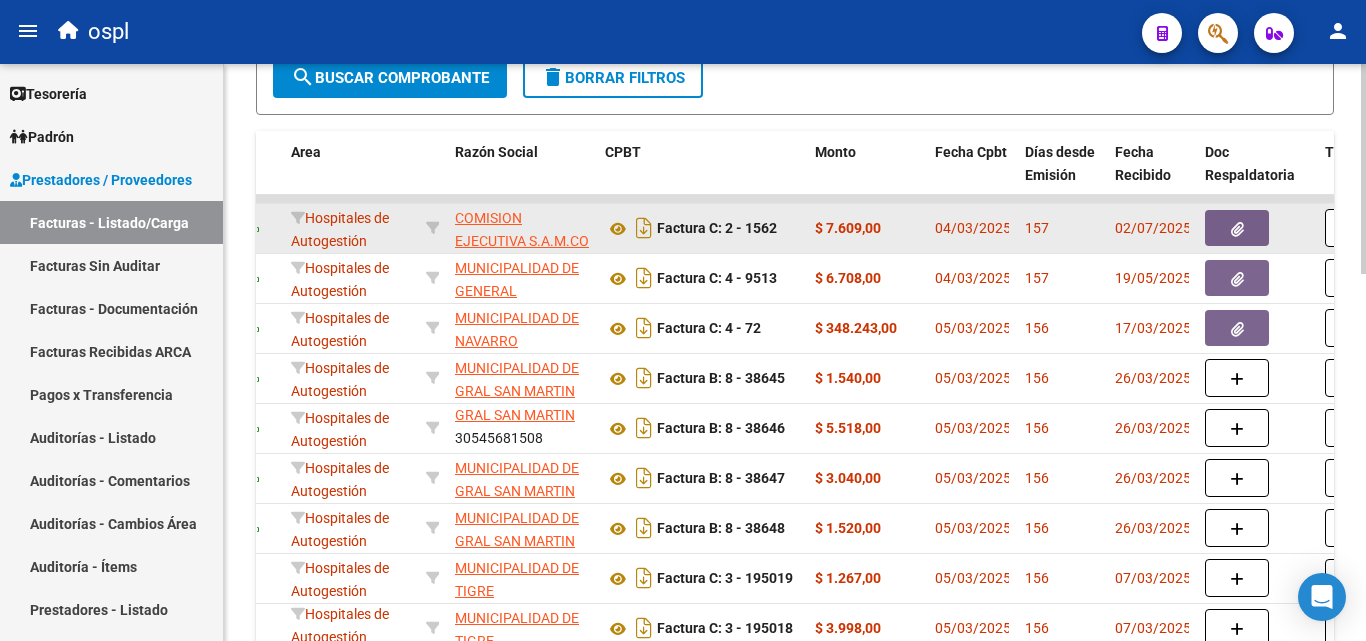 scroll, scrollTop: 0, scrollLeft: 1, axis: horizontal 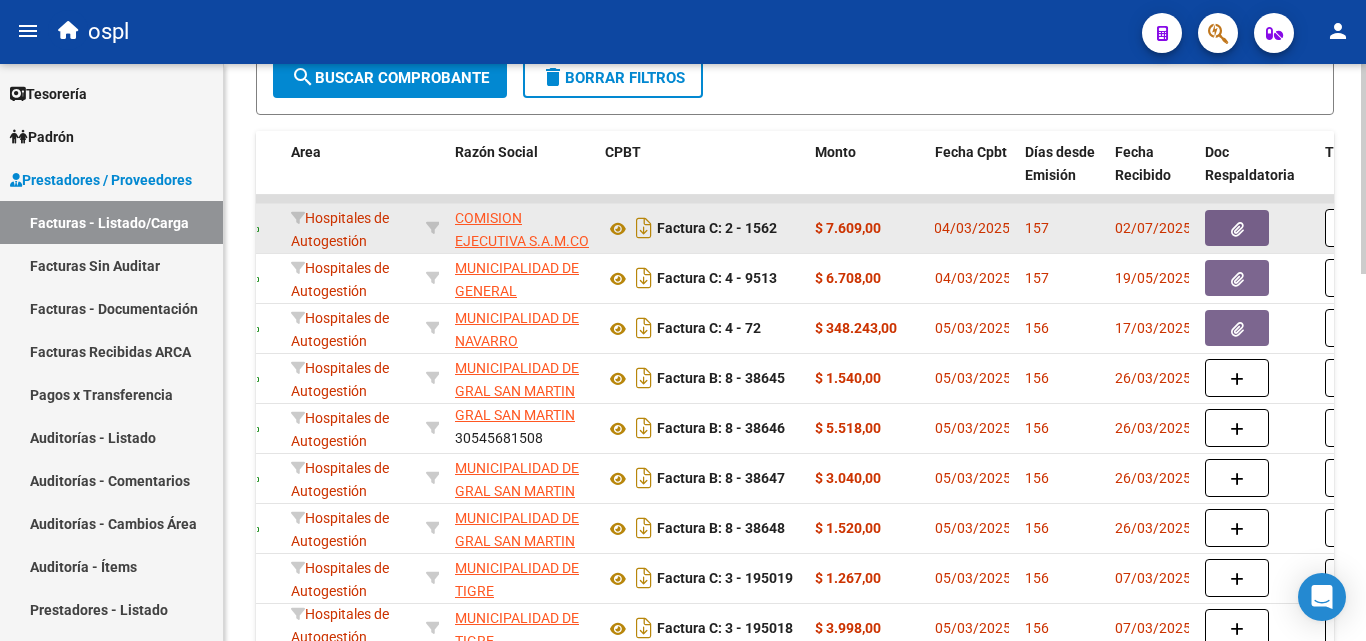 drag, startPoint x: 945, startPoint y: 224, endPoint x: 1035, endPoint y: 235, distance: 90.66973 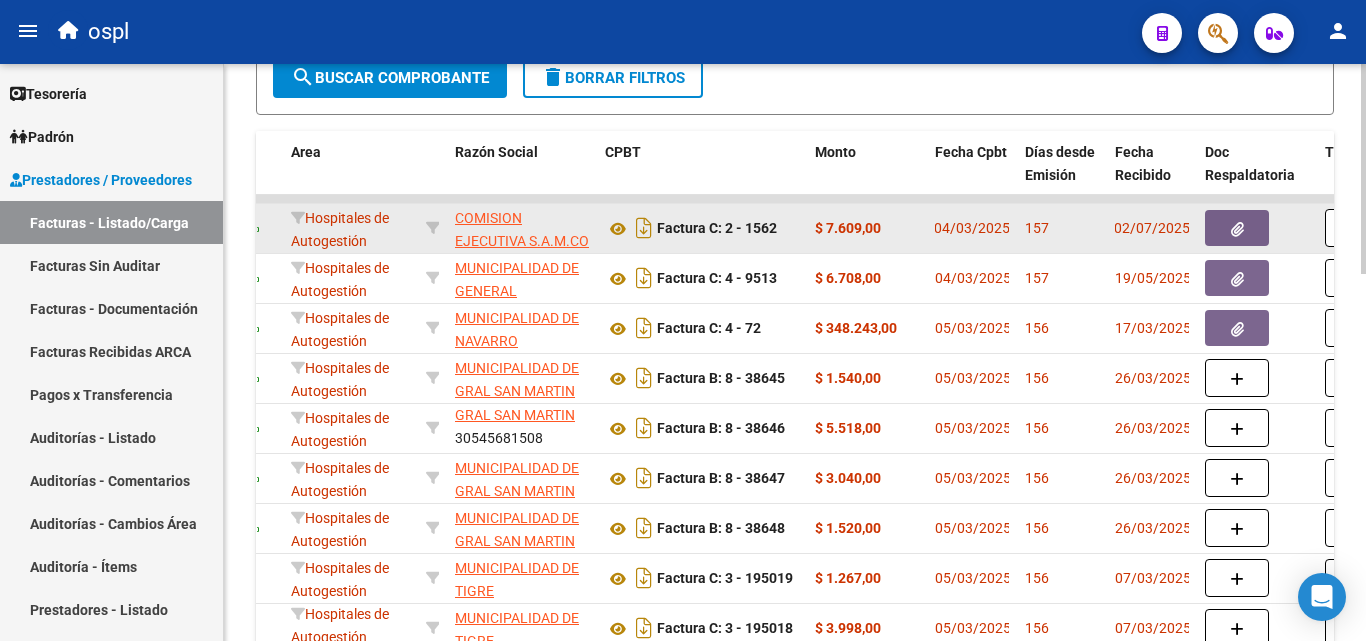 drag, startPoint x: 1127, startPoint y: 223, endPoint x: 1195, endPoint y: 232, distance: 68.593 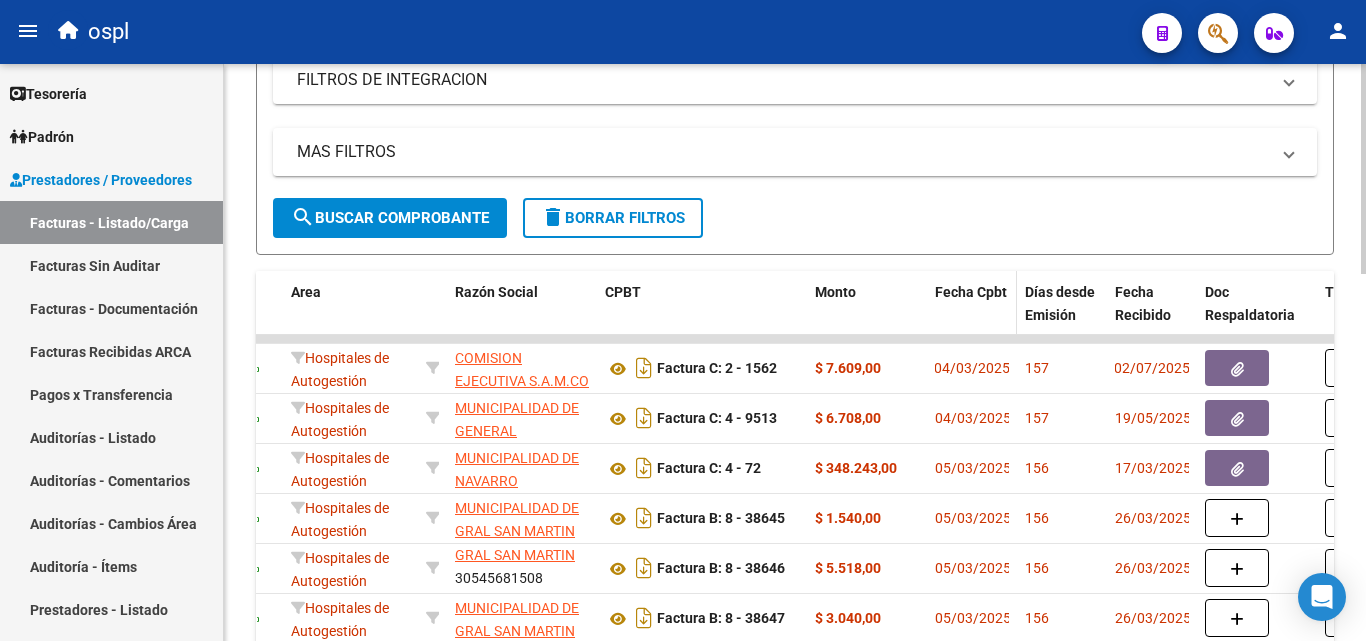 scroll, scrollTop: 806, scrollLeft: 0, axis: vertical 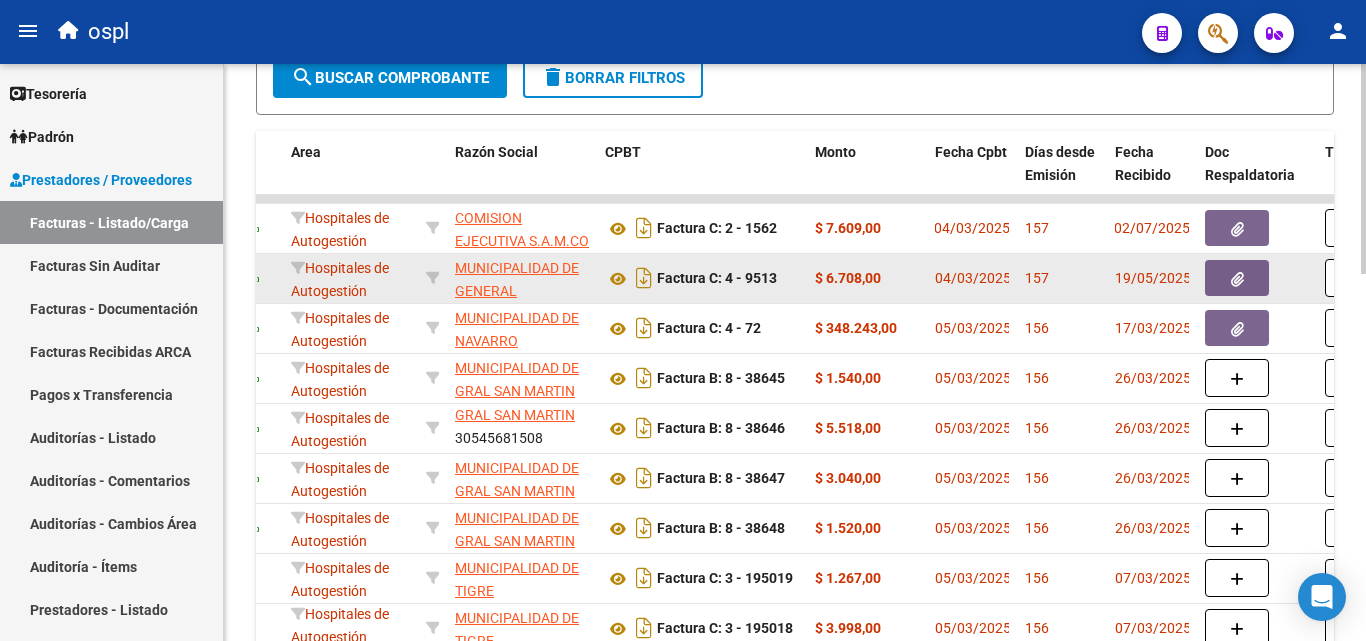 click on "19/05/2025" 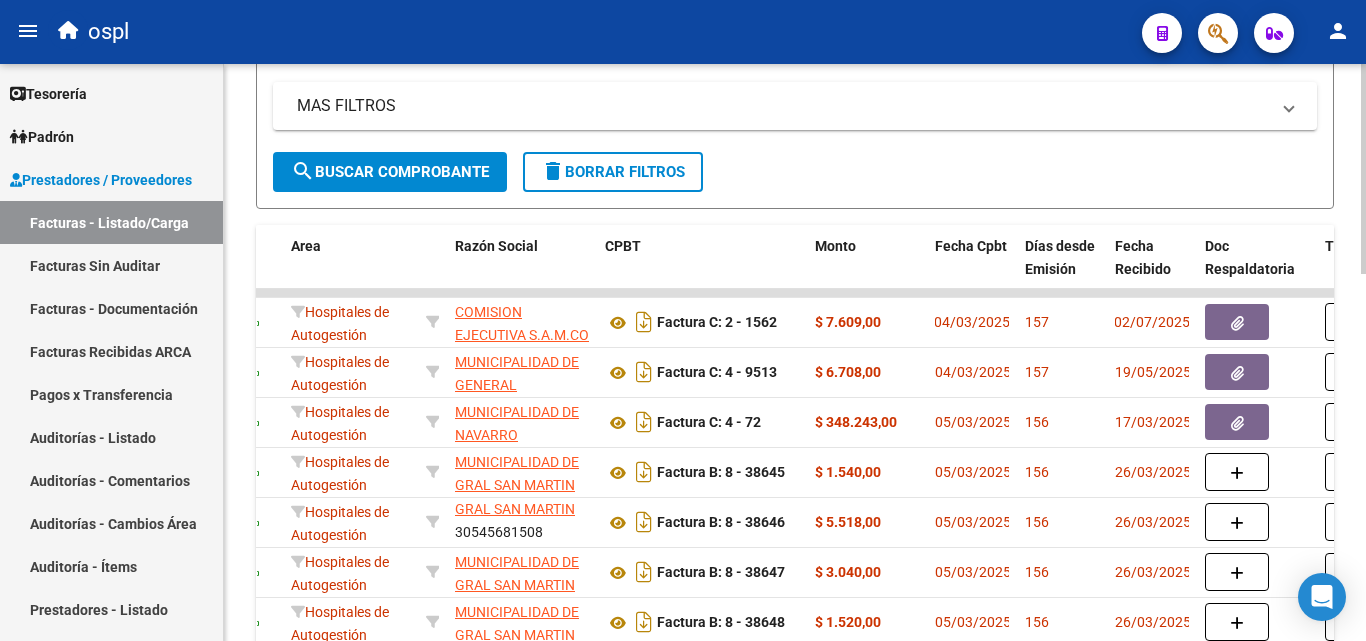 scroll, scrollTop: 606, scrollLeft: 0, axis: vertical 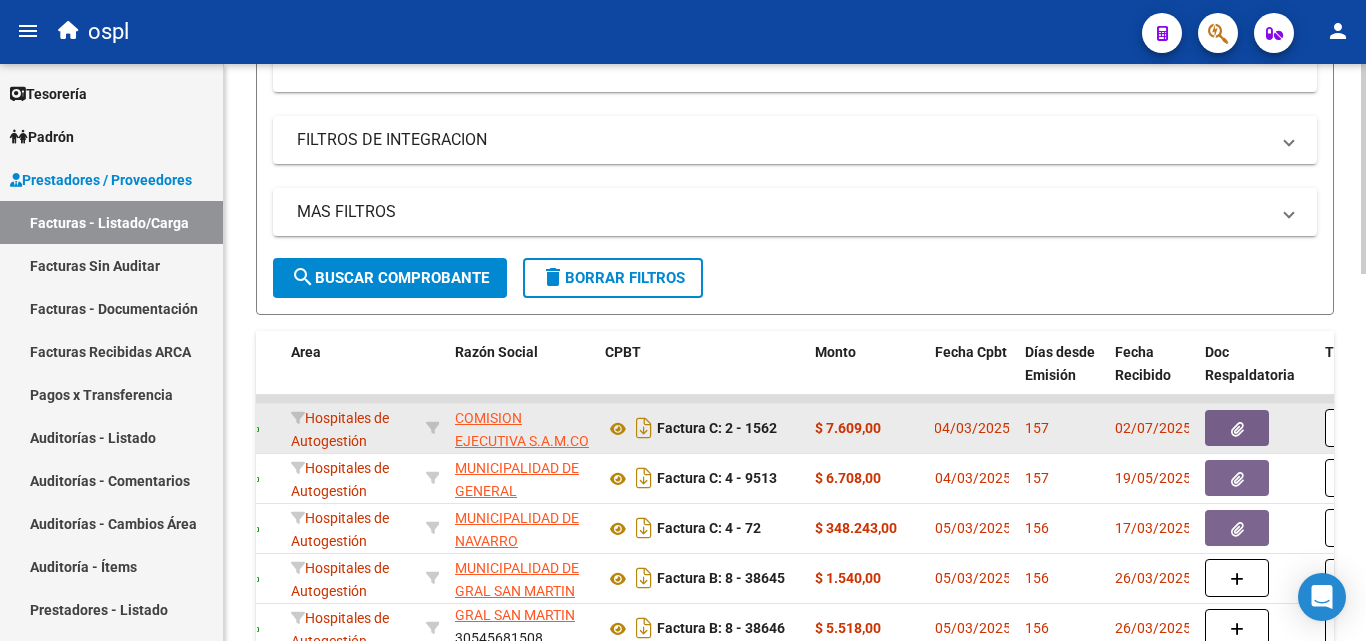 drag, startPoint x: 1166, startPoint y: 419, endPoint x: 1134, endPoint y: 418, distance: 32.01562 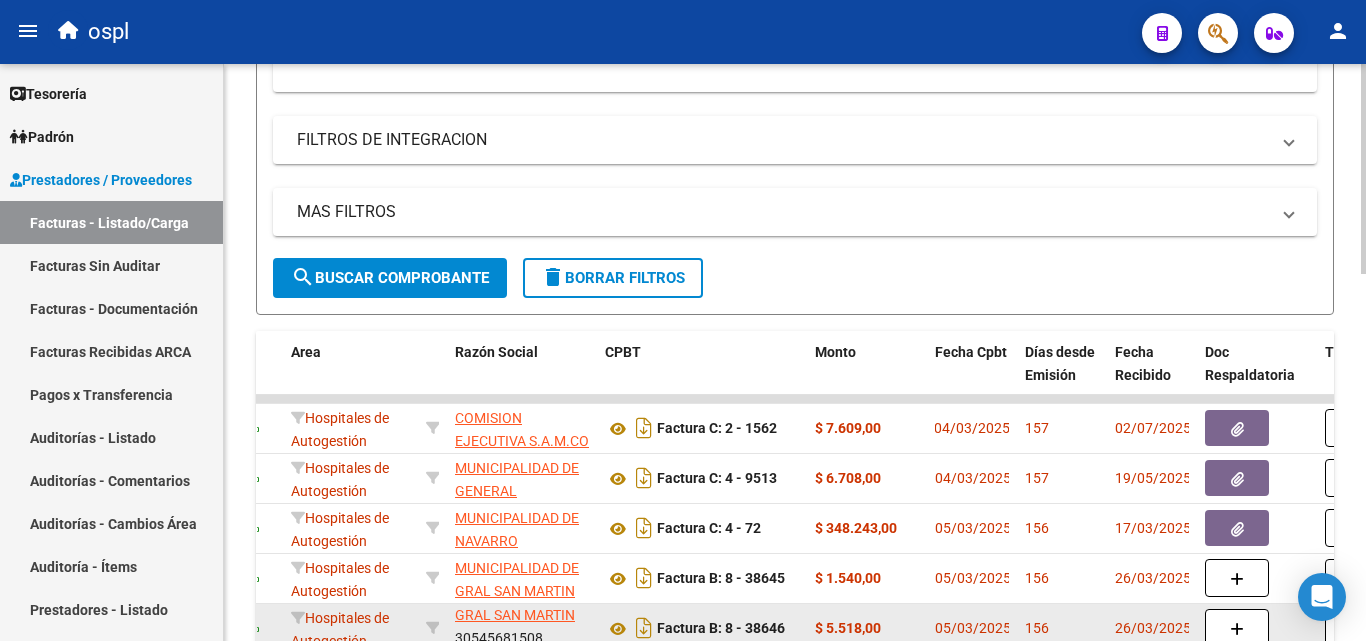 scroll, scrollTop: 706, scrollLeft: 0, axis: vertical 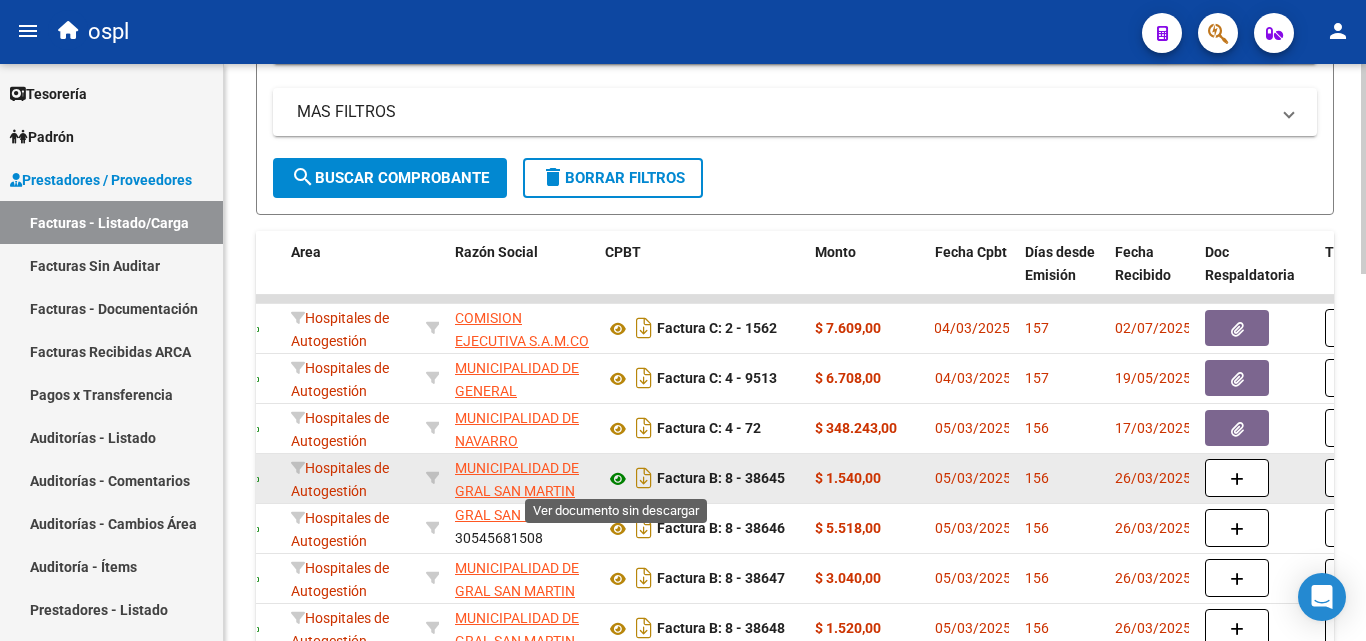 click 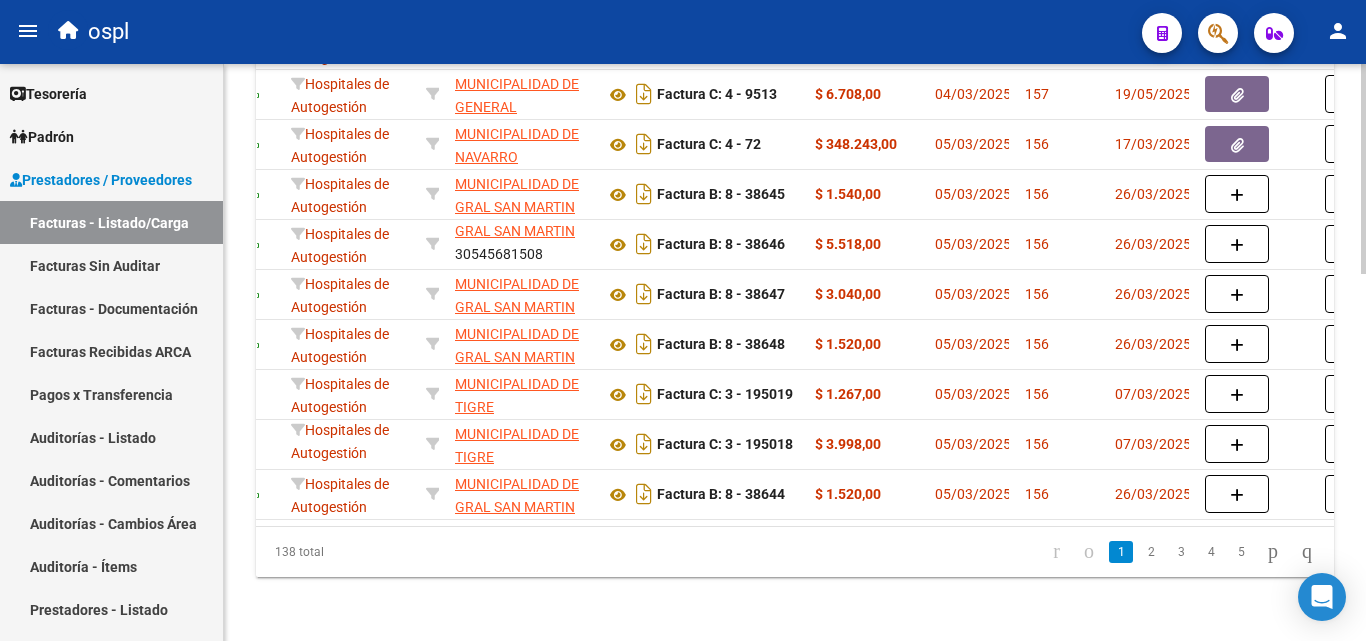 scroll, scrollTop: 1006, scrollLeft: 0, axis: vertical 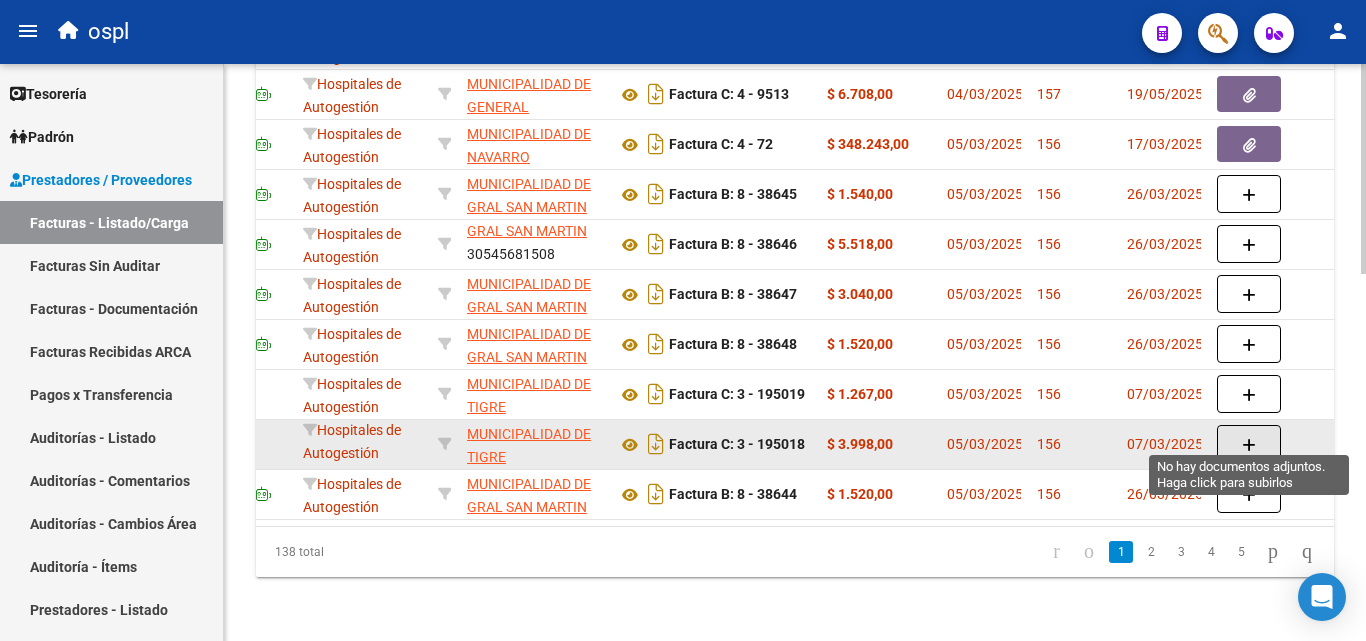 click 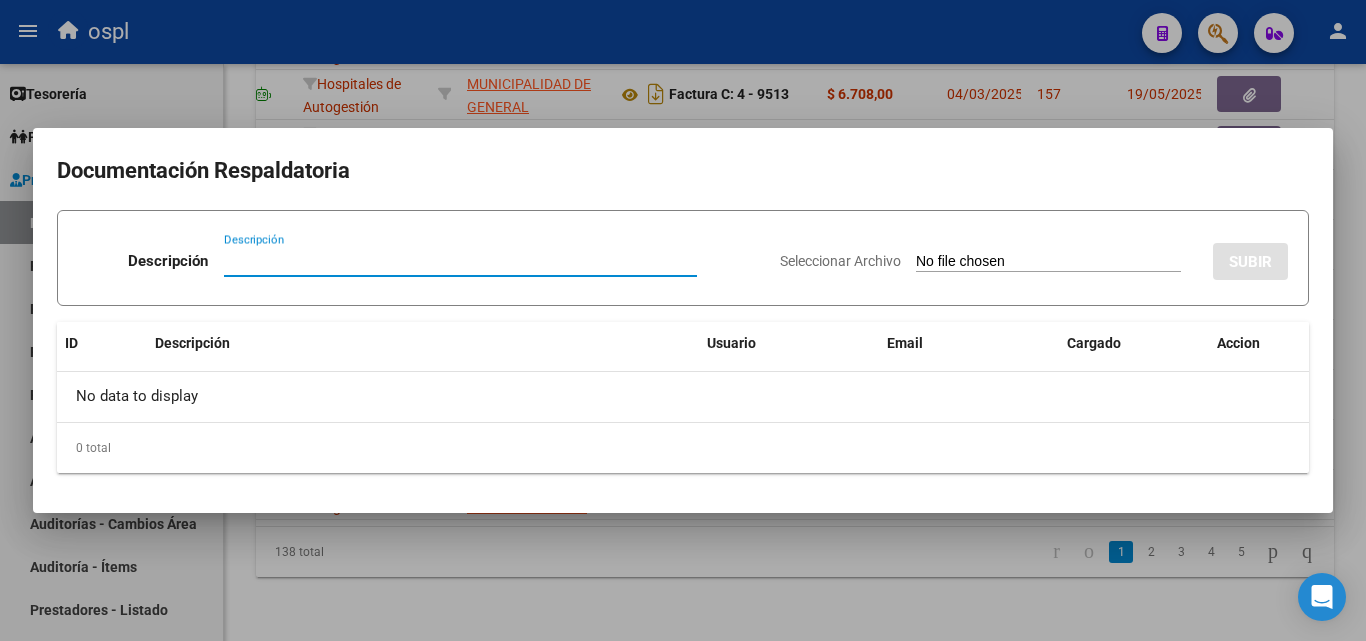 click on "Seleccionar Archivo" at bounding box center [1048, 262] 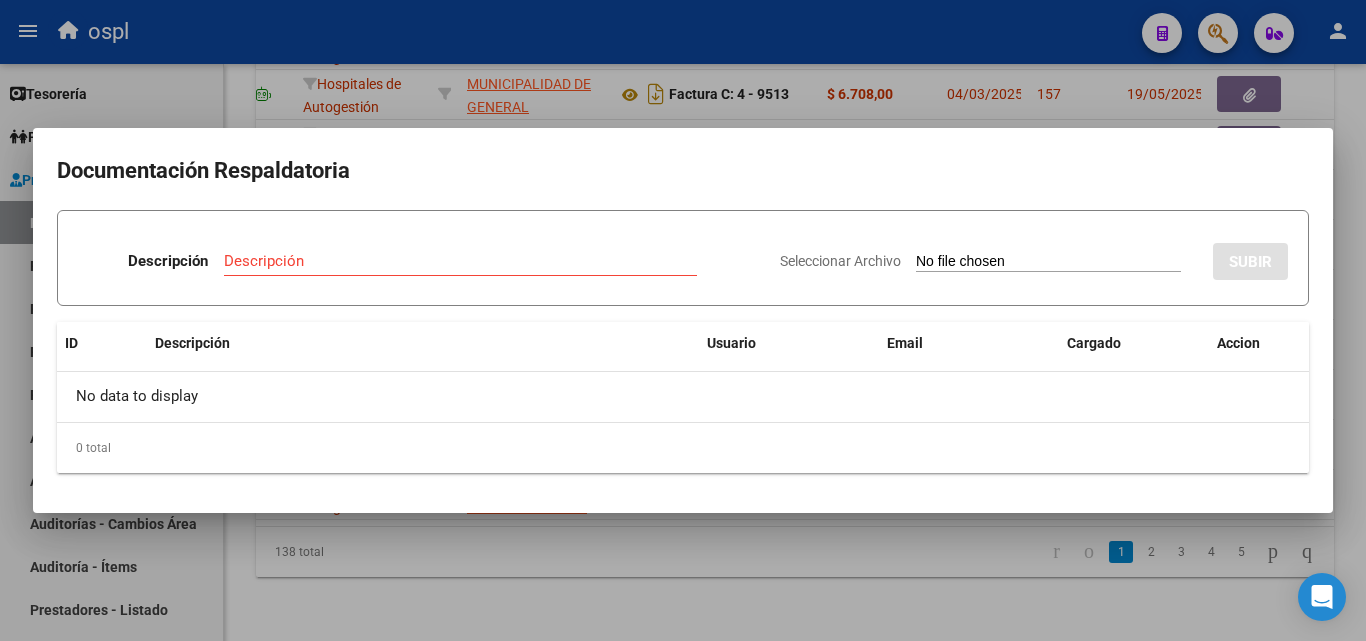 click on "Seleccionar Archivo" at bounding box center [1048, 262] 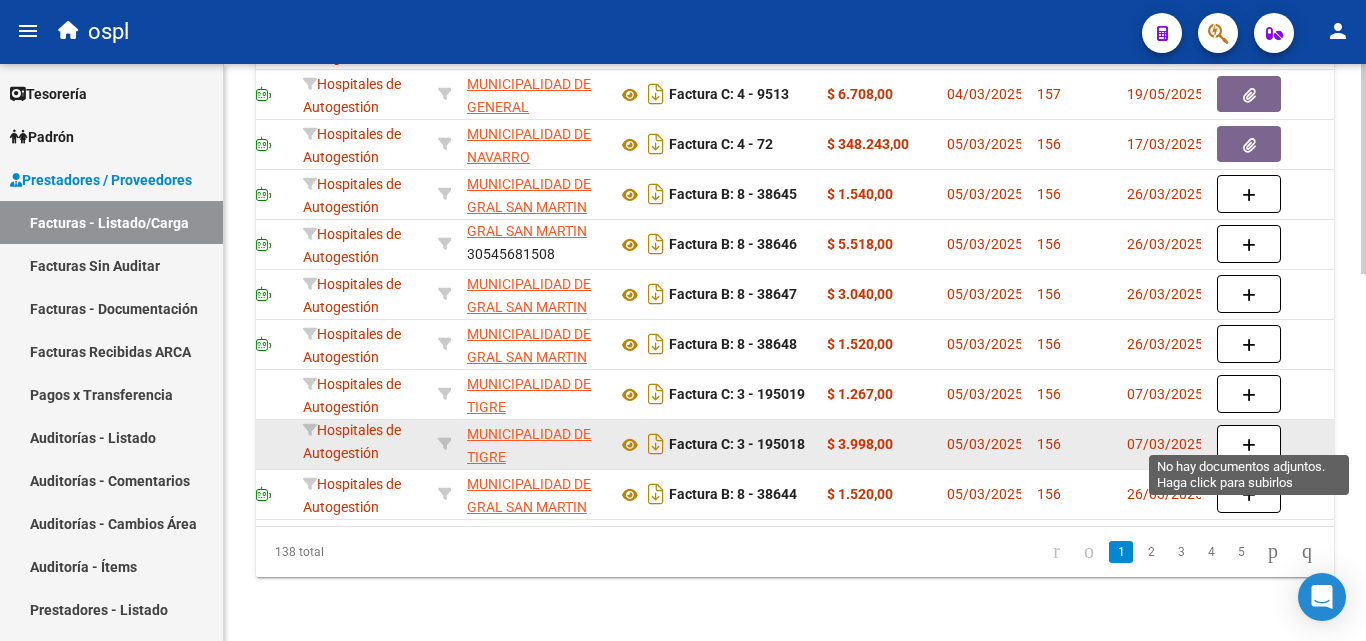 click 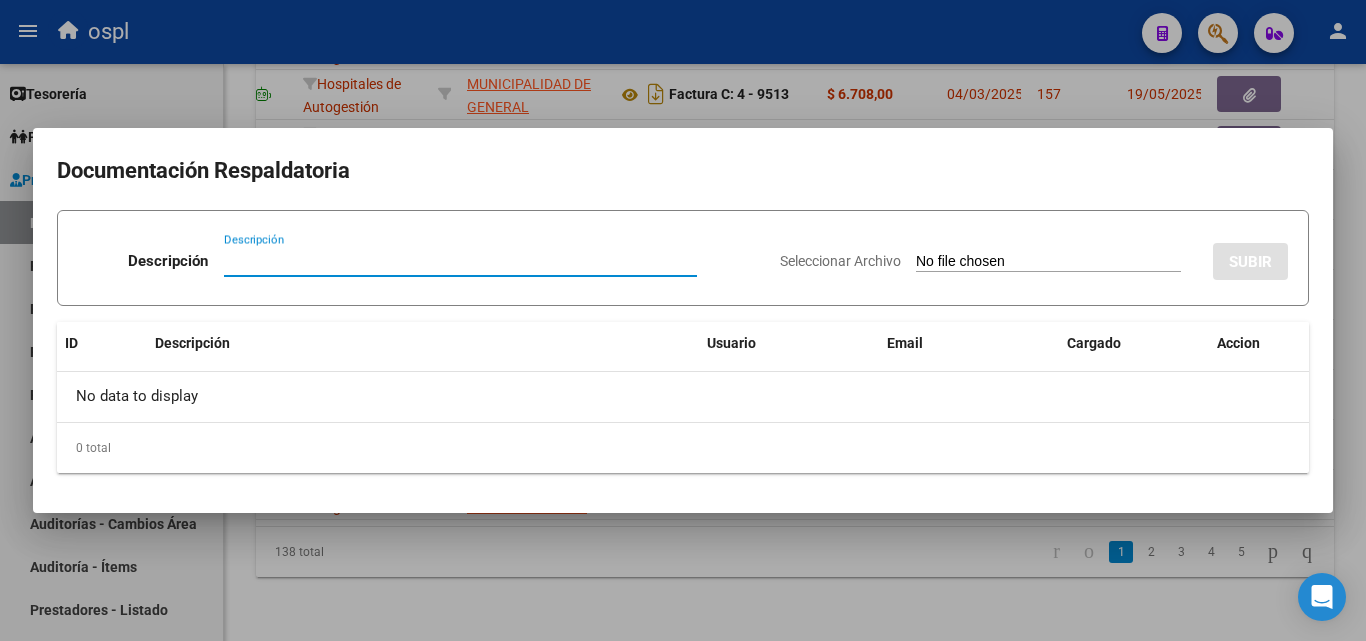 click on "Seleccionar Archivo" at bounding box center (1048, 262) 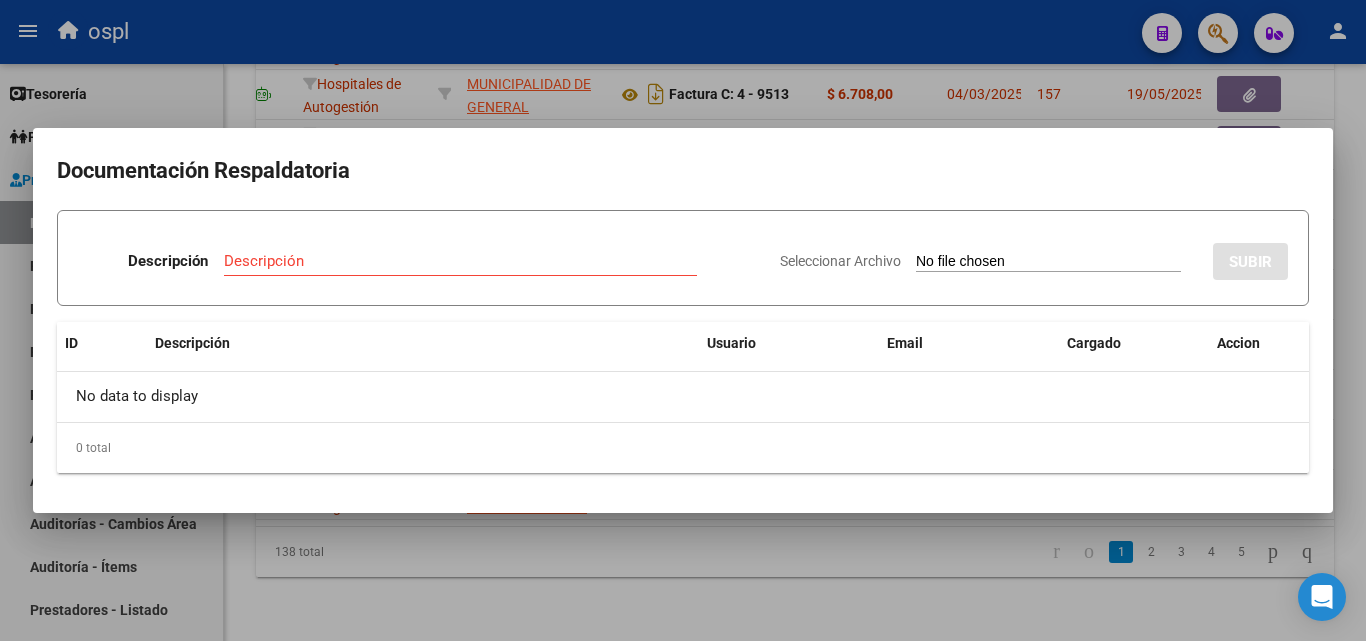 type on "C:\fakepath\DEBITO FACTURA 195018 MUNICIPALIDAD DE TIGRE.pdf" 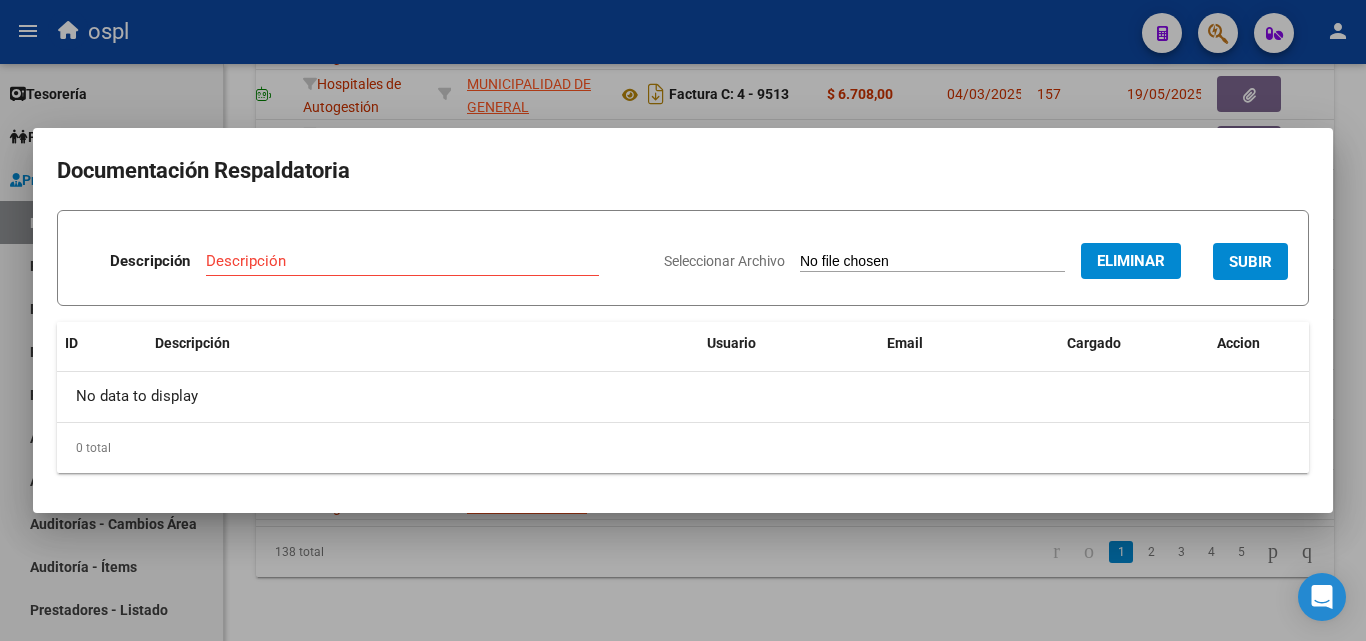 click on "Descripción" at bounding box center [402, 261] 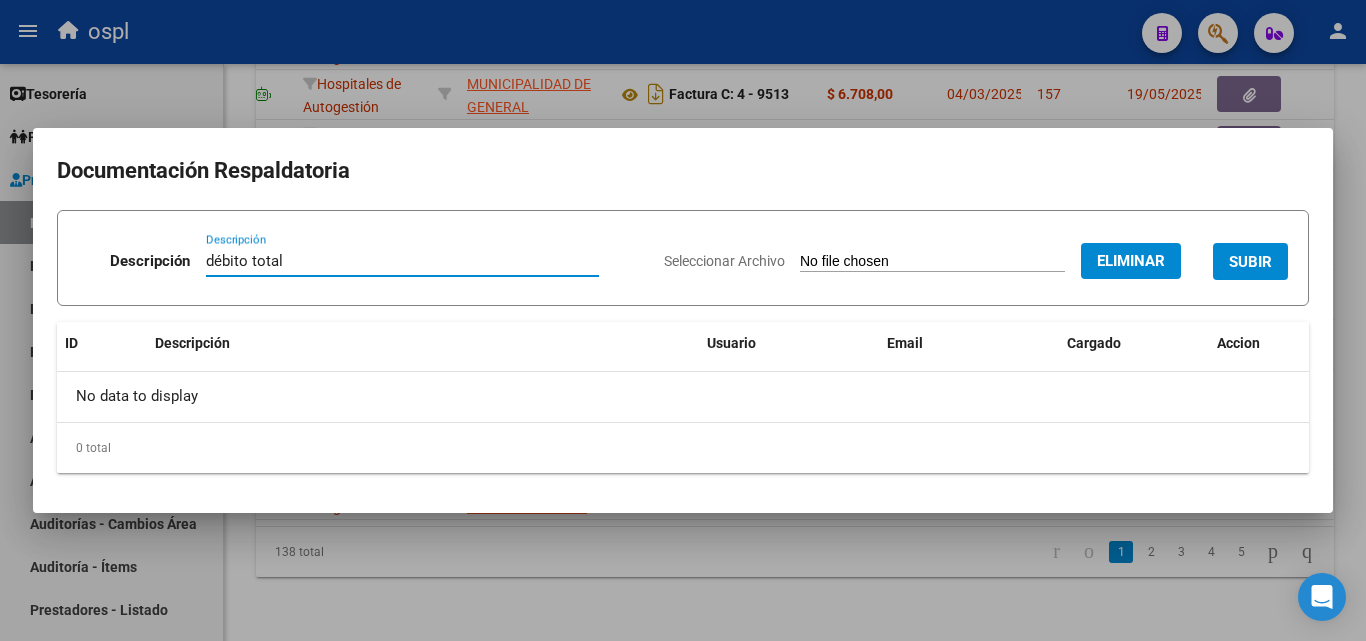type on "débito total" 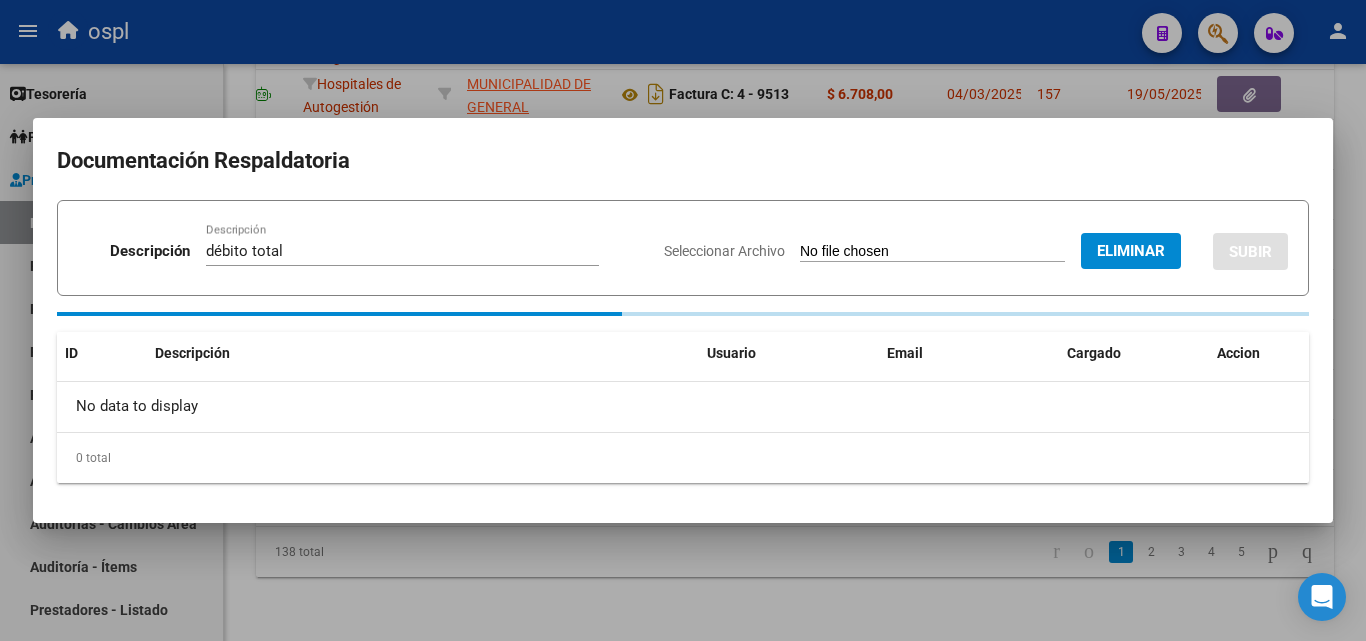 type 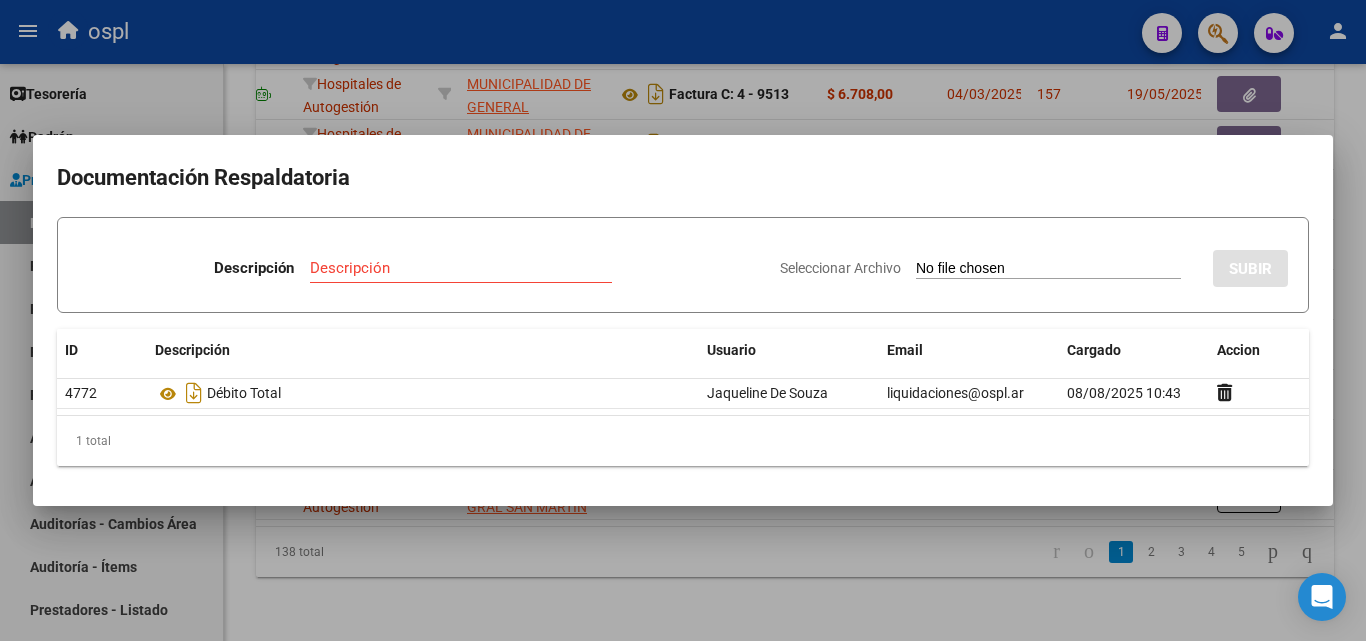 click at bounding box center (683, 320) 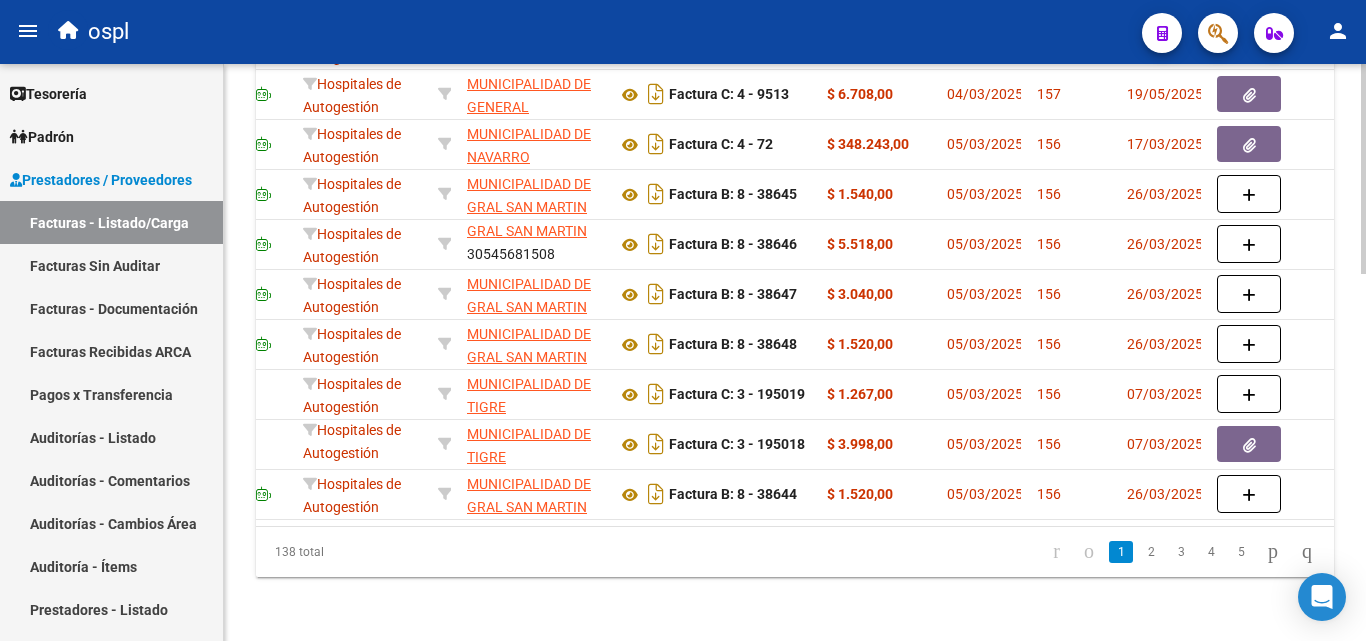 scroll, scrollTop: 0, scrollLeft: 0, axis: both 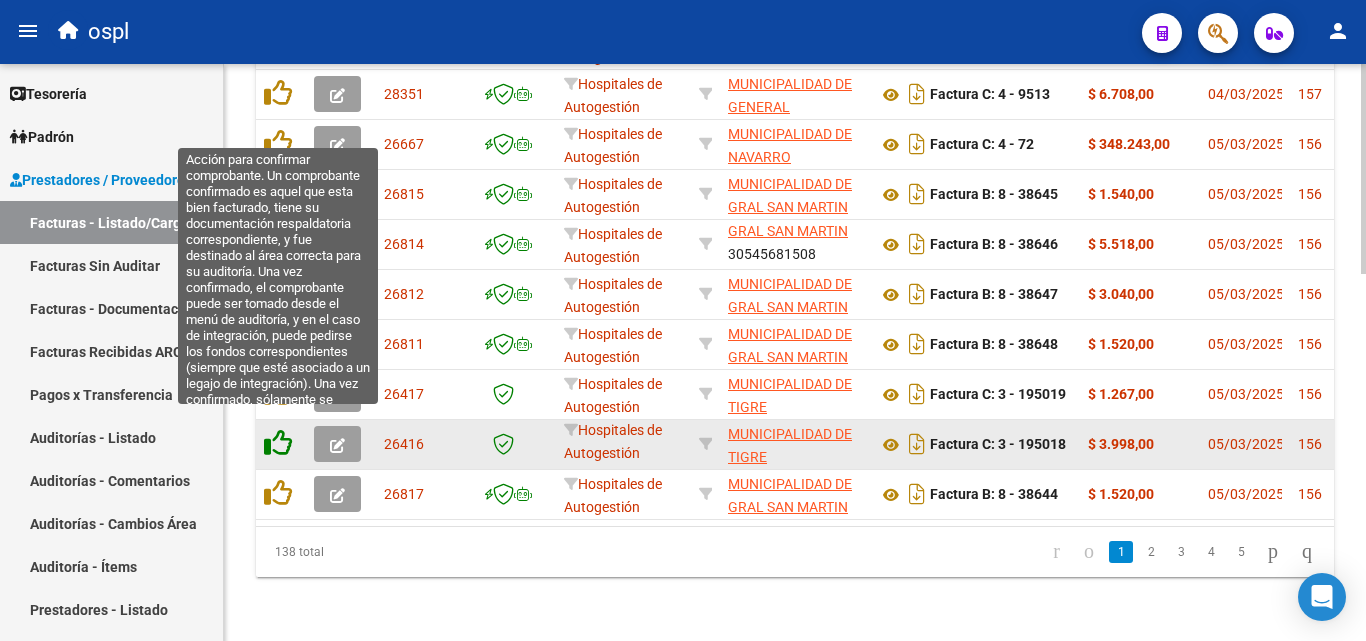 click 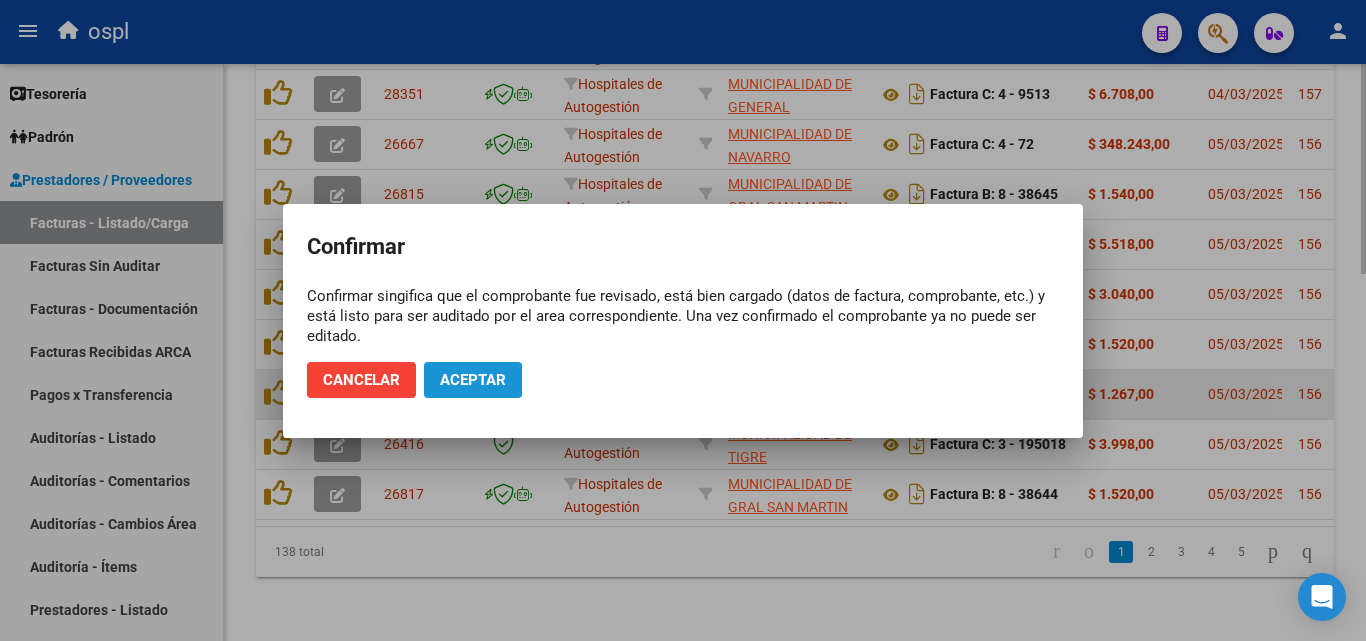 drag, startPoint x: 492, startPoint y: 382, endPoint x: 406, endPoint y: 364, distance: 87.86353 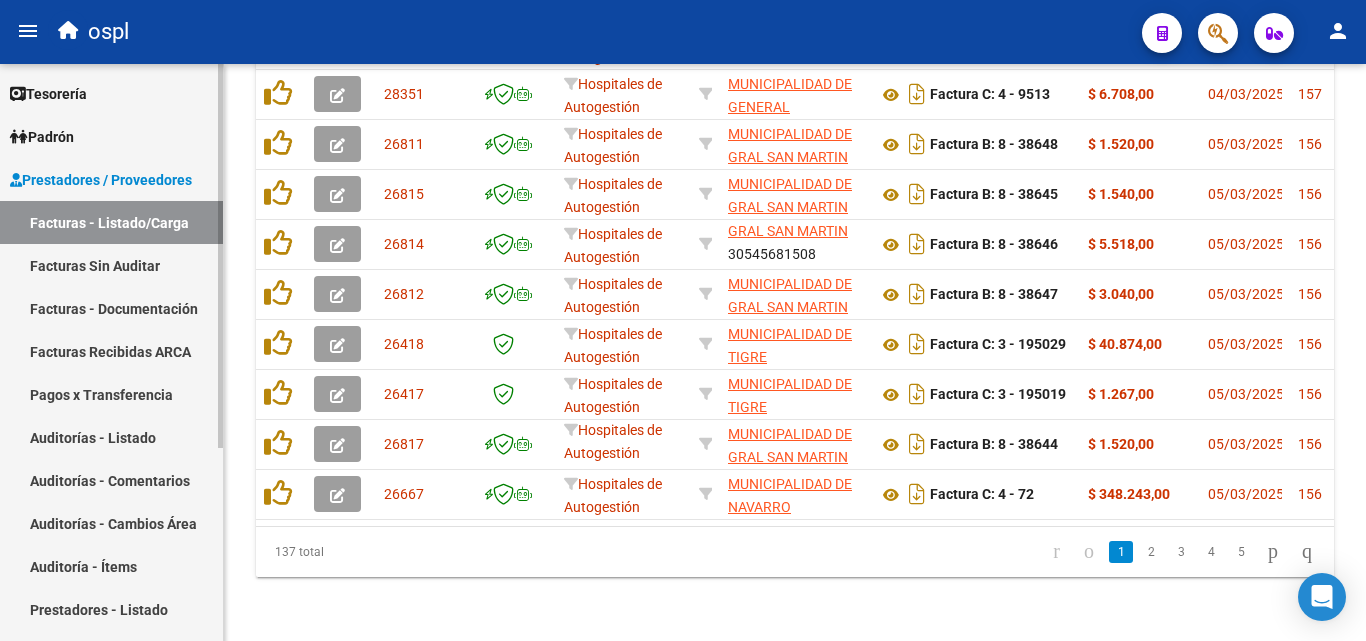 scroll, scrollTop: 1006, scrollLeft: 0, axis: vertical 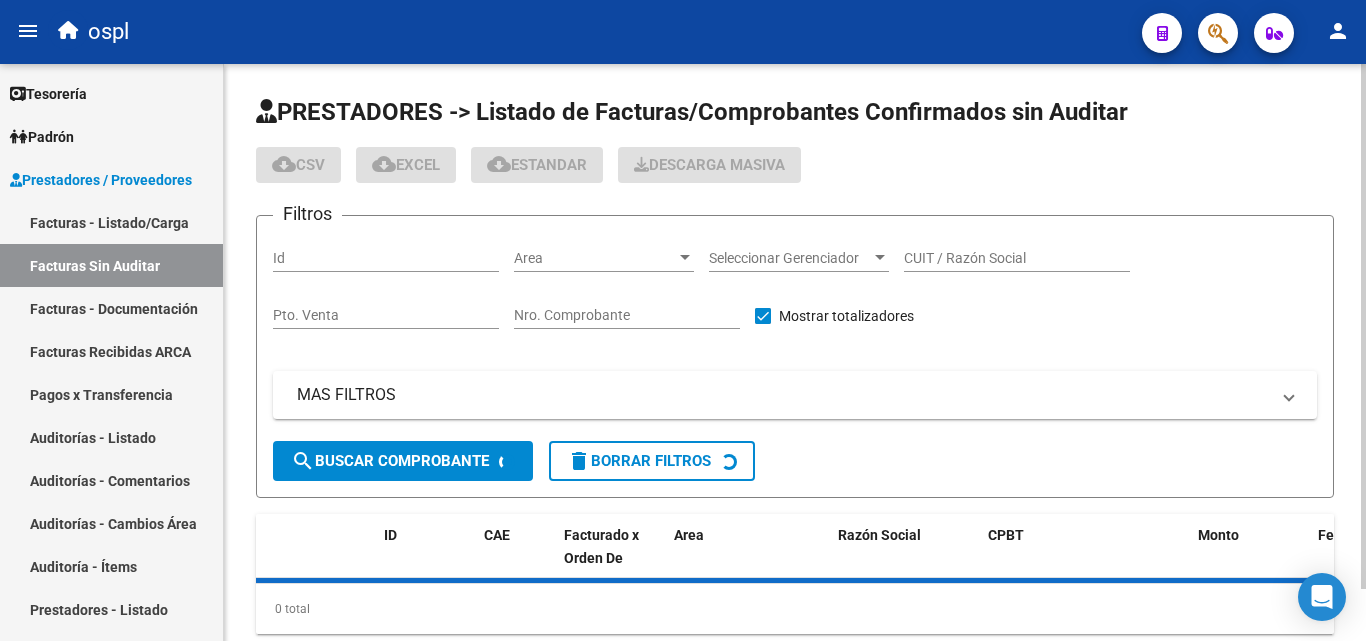 click on "Nro. Comprobante" 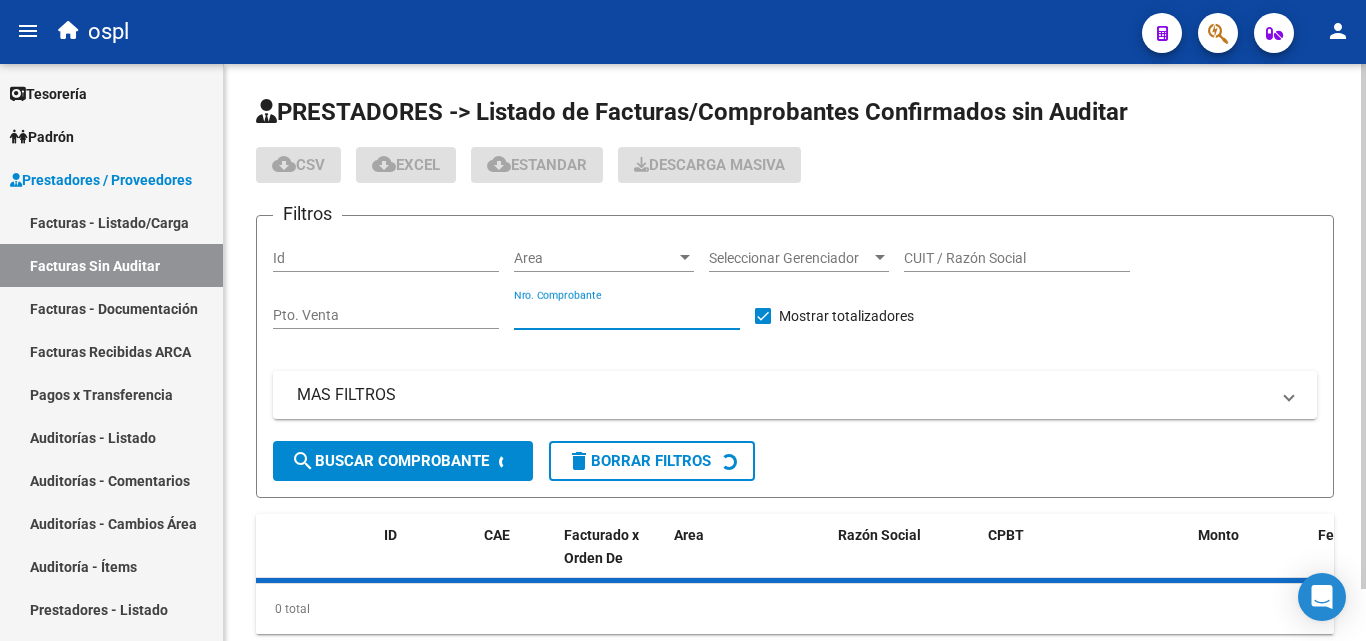 click on "Nro. Comprobante" at bounding box center (627, 315) 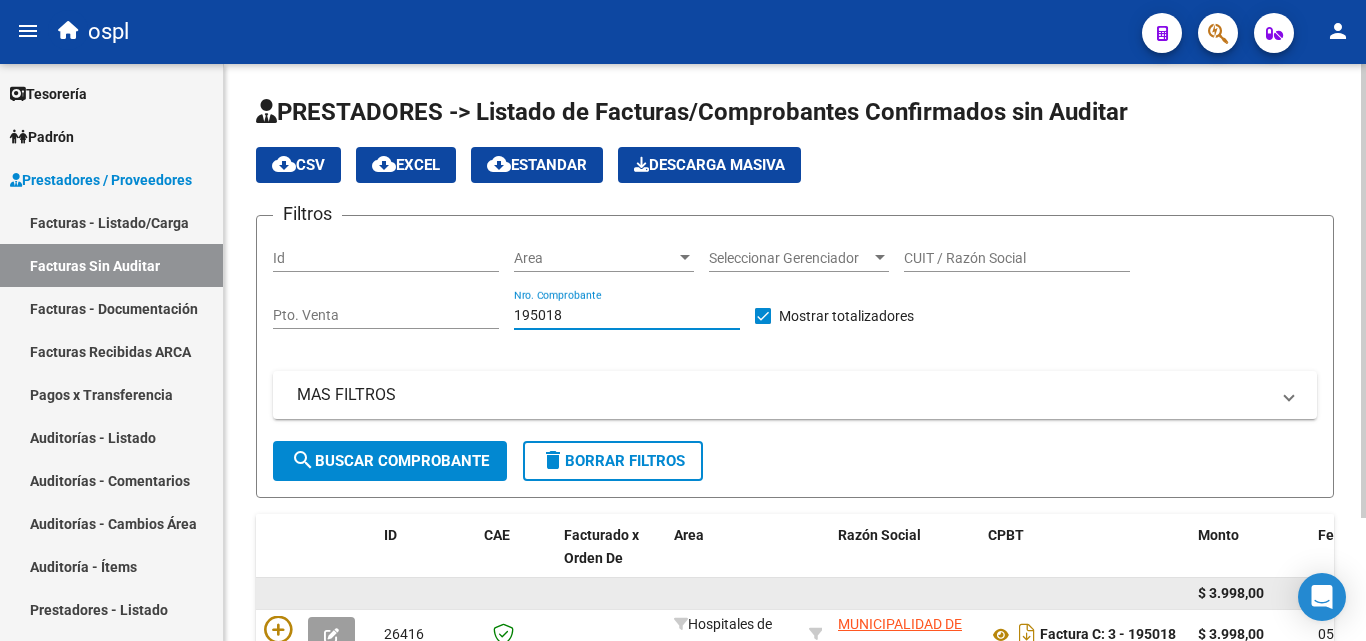 scroll, scrollTop: 156, scrollLeft: 0, axis: vertical 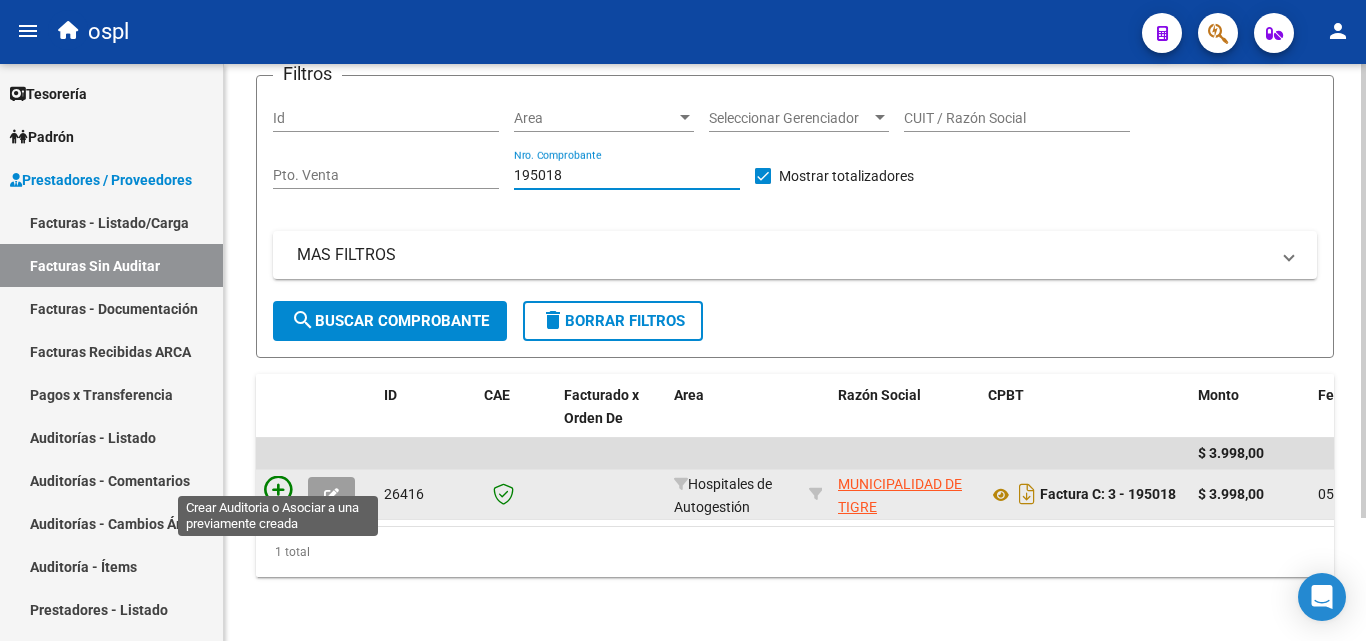type on "195018" 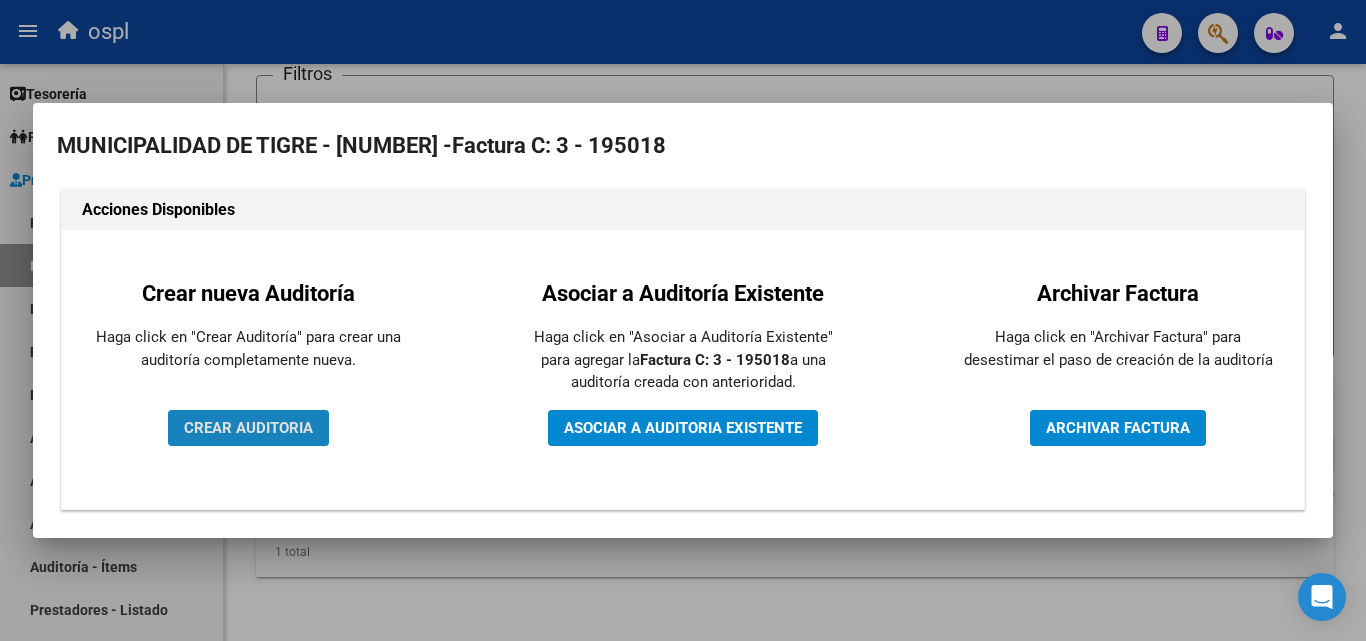 click on "CREAR AUDITORIA" at bounding box center [248, 428] 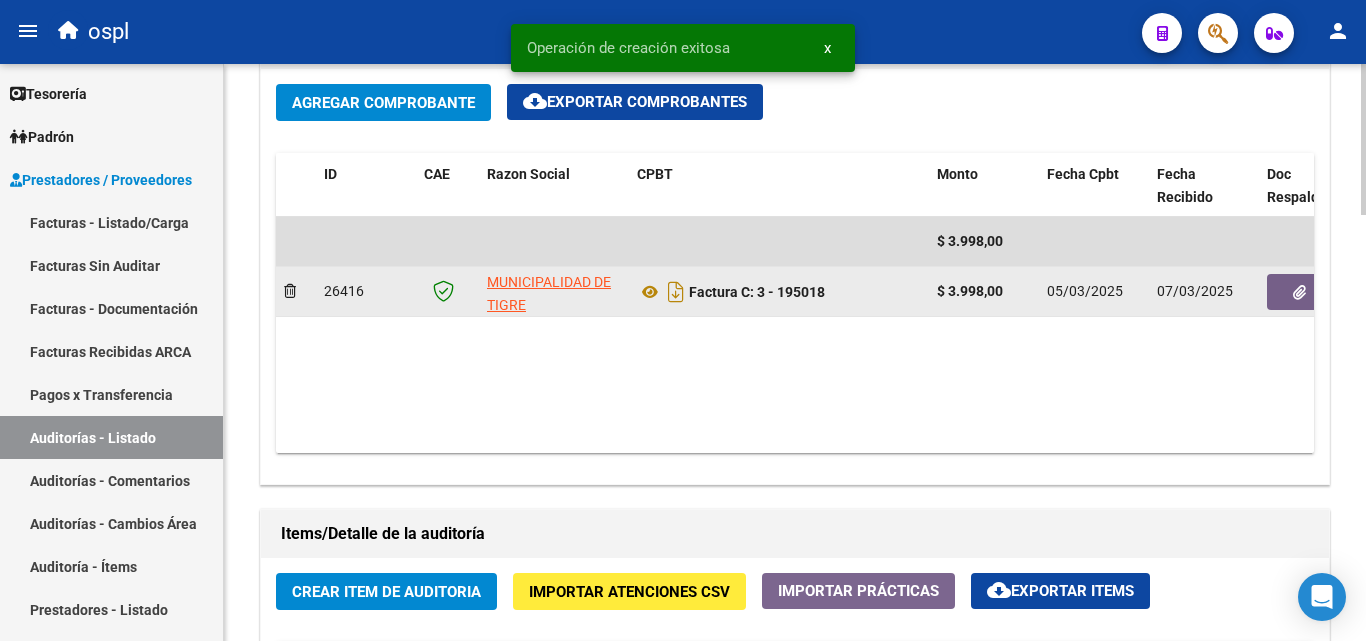 scroll, scrollTop: 1000, scrollLeft: 0, axis: vertical 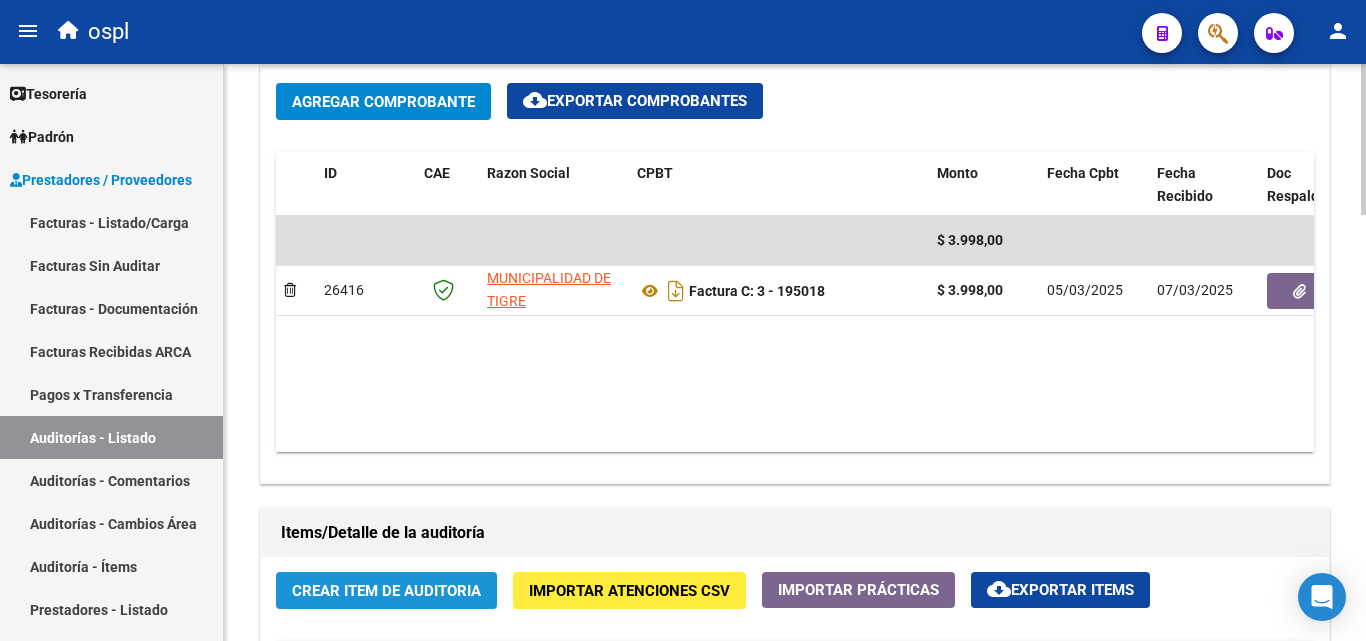 click on "Crear Item de Auditoria" 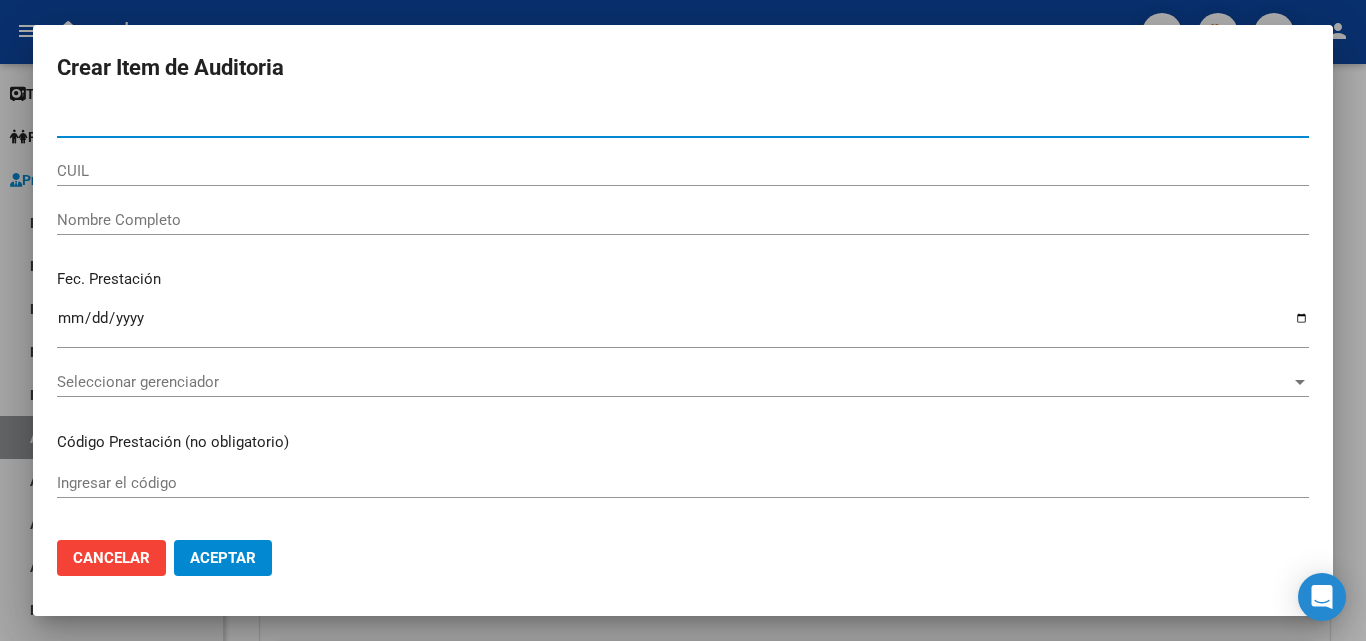 click on "Nombre Completo" at bounding box center [683, 220] 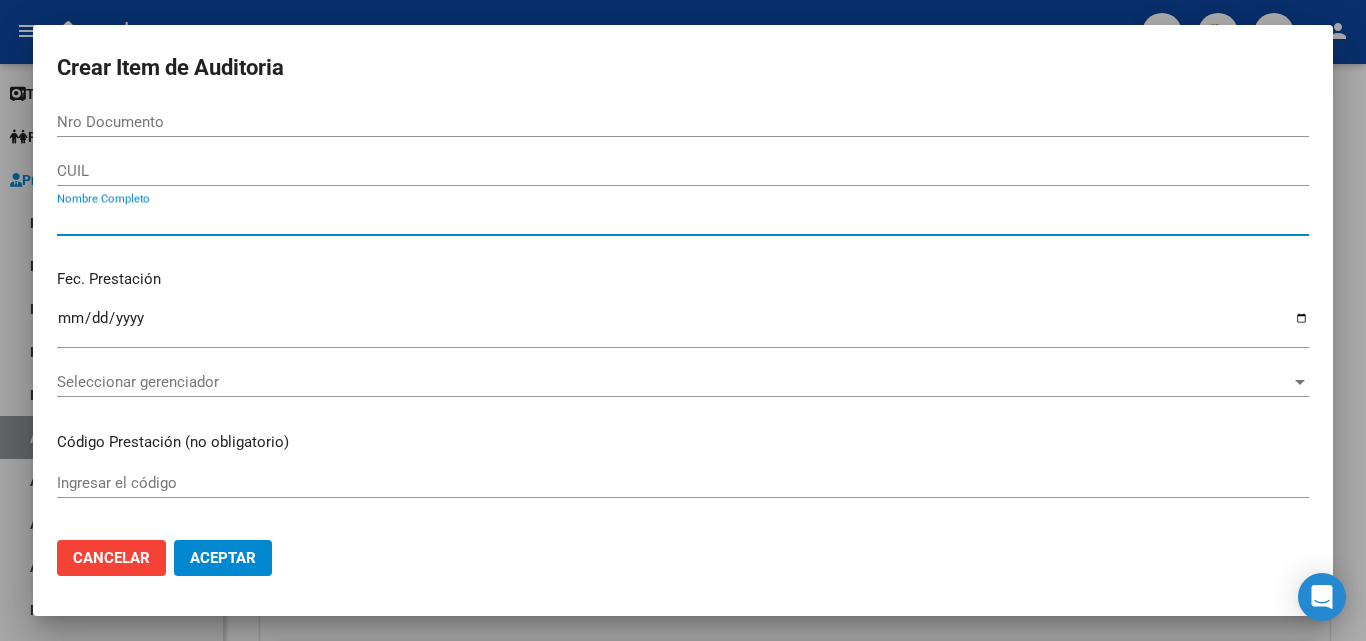 click on "Nro Documento    CUIL    Nombre Completo  Fec. Prestación    Ingresar la fecha  Seleccionar gerenciador Seleccionar gerenciador Código Prestación (no obligatorio)    Ingresar el código  Precio  *   $ 3.998,00 Ingresar el precio  Cantidad  *   1 Ingresar la cantidad  Monto Item  *   $ 3.998,00 Ingresar el monto  Monto Debitado    $ 0,00 Ingresar el monto  Comentario Operador    Ingresar el Comentario  Comentario Gerenciador    Ingresar el Comentario  Descripción    Ingresar el Descripción   Atencion Tipo  Seleccionar tipo Seleccionar tipo  Nomenclador  Seleccionar Nomenclador Seleccionar Nomenclador" at bounding box center [683, 315] 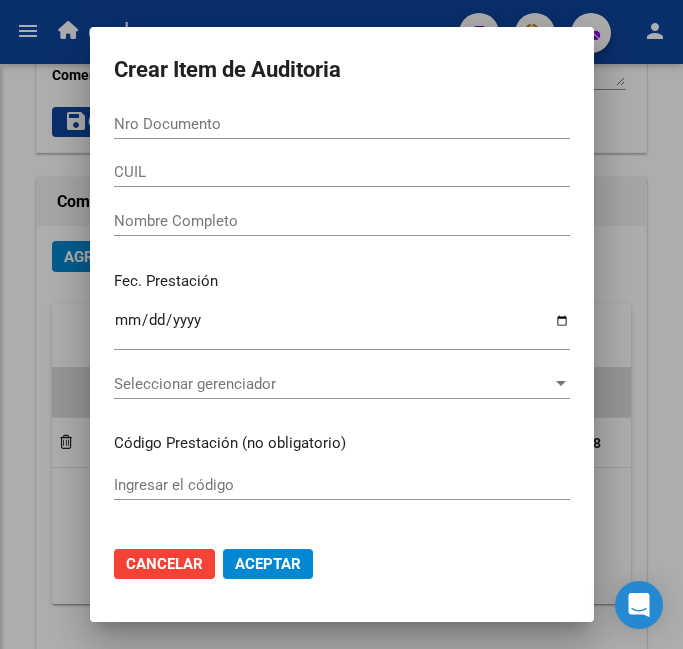 scroll, scrollTop: 1158, scrollLeft: 0, axis: vertical 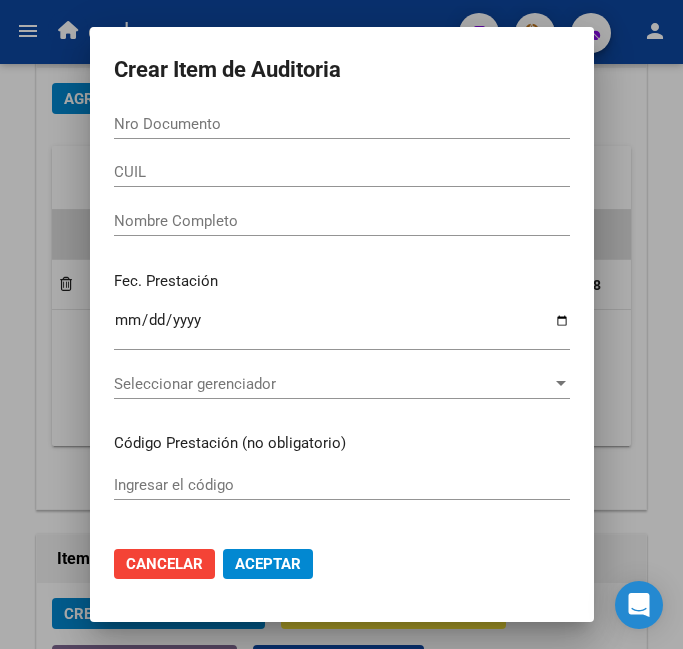 click on "Nro Documento" at bounding box center (342, 124) 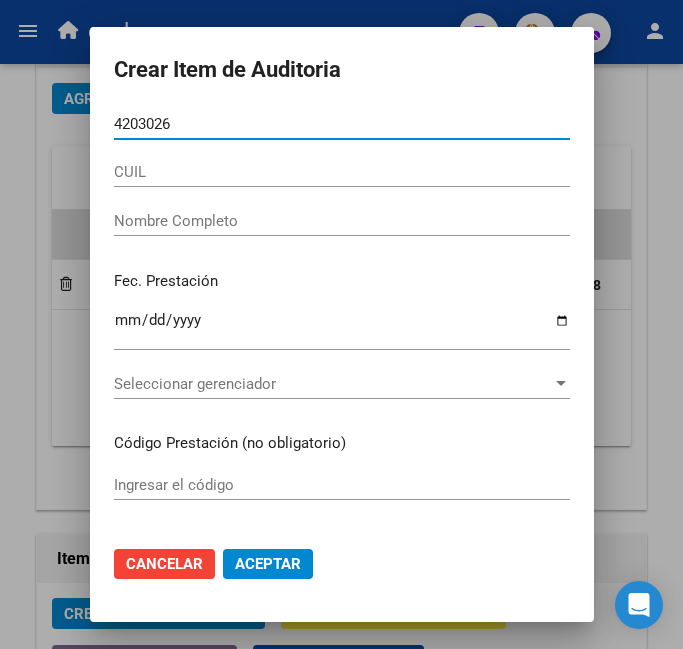 type on "42030263" 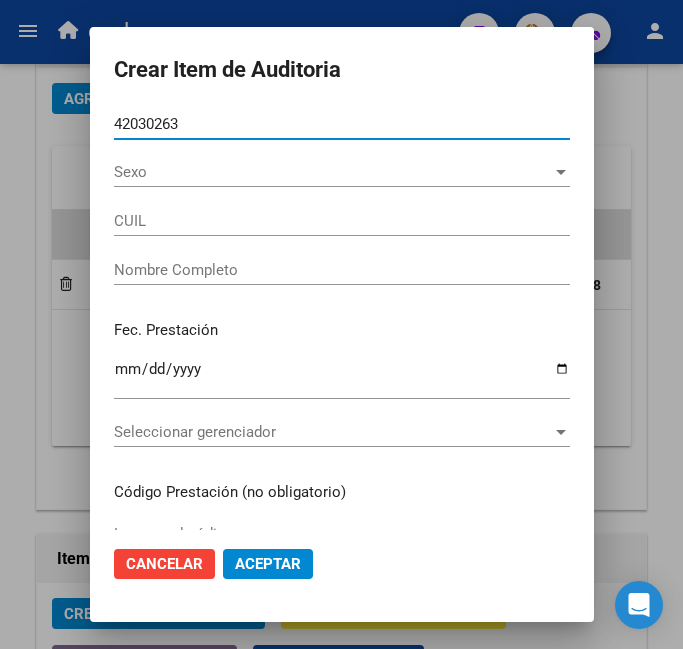 type on "[PHONE]" 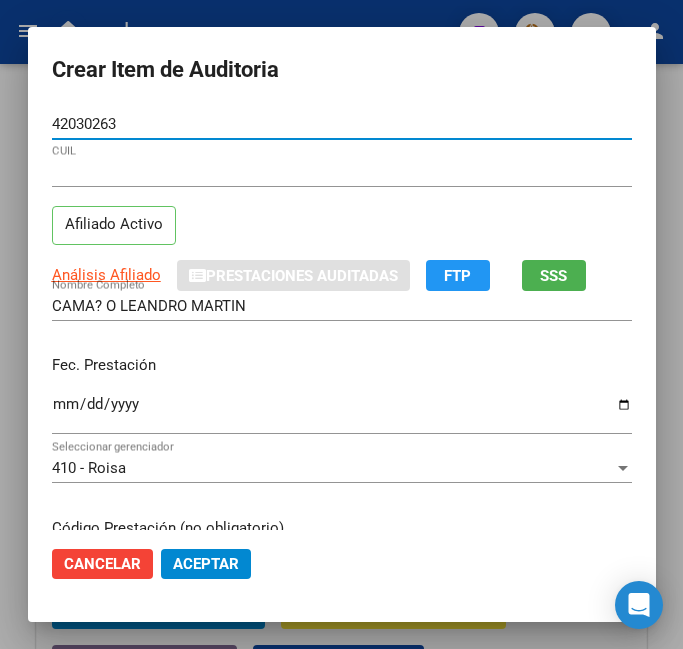 type on "42030263" 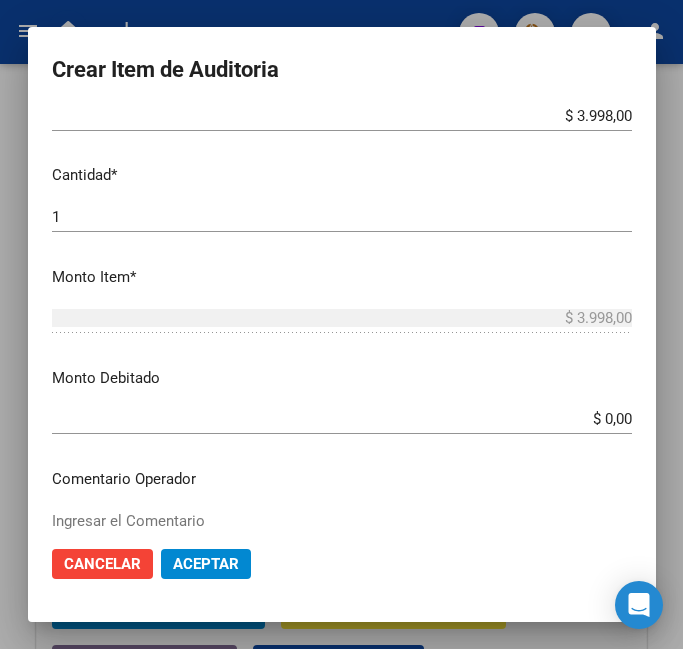 scroll, scrollTop: 600, scrollLeft: 0, axis: vertical 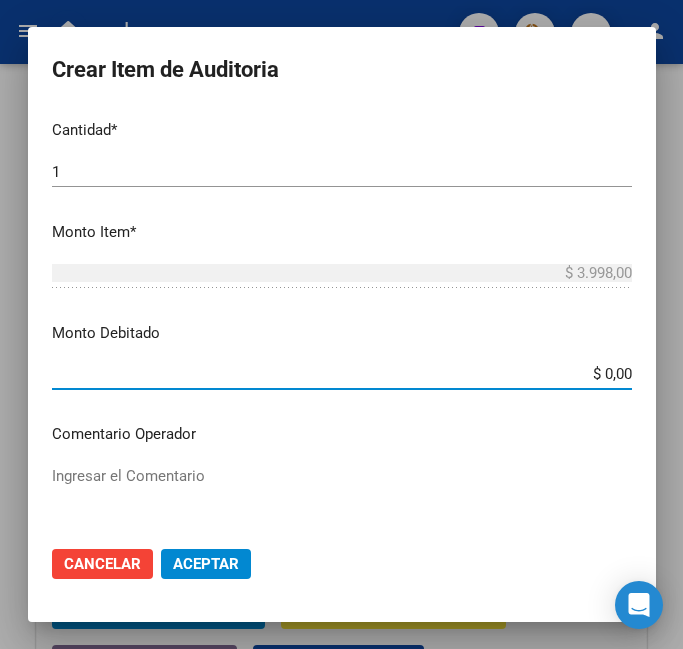 drag, startPoint x: 577, startPoint y: 377, endPoint x: 651, endPoint y: 379, distance: 74.02702 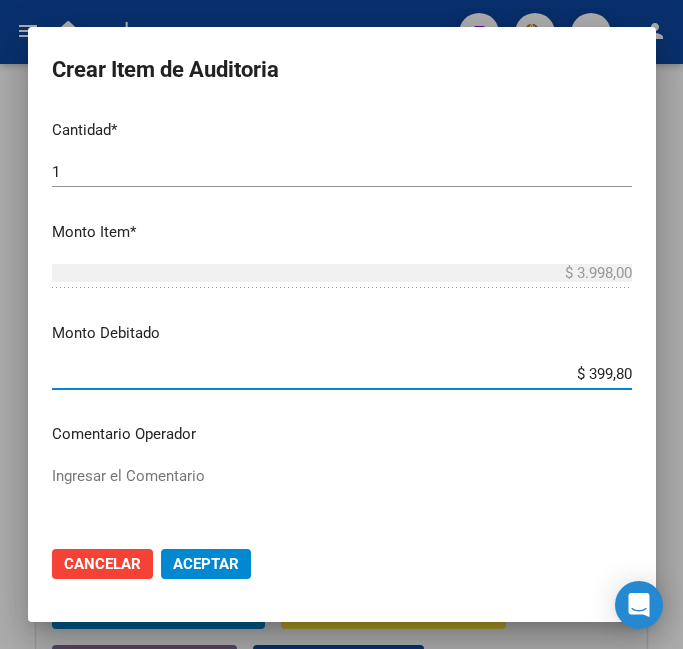 type on "$ 3.998,00" 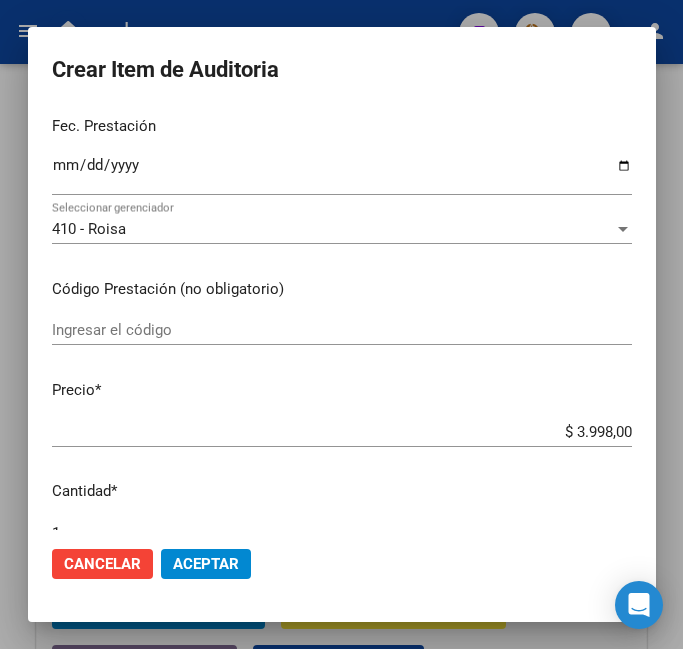 scroll, scrollTop: 0, scrollLeft: 0, axis: both 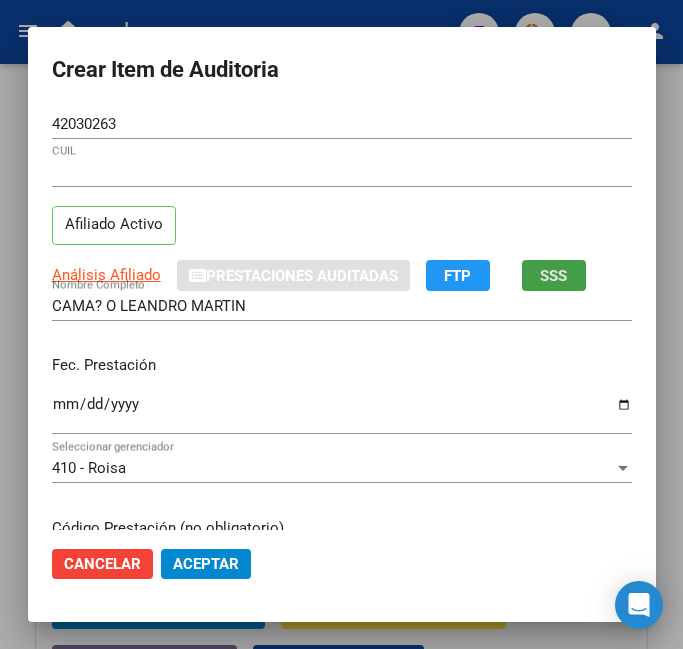click on "SSS" 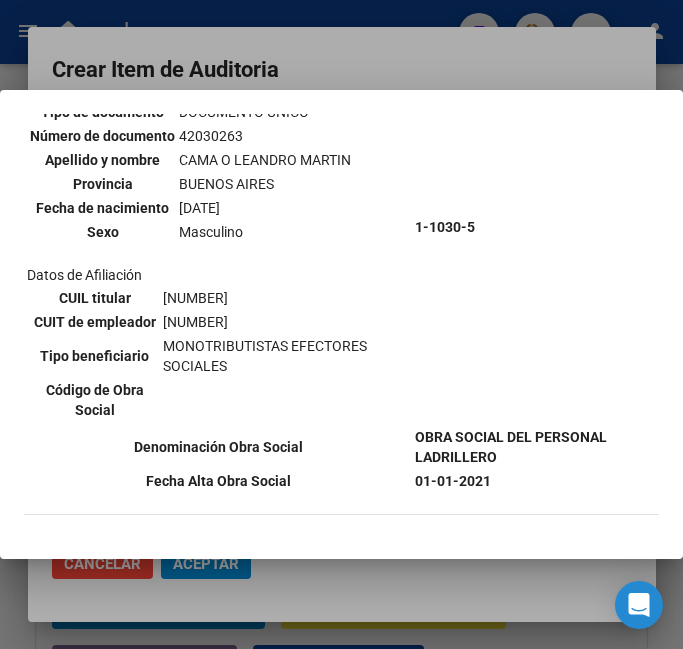 scroll, scrollTop: 0, scrollLeft: 0, axis: both 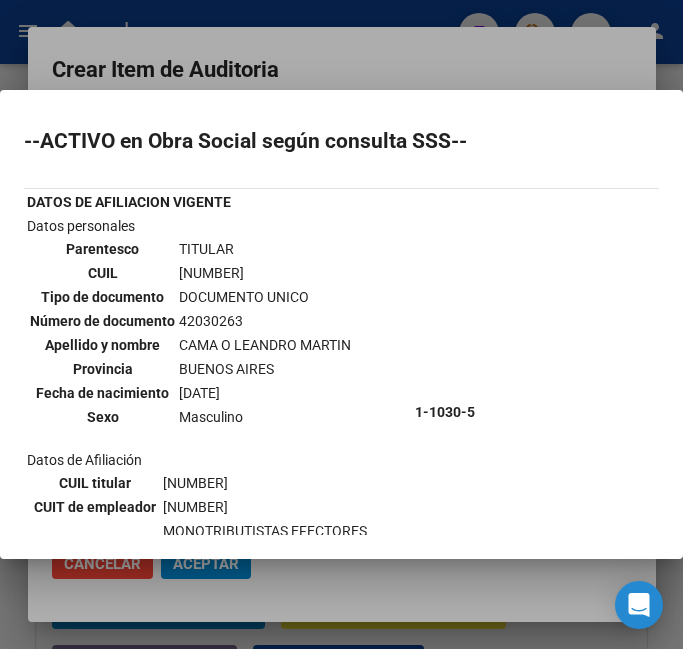 click at bounding box center (341, 324) 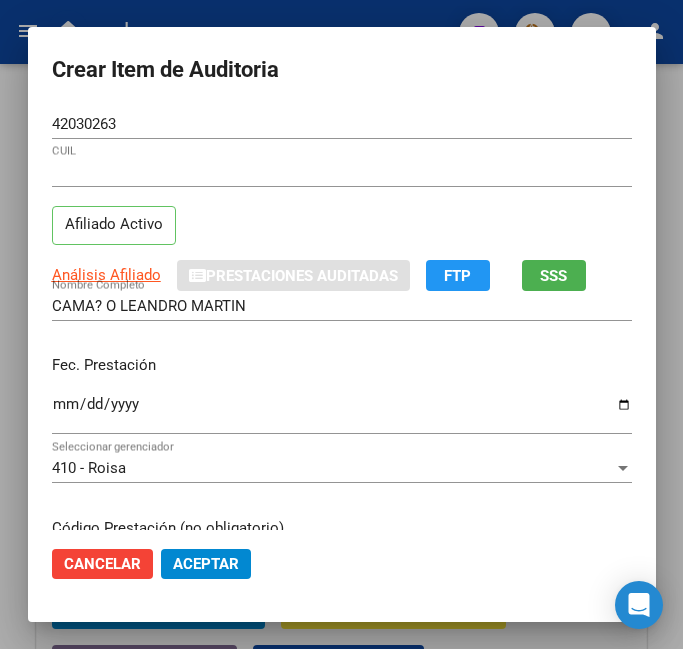 click on "FTP" 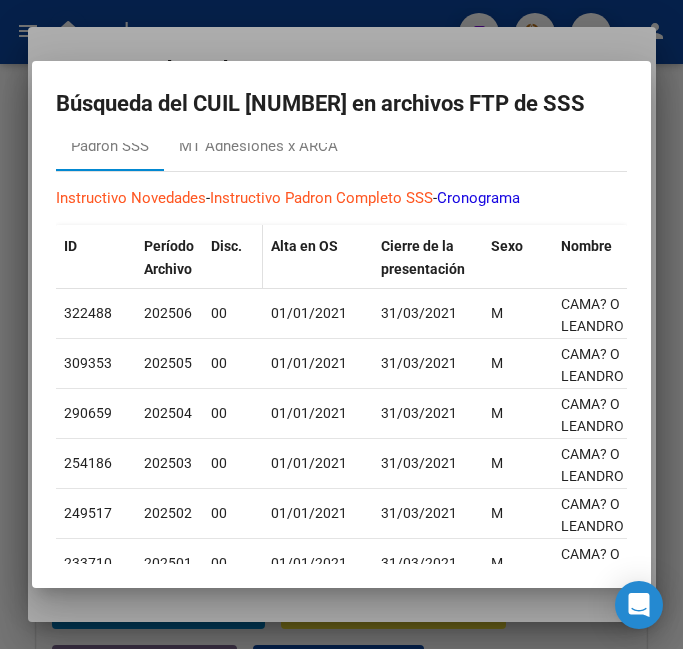 scroll, scrollTop: 0, scrollLeft: 0, axis: both 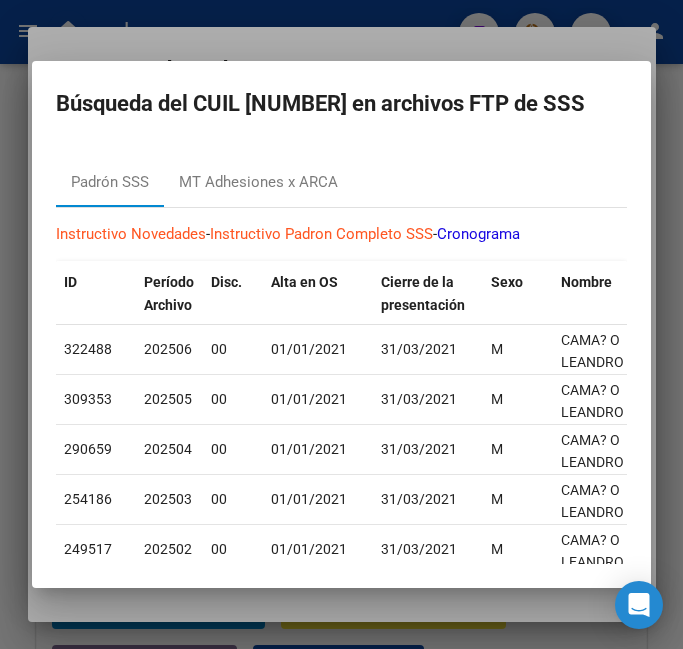 click at bounding box center (341, 324) 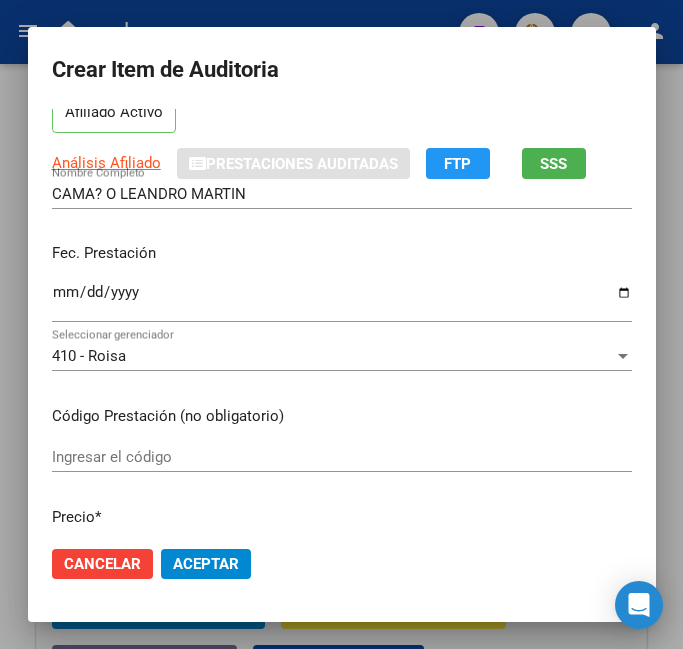 scroll, scrollTop: 0, scrollLeft: 0, axis: both 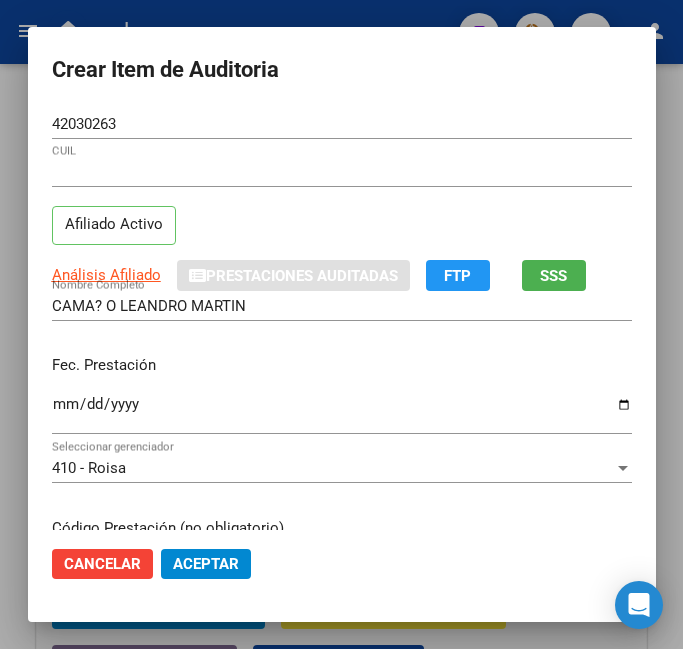 click on "SSS" 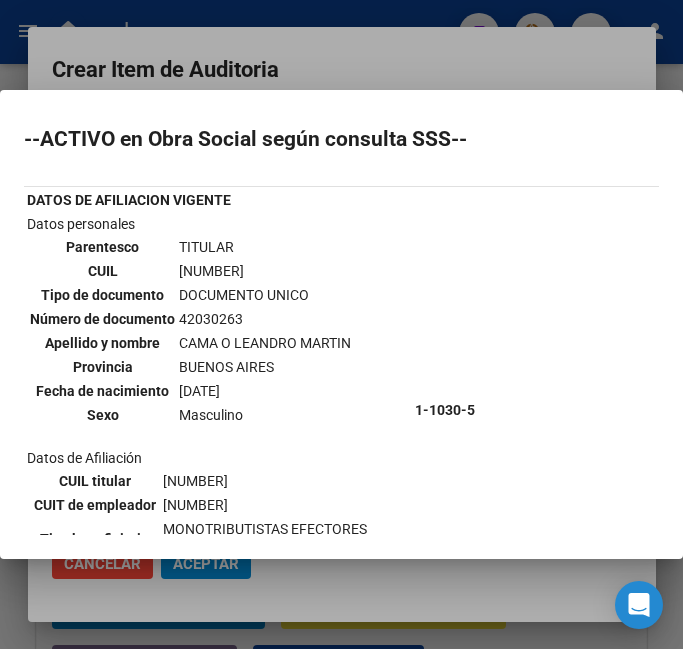 scroll, scrollTop: 0, scrollLeft: 0, axis: both 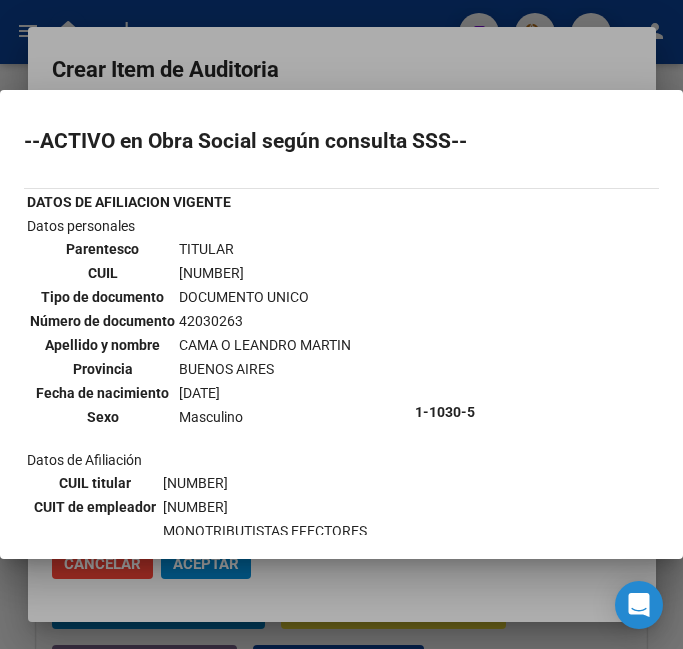 click at bounding box center [341, 324] 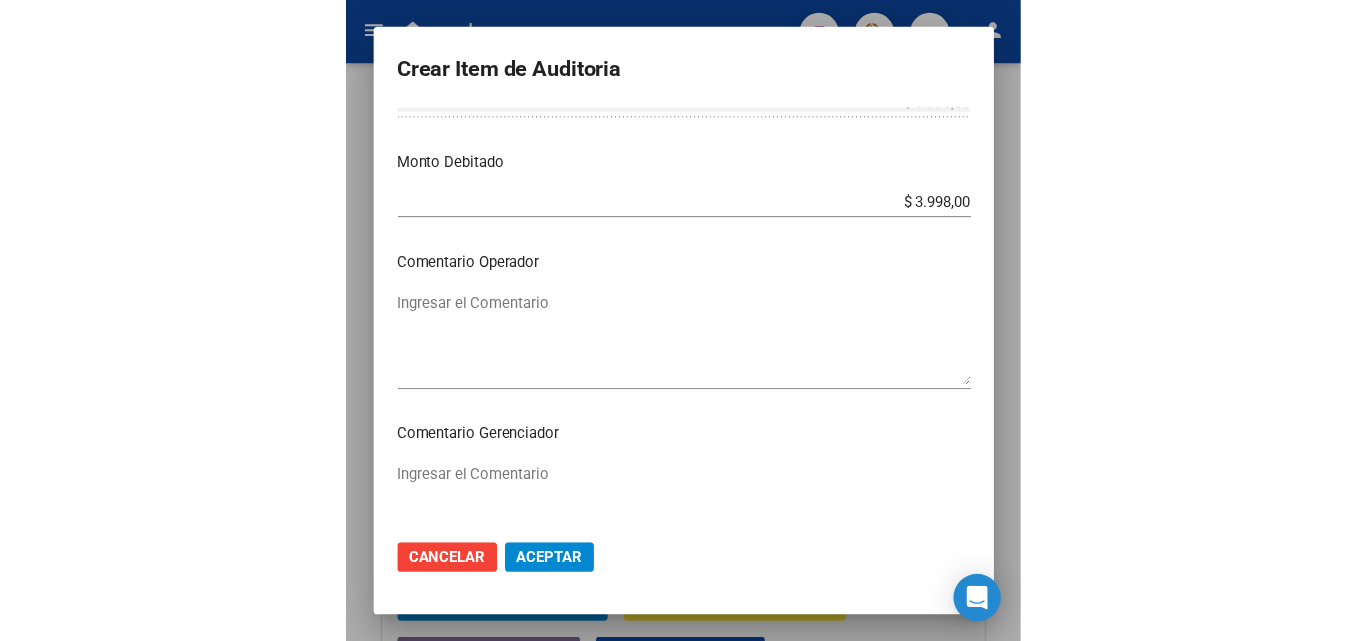 scroll, scrollTop: 800, scrollLeft: 0, axis: vertical 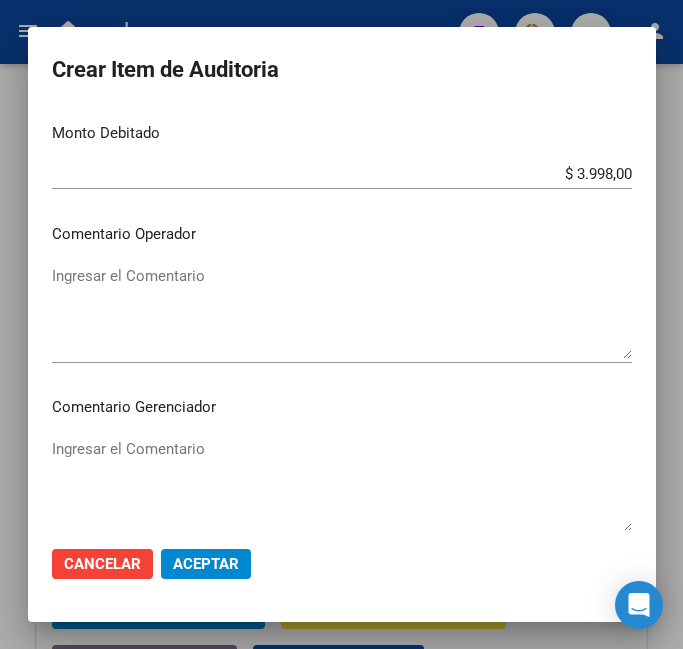 click on "Ingresar el Comentario" at bounding box center (342, 312) 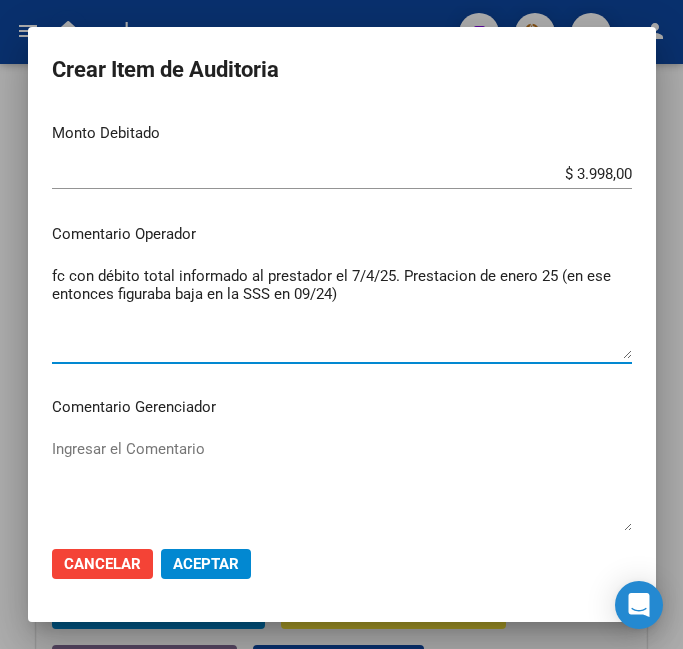drag, startPoint x: 413, startPoint y: 292, endPoint x: 400, endPoint y: 268, distance: 27.294687 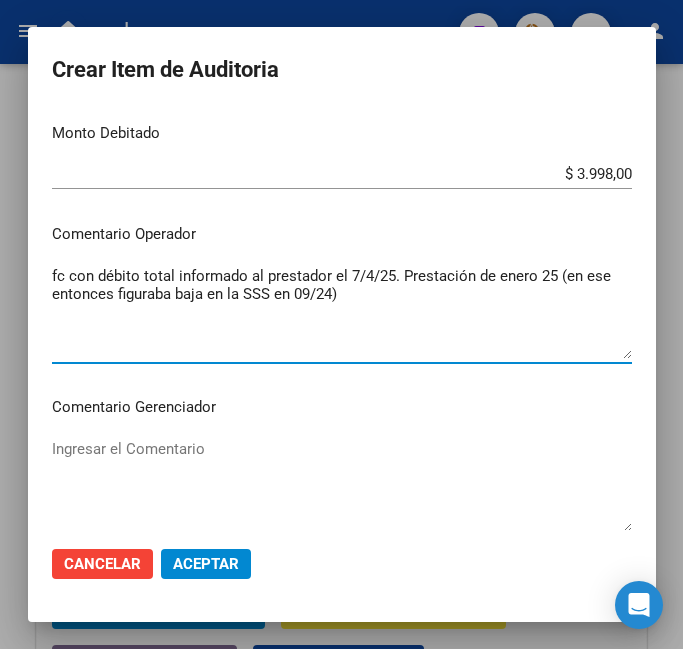 type on "fc con débito total informado al prestador el 7/4/25. Prestación de enero 25 (en ese entonces figuraba baja en la SSS en 09/24)" 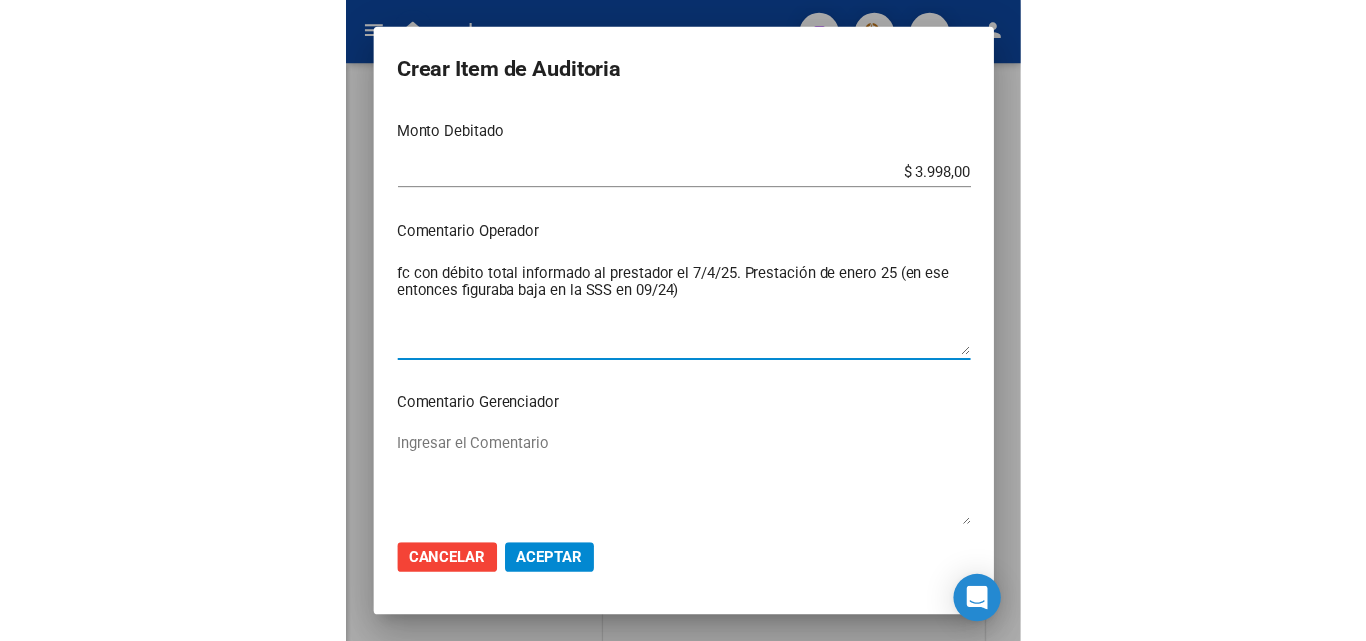 scroll, scrollTop: 1000, scrollLeft: 0, axis: vertical 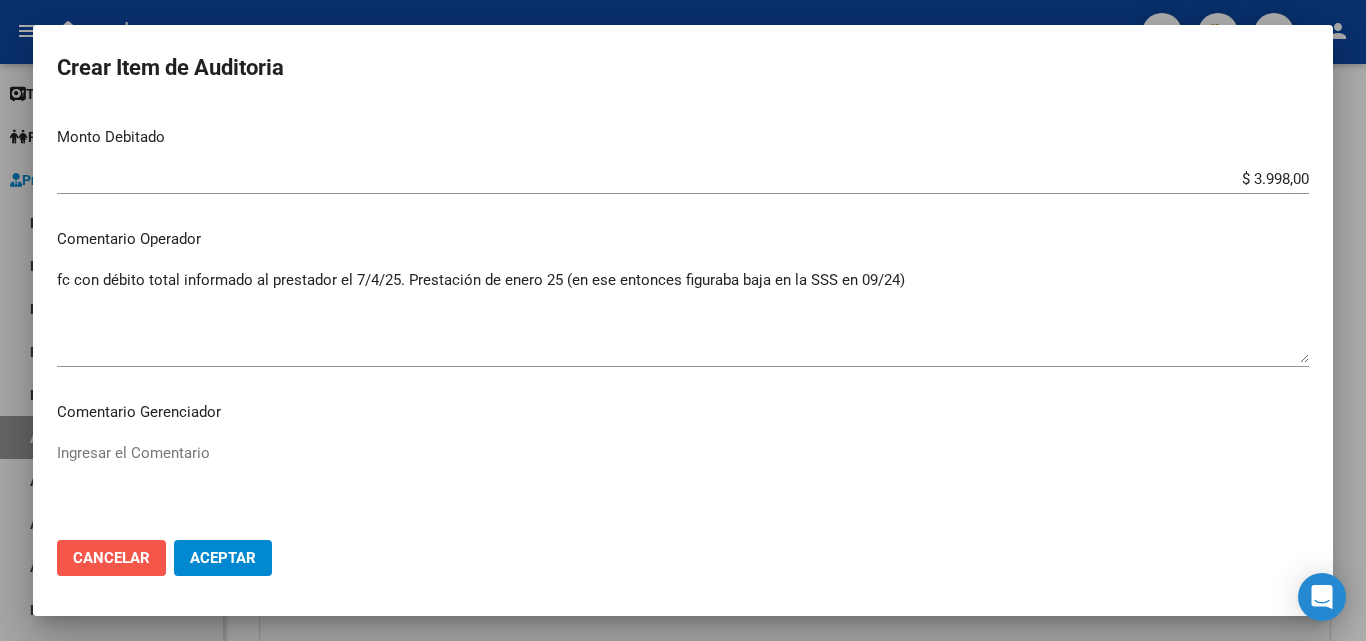 click on "Cancelar" 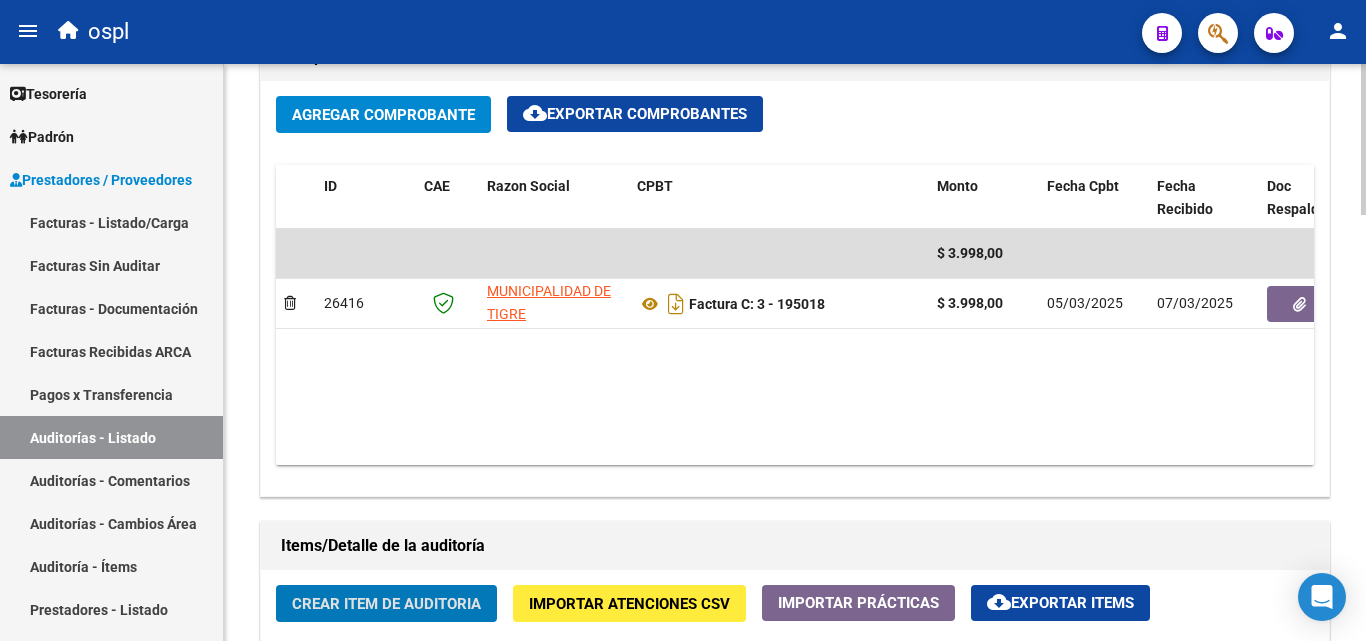scroll, scrollTop: 1000, scrollLeft: 0, axis: vertical 